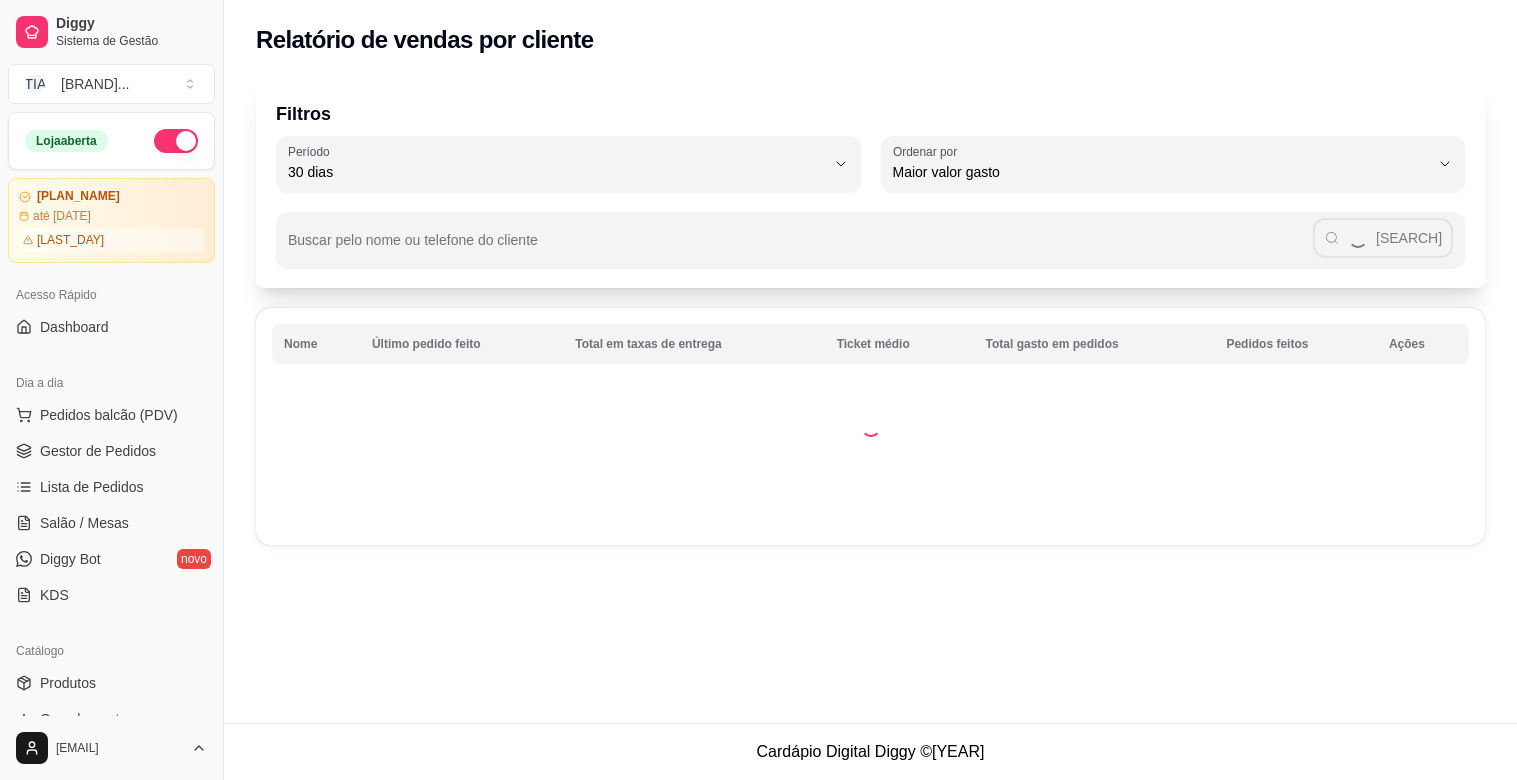 select on "30" 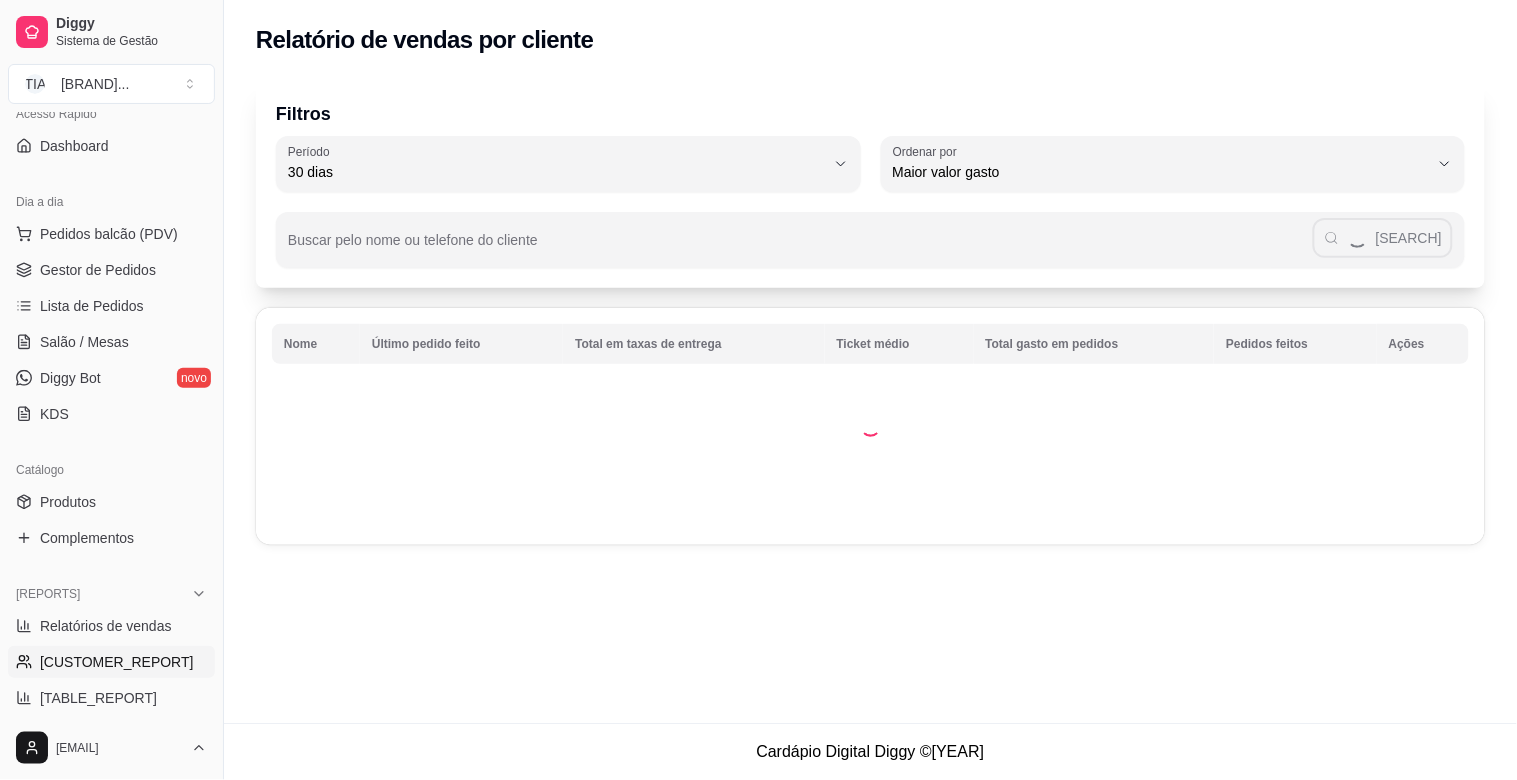 scroll, scrollTop: 0, scrollLeft: 0, axis: both 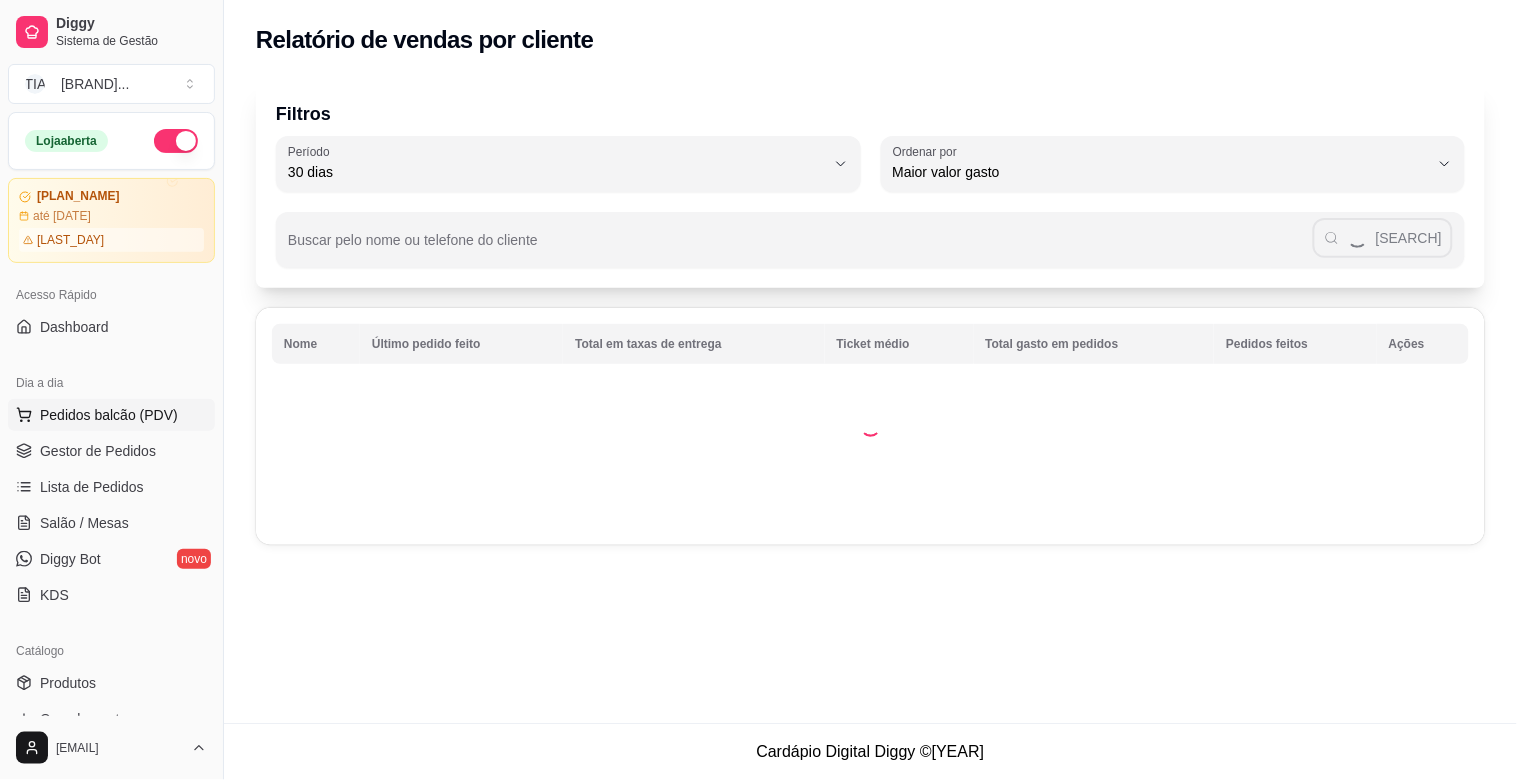 click on "Pedidos balcão (PDV)" at bounding box center [109, 415] 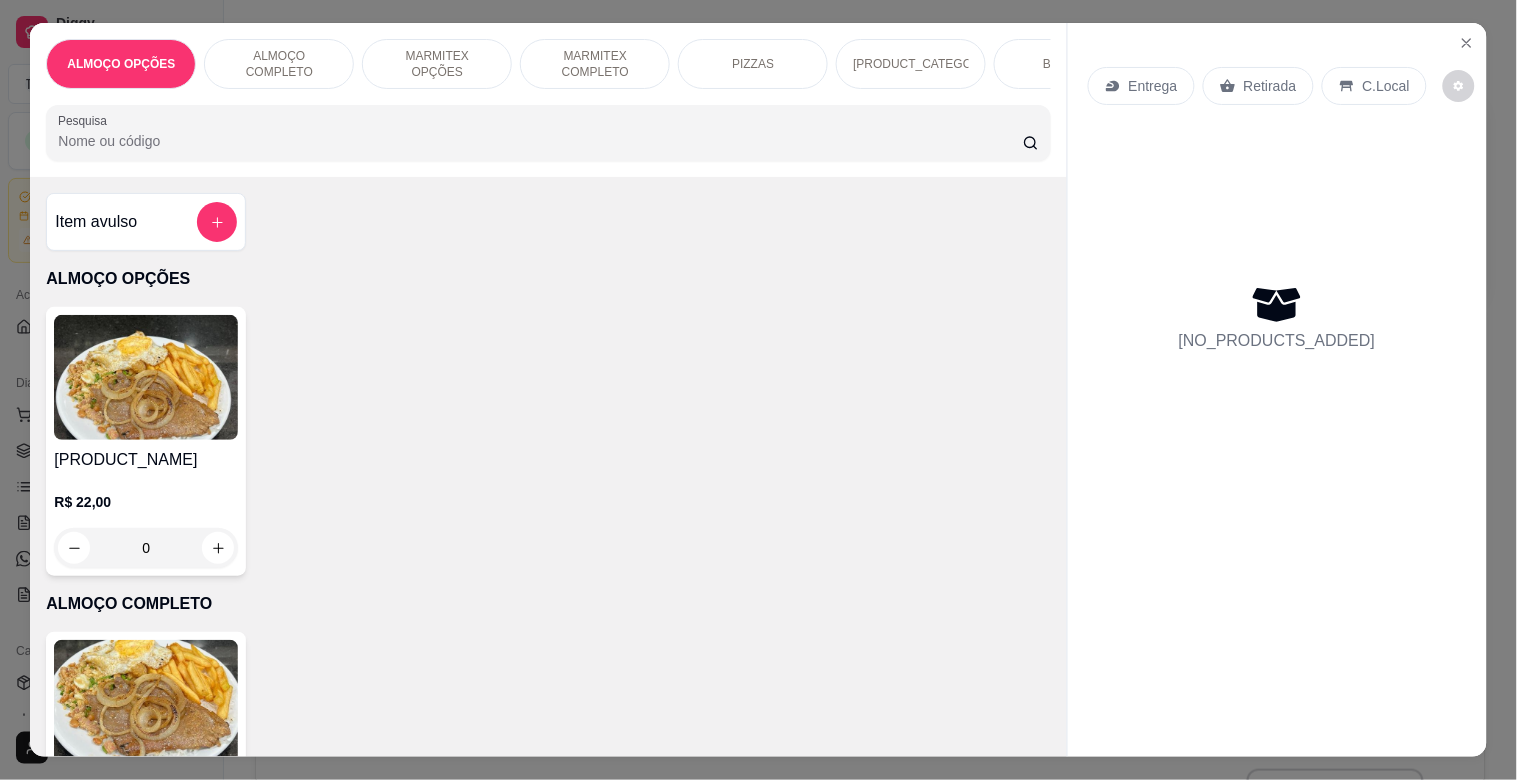click on "MARMITEX COMPLETO" at bounding box center [595, 64] 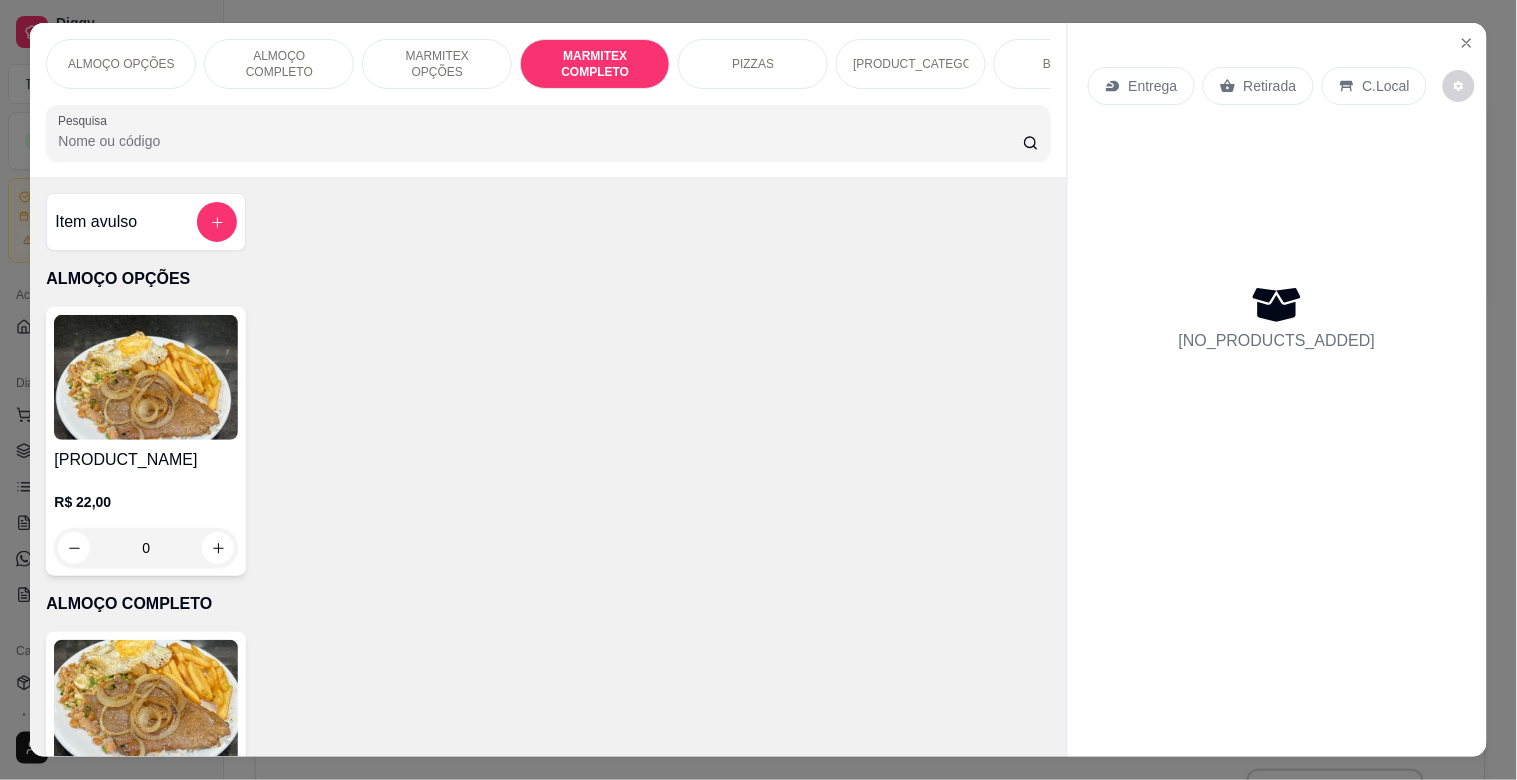 scroll, scrollTop: 1064, scrollLeft: 0, axis: vertical 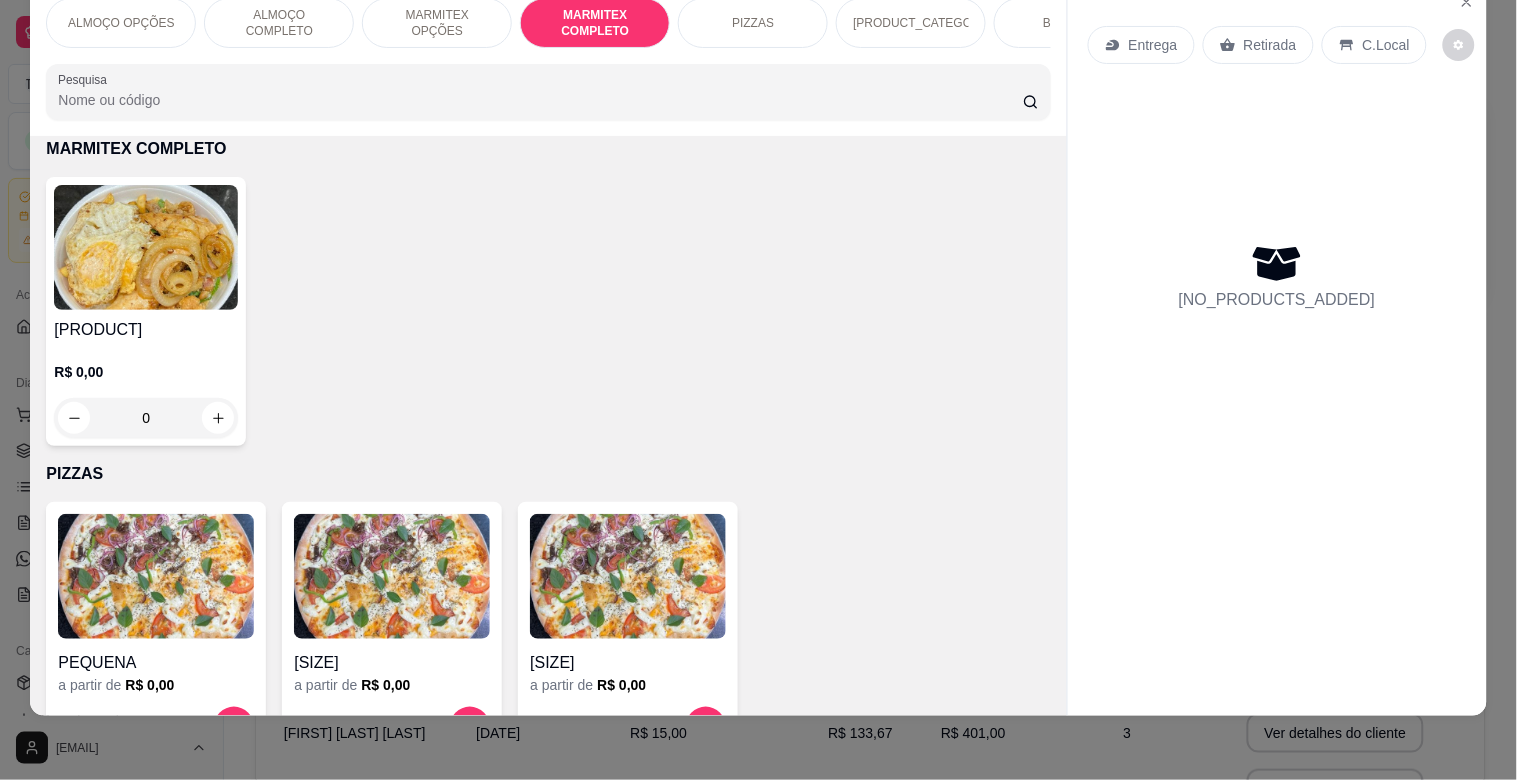 click at bounding box center [146, 247] 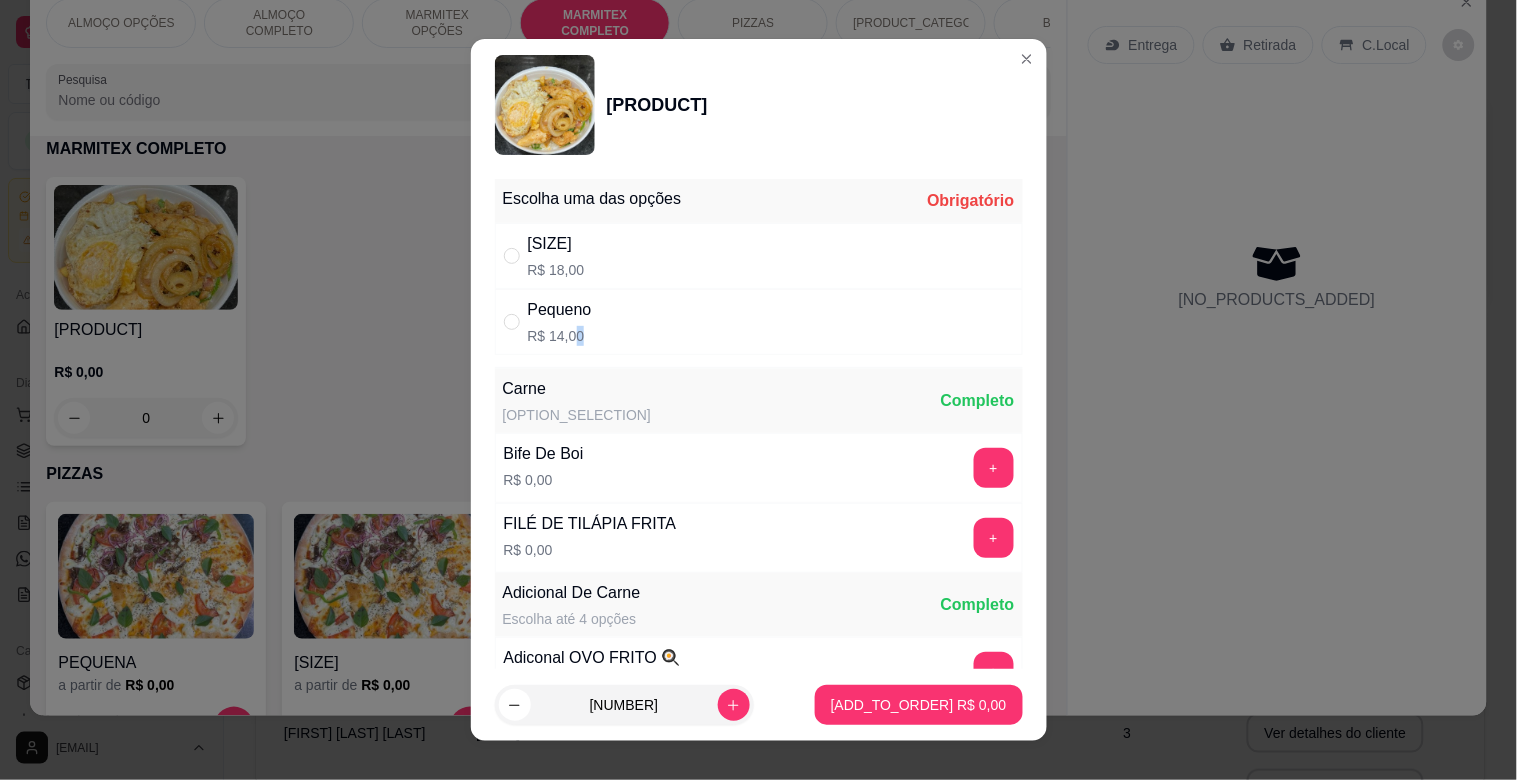 drag, startPoint x: 568, startPoint y: 324, endPoint x: 576, endPoint y: 331, distance: 10.630146 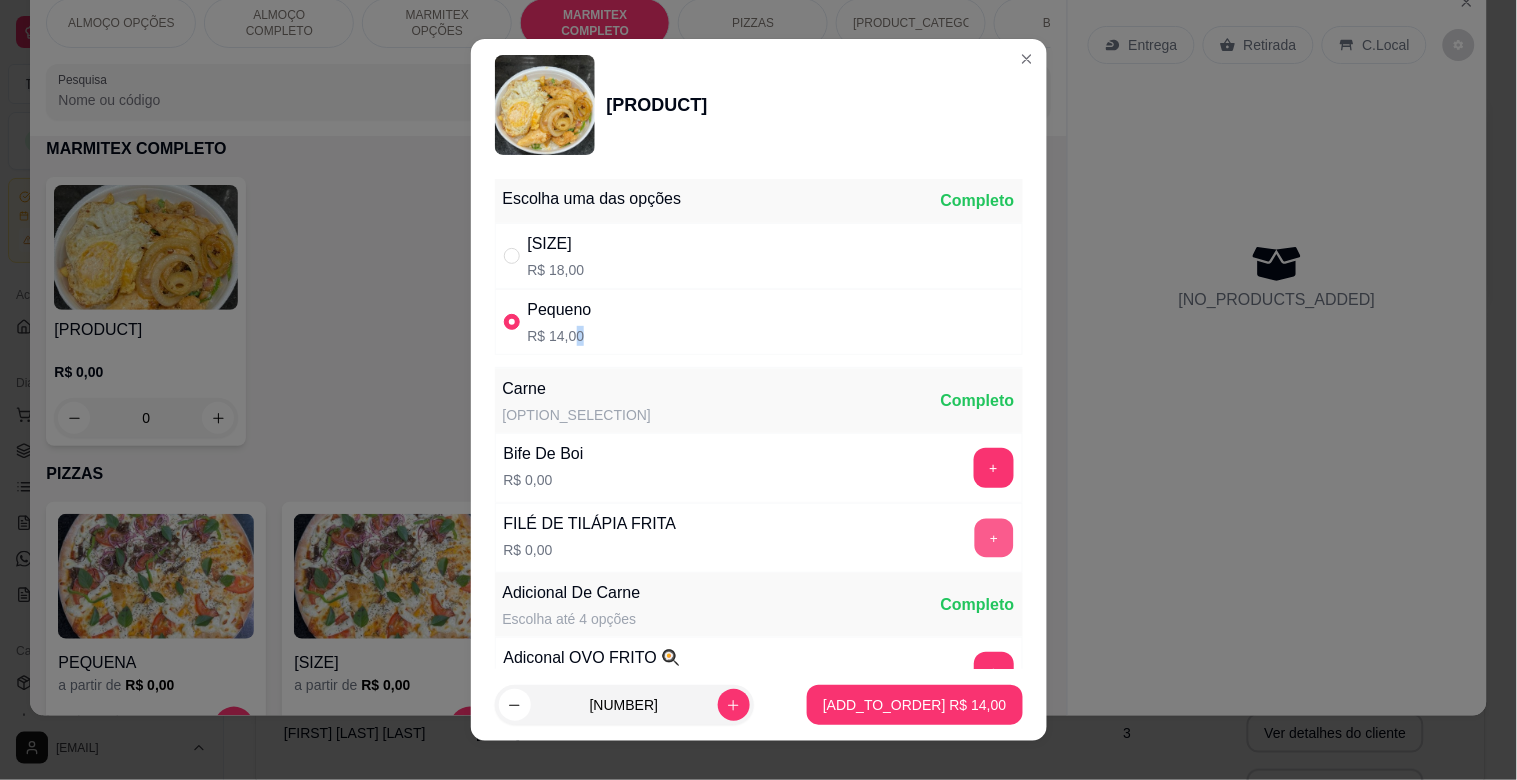 click on "+" at bounding box center (993, 538) 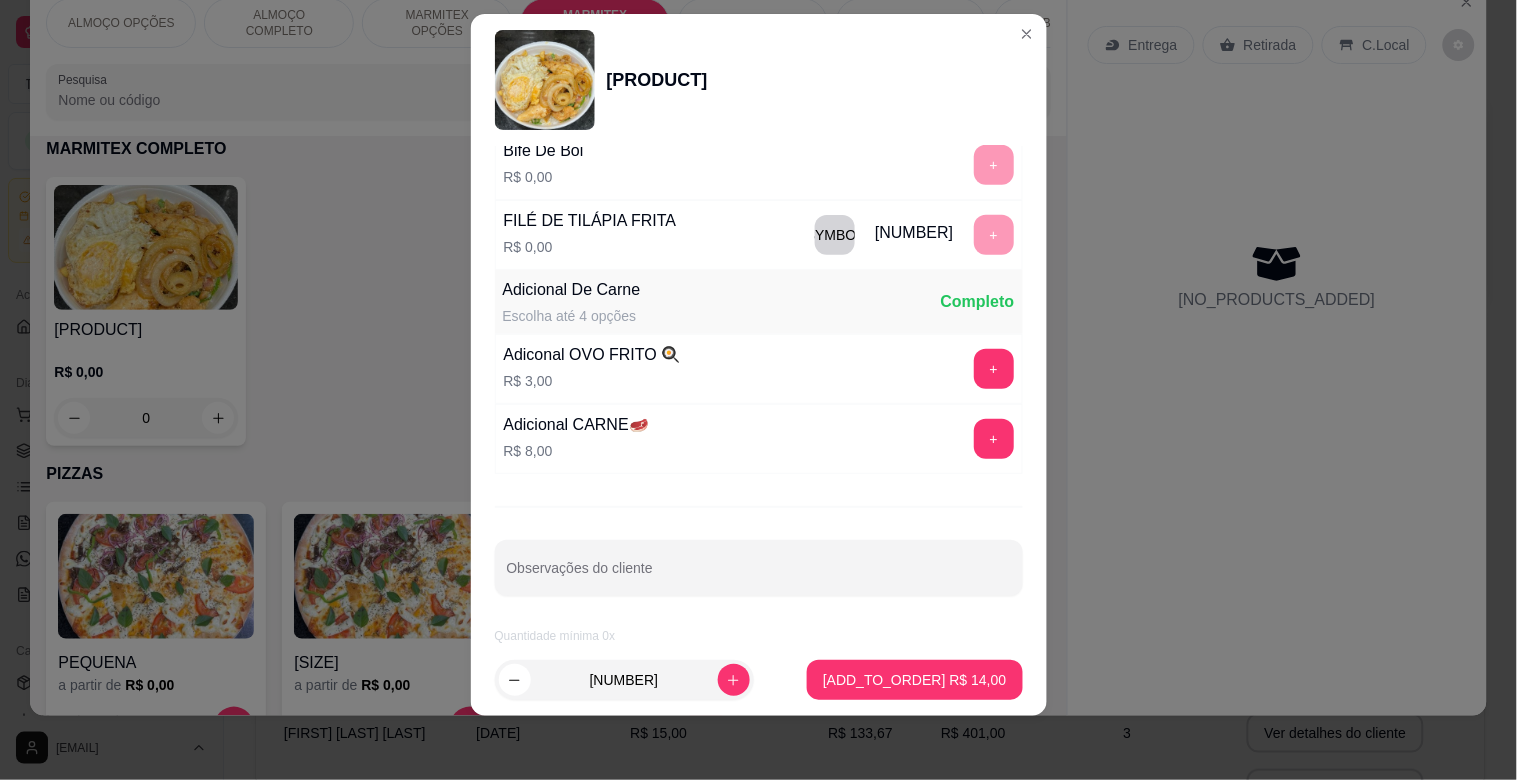 scroll, scrollTop: 280, scrollLeft: 0, axis: vertical 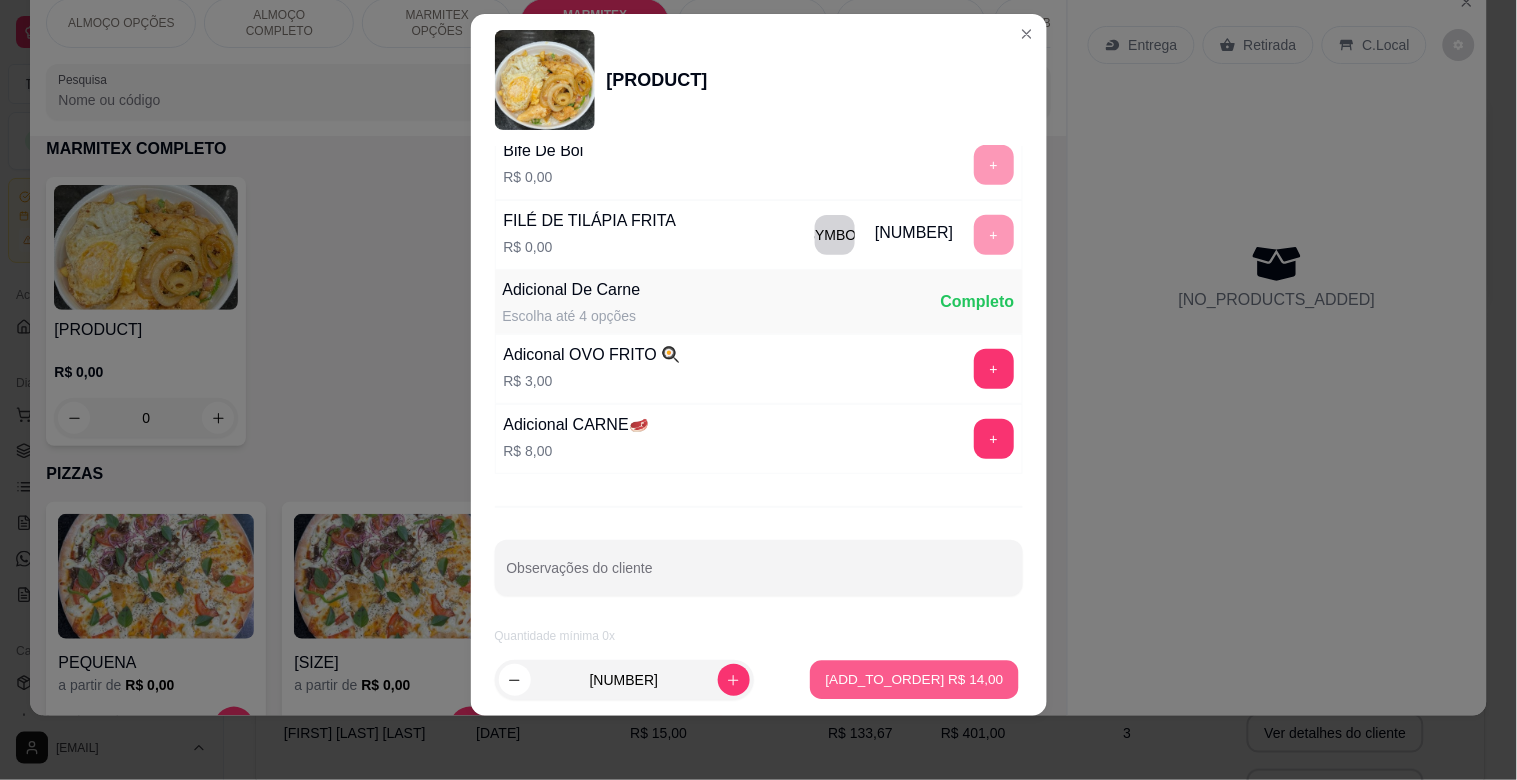 click on "Adicionar   R$ 14,00" at bounding box center [915, 679] 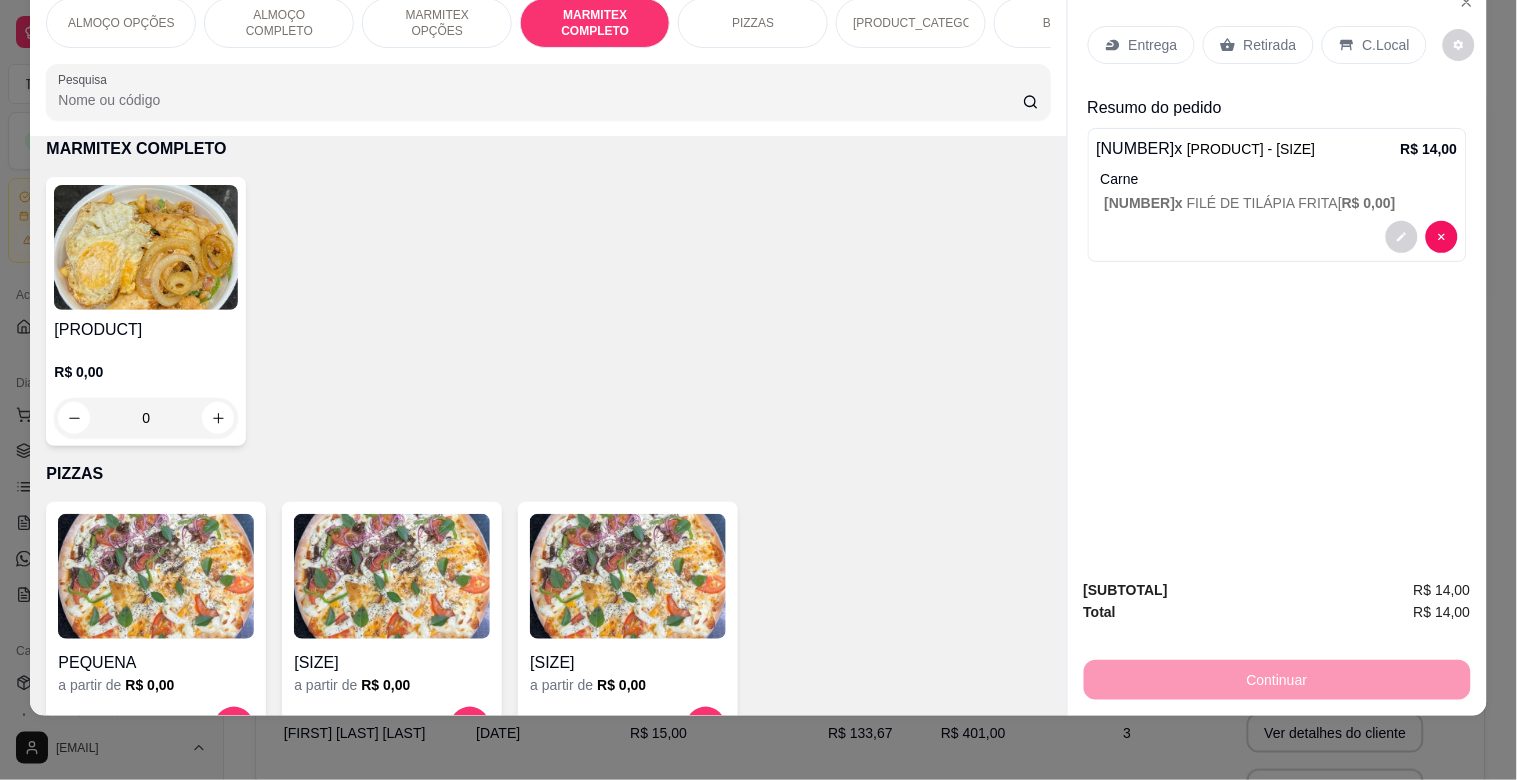 click on "Retirada" at bounding box center (1270, 45) 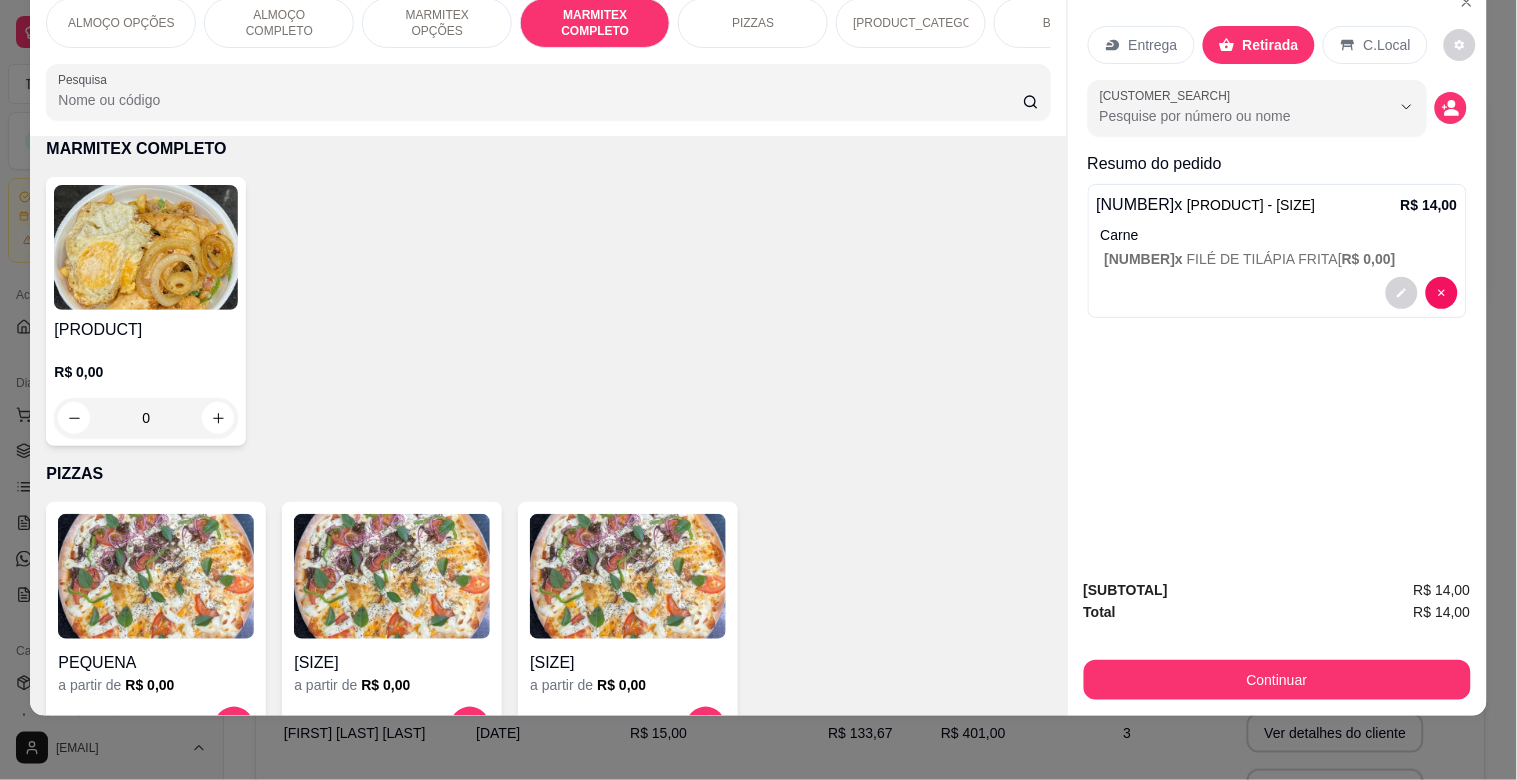 scroll, scrollTop: 0, scrollLeft: 0, axis: both 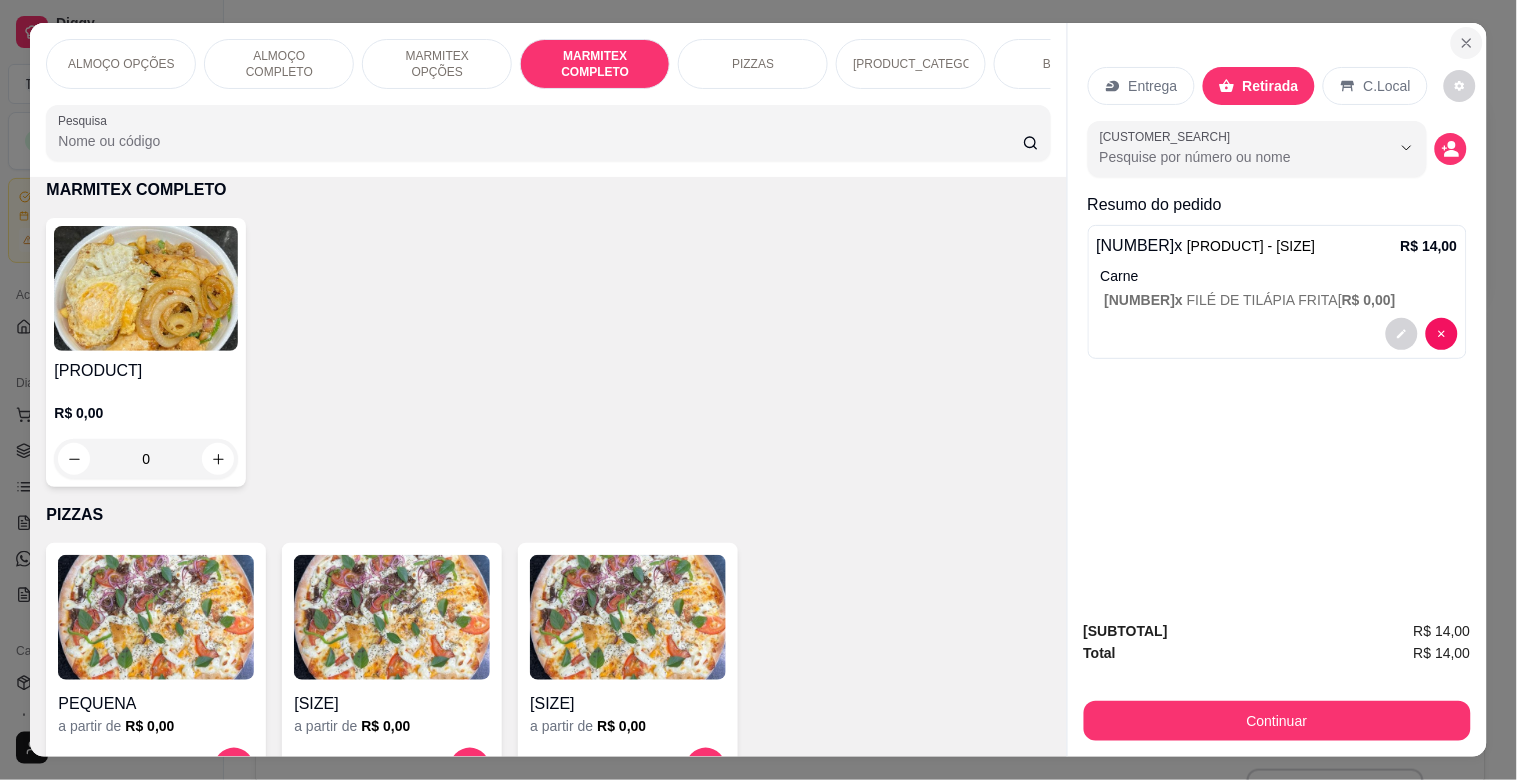 click 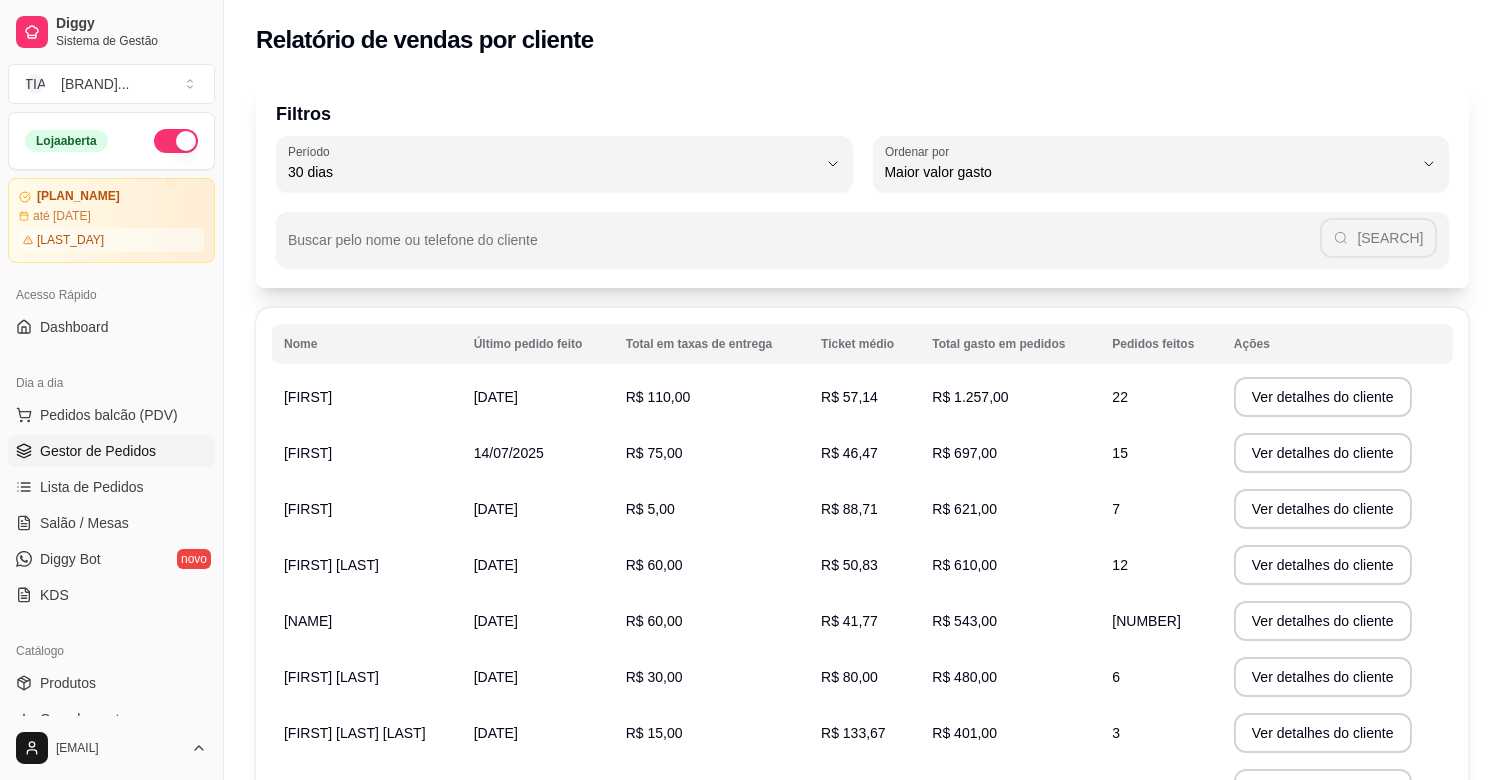 click on "Gestor de Pedidos" at bounding box center (98, 451) 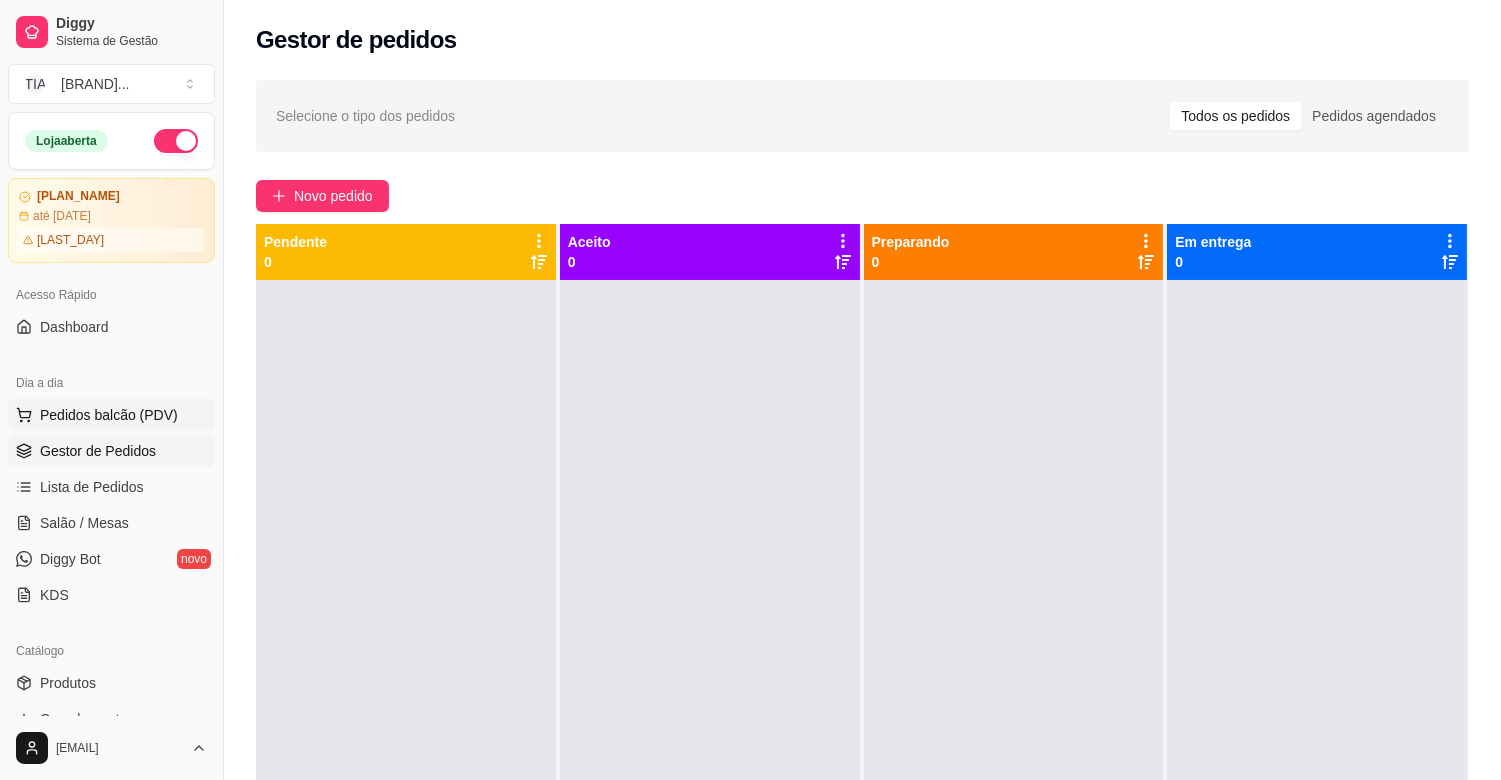 click on "Pedidos balcão (PDV)" at bounding box center (109, 415) 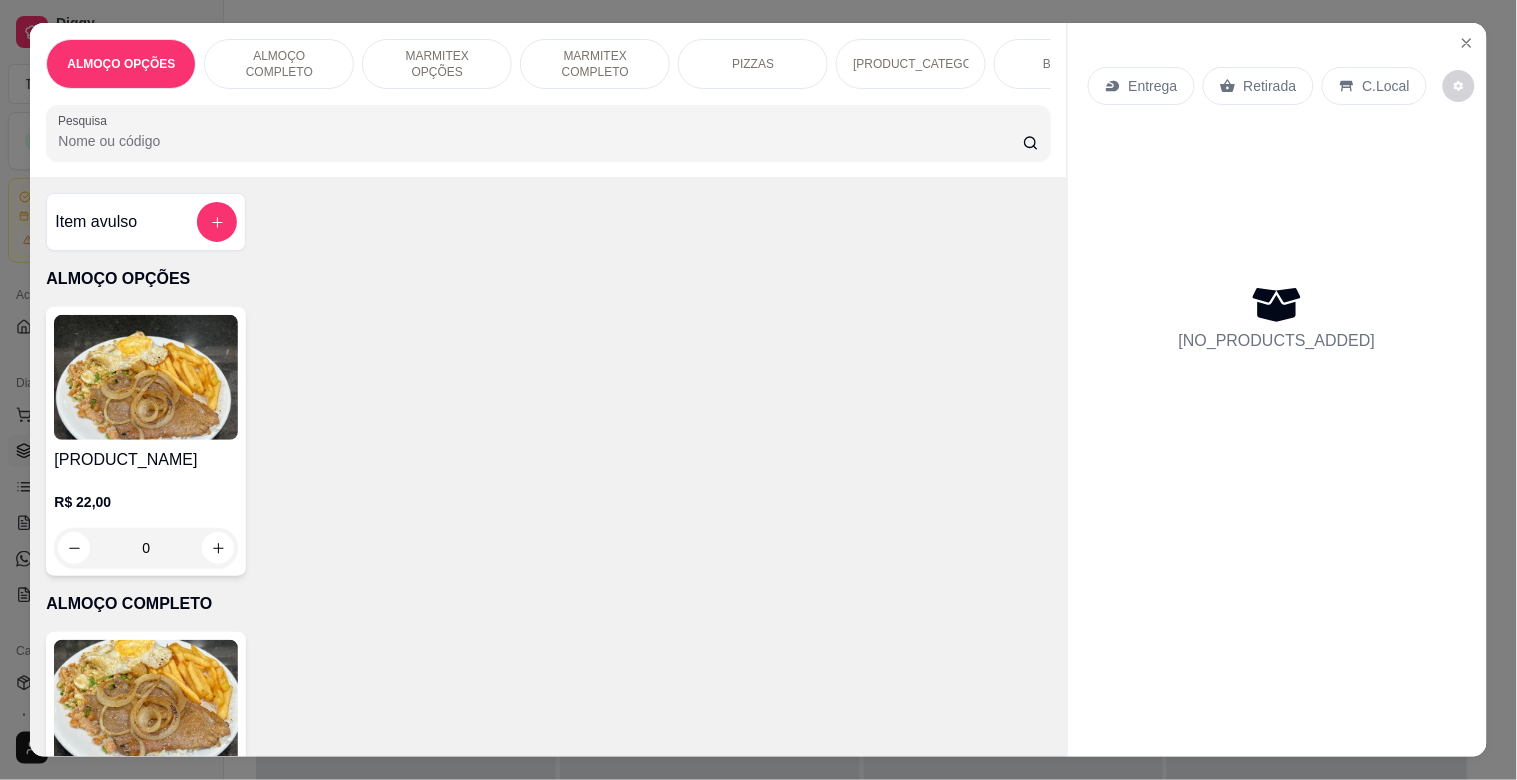 click at bounding box center (146, 702) 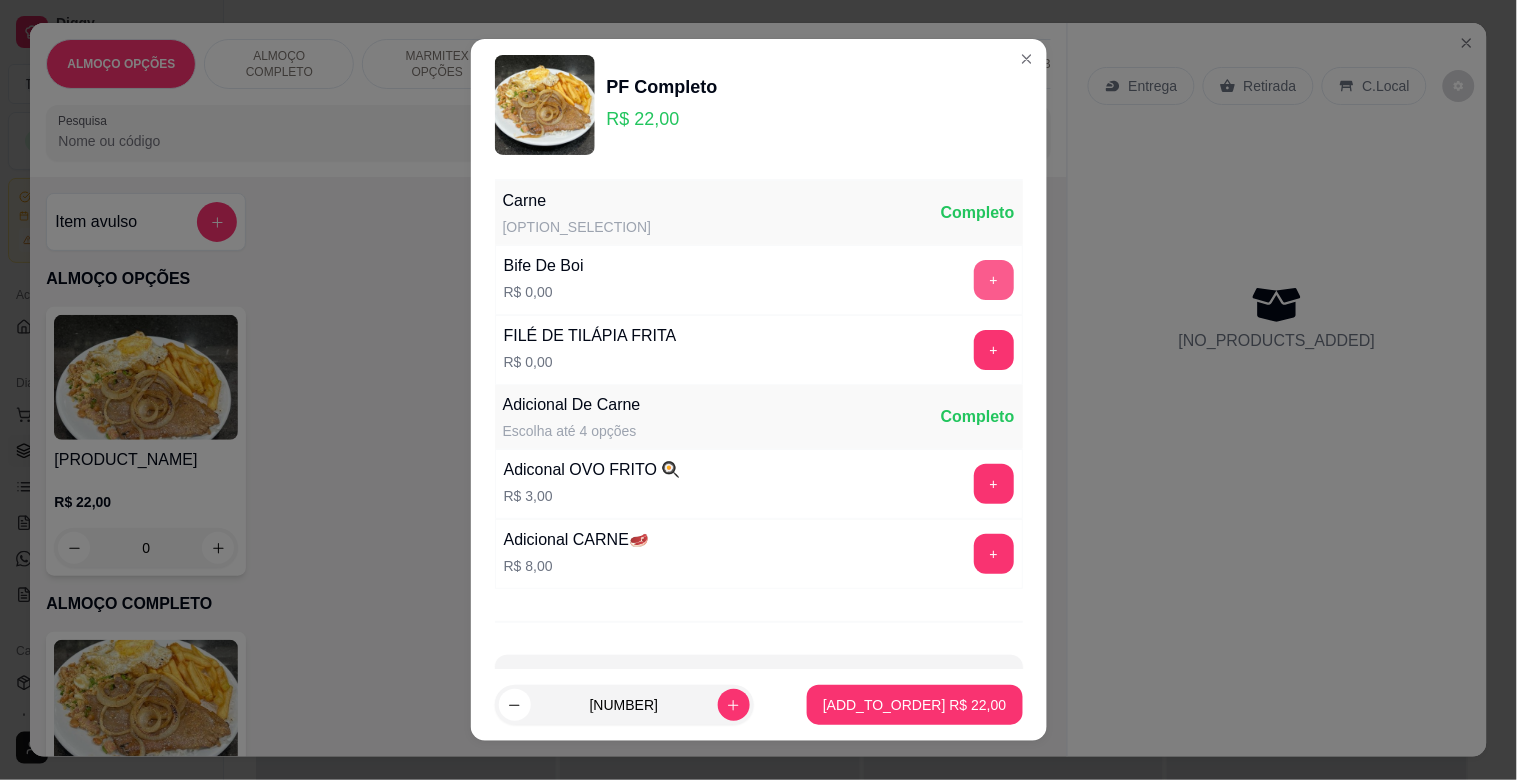 click on "+" at bounding box center (994, 280) 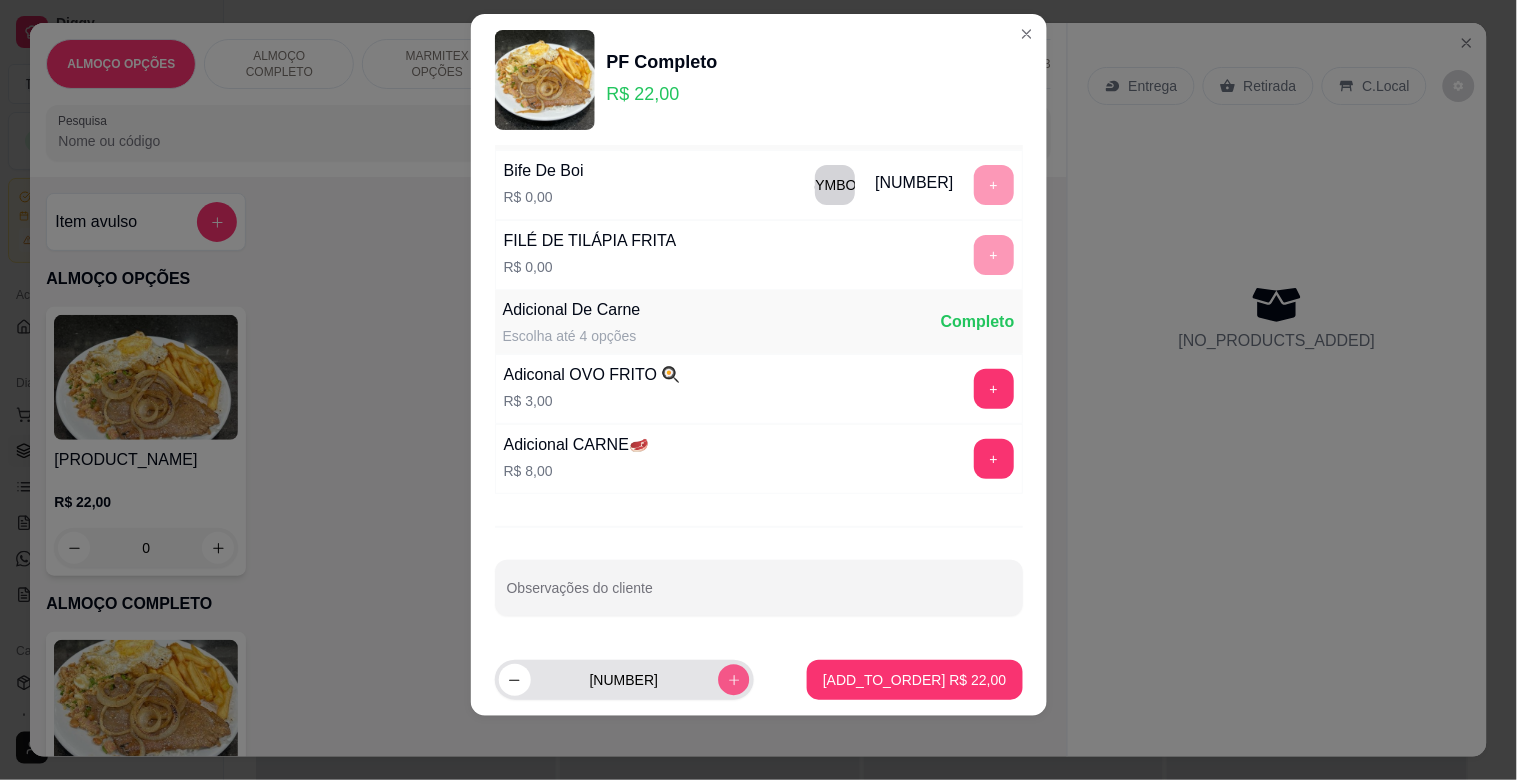 click 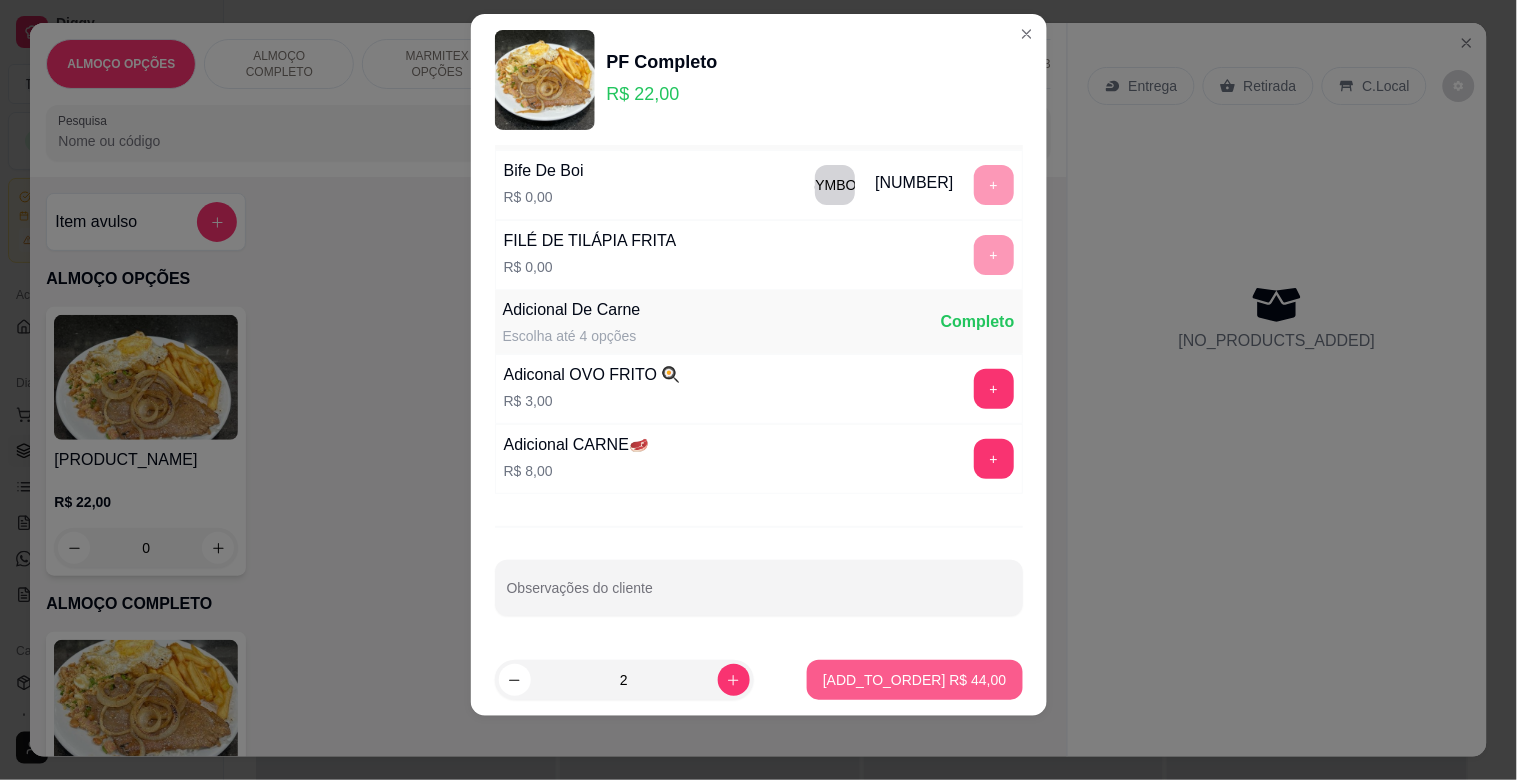 click on "Adicionar   R$ 44,00" at bounding box center (914, 680) 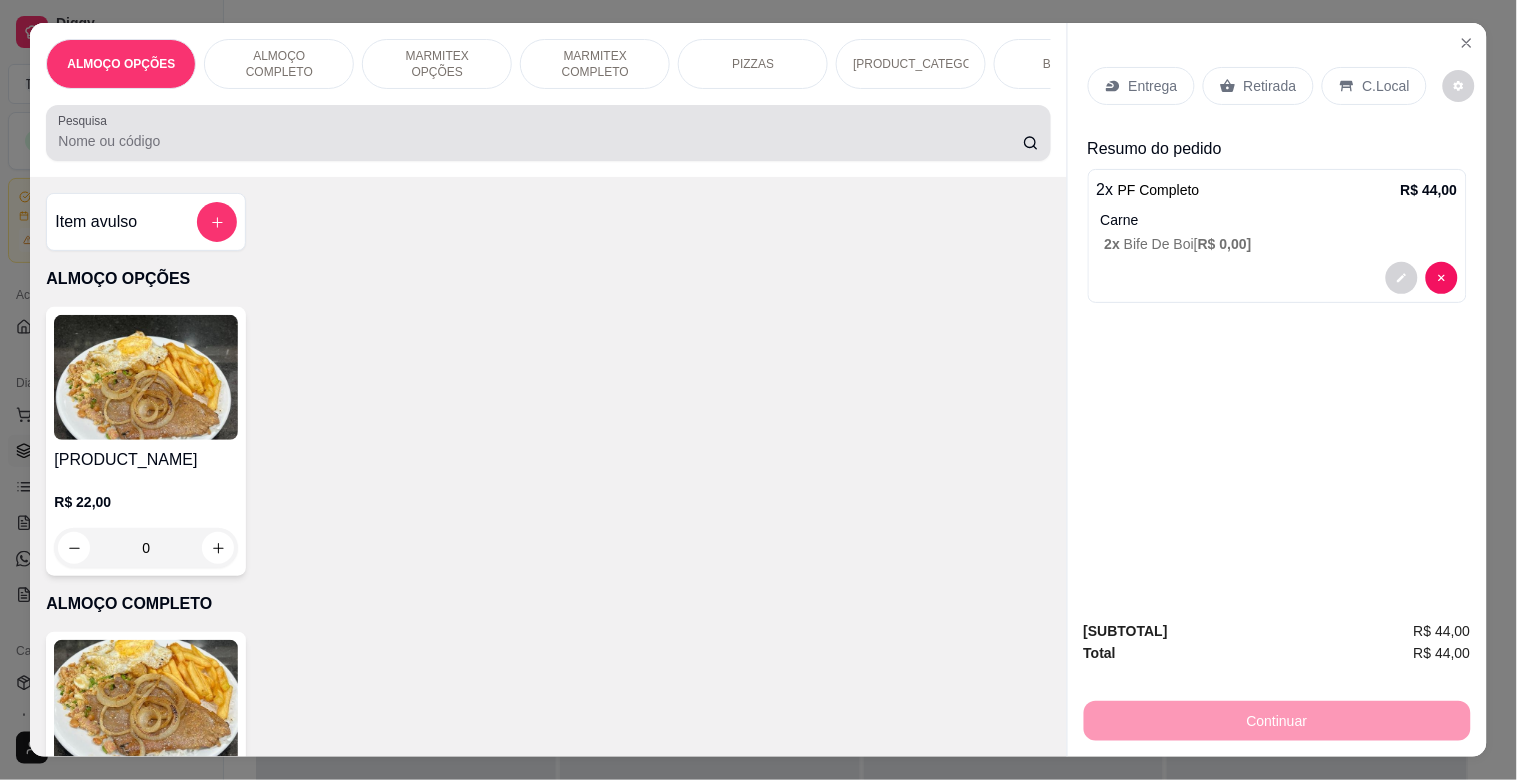 click on "Pesquisa" at bounding box center (548, 133) 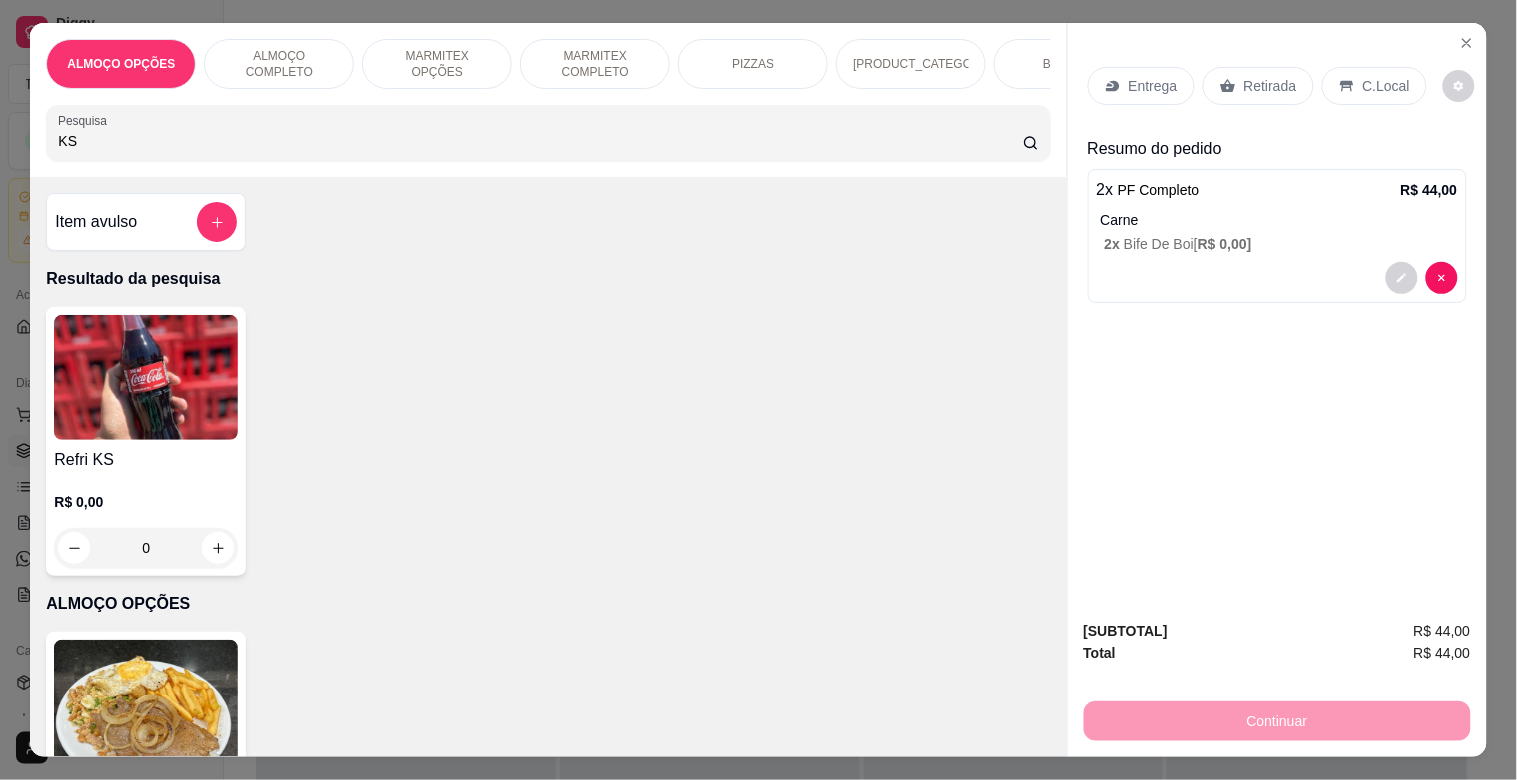 type on "KS" 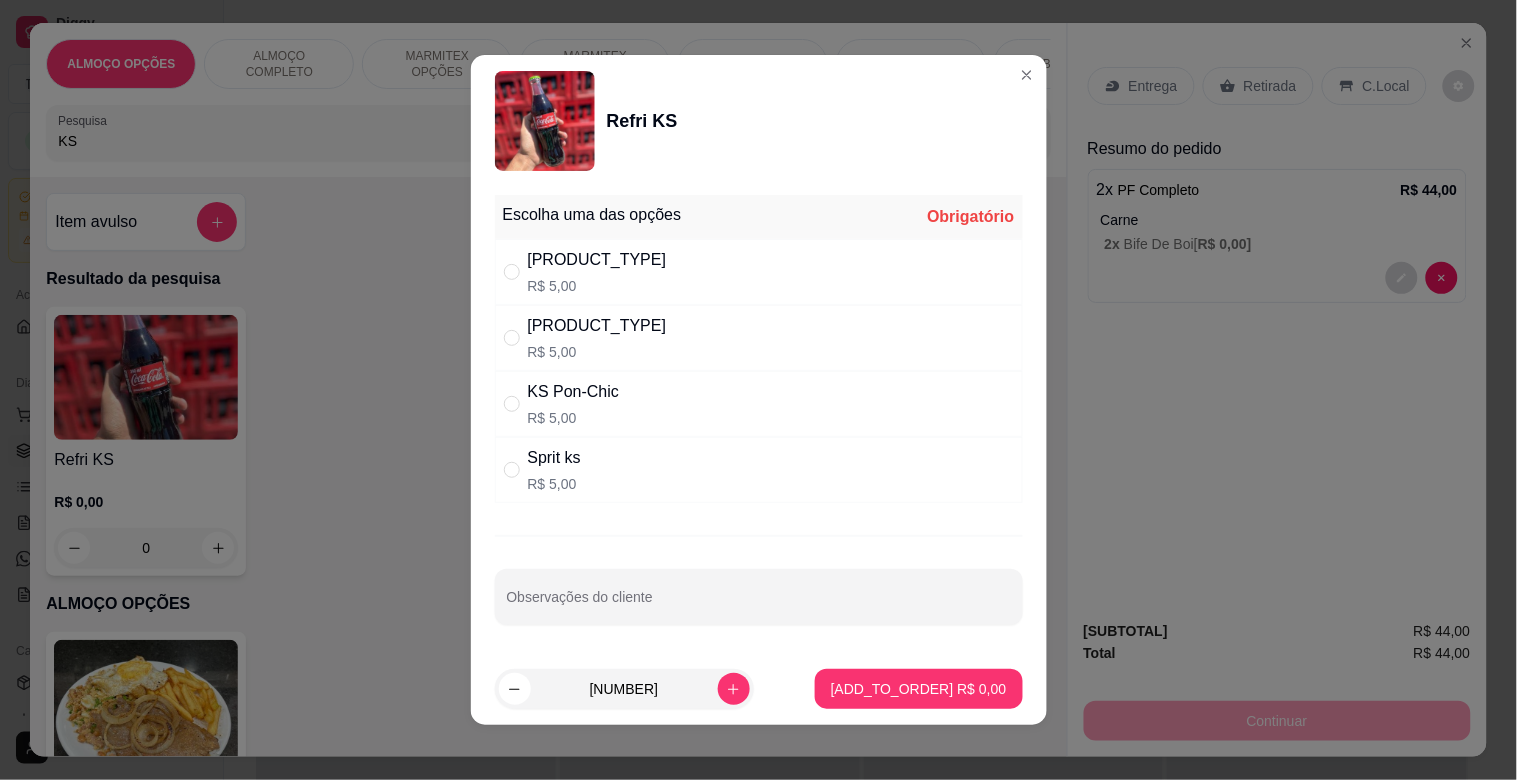 drag, startPoint x: 631, startPoint y: 263, endPoint x: 712, endPoint y: 305, distance: 91.24144 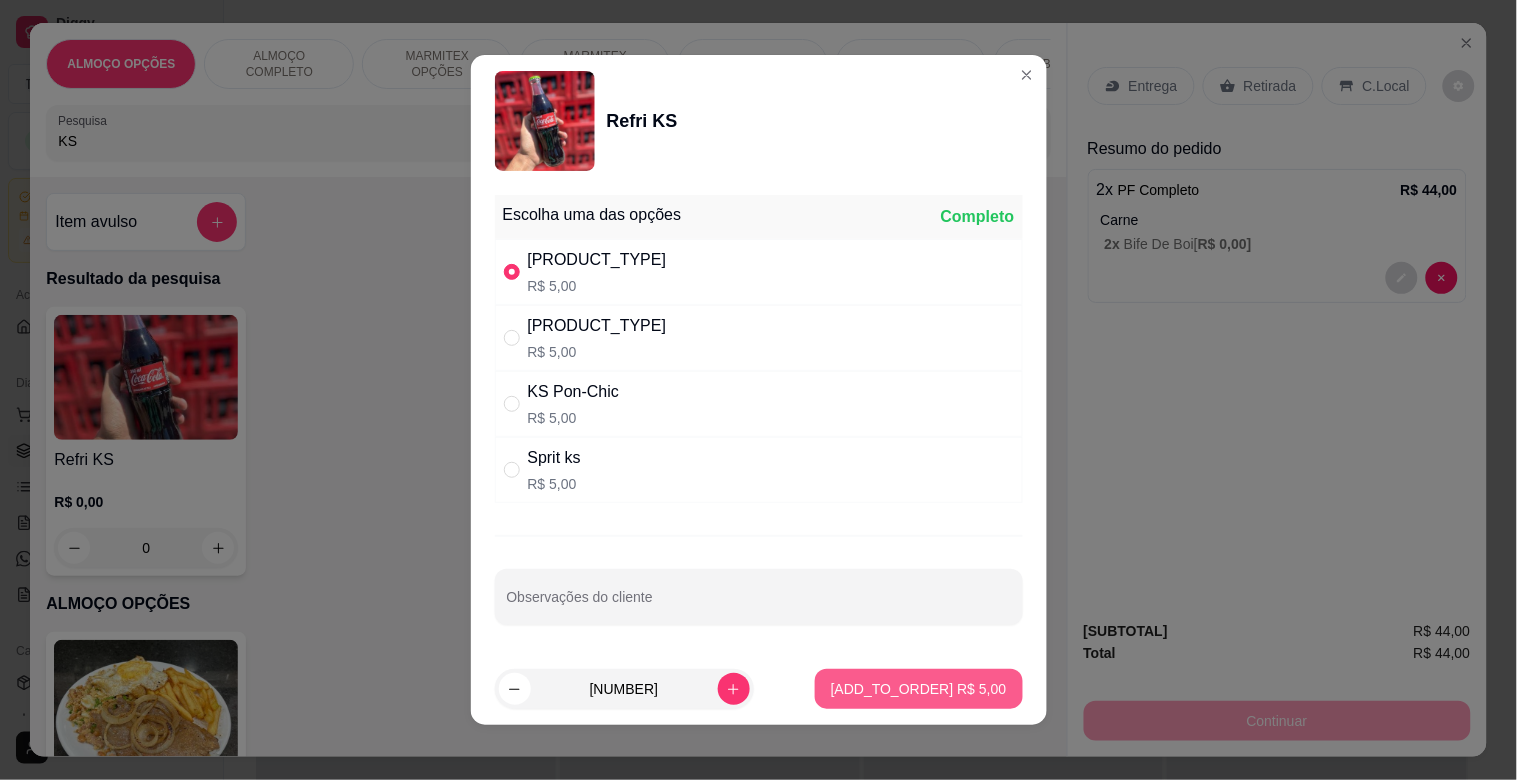 click on "Adicionar   R$ 5,00" at bounding box center (919, 689) 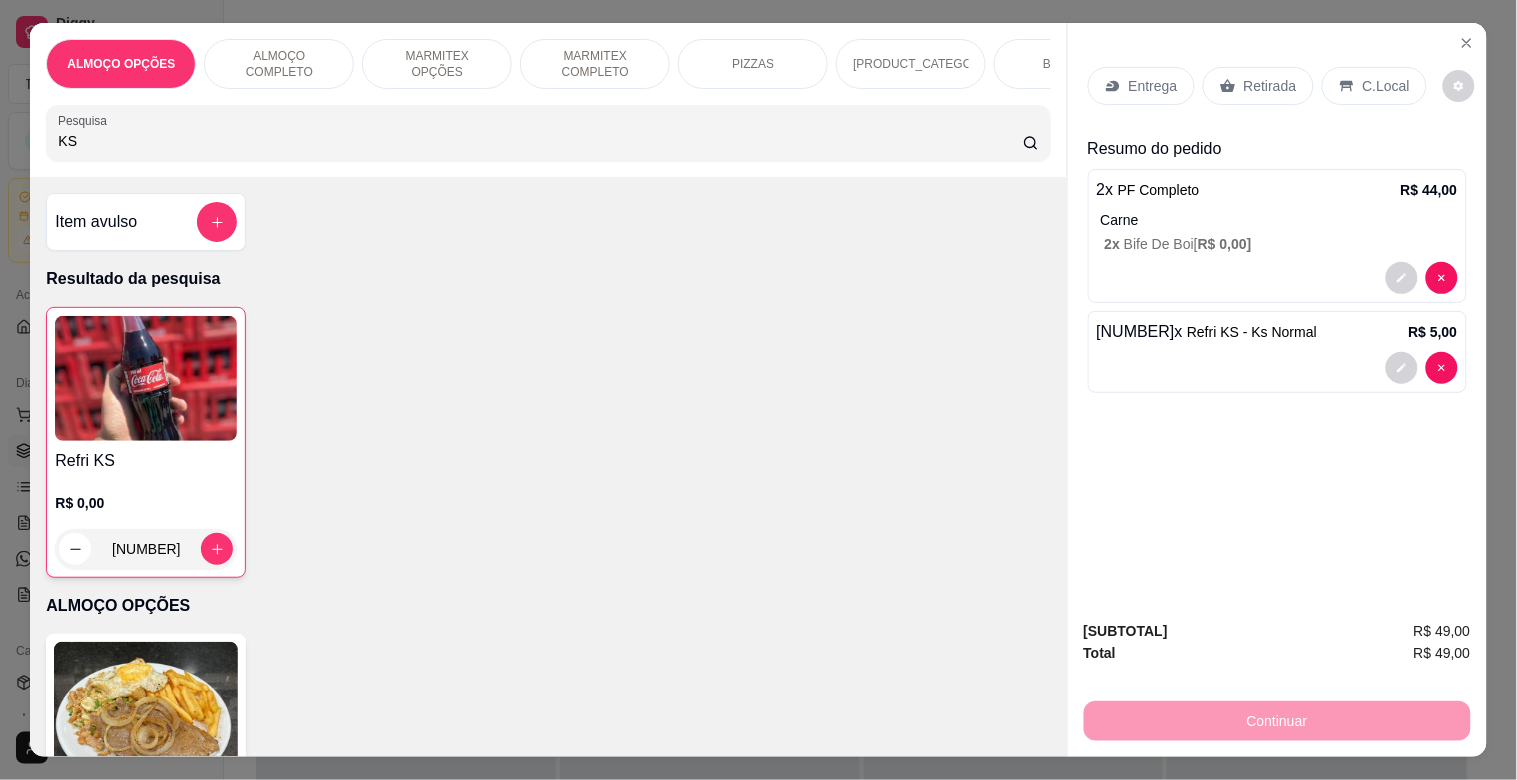 click on "C.Local" at bounding box center (1386, 86) 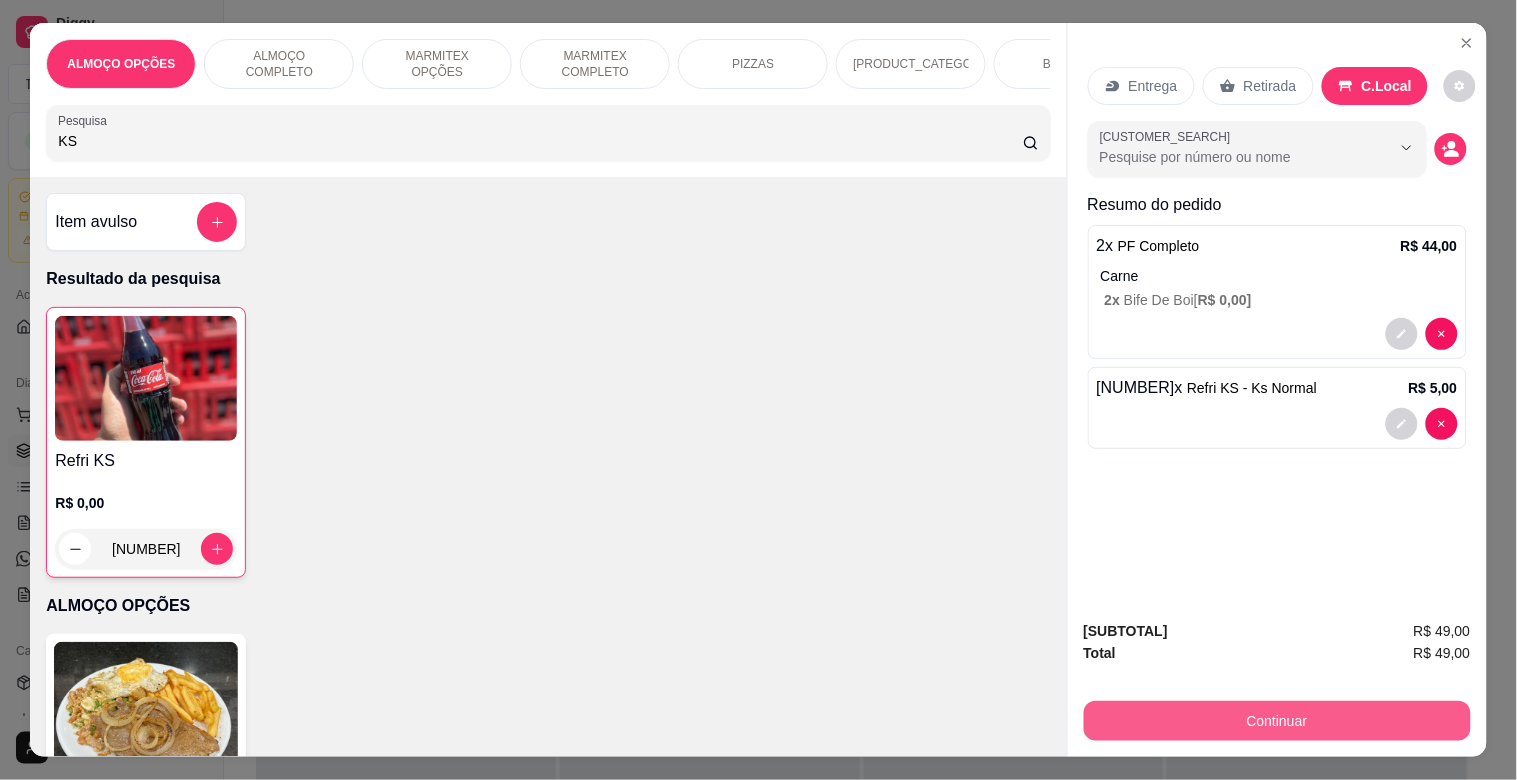 click on "Continuar" at bounding box center (1277, 721) 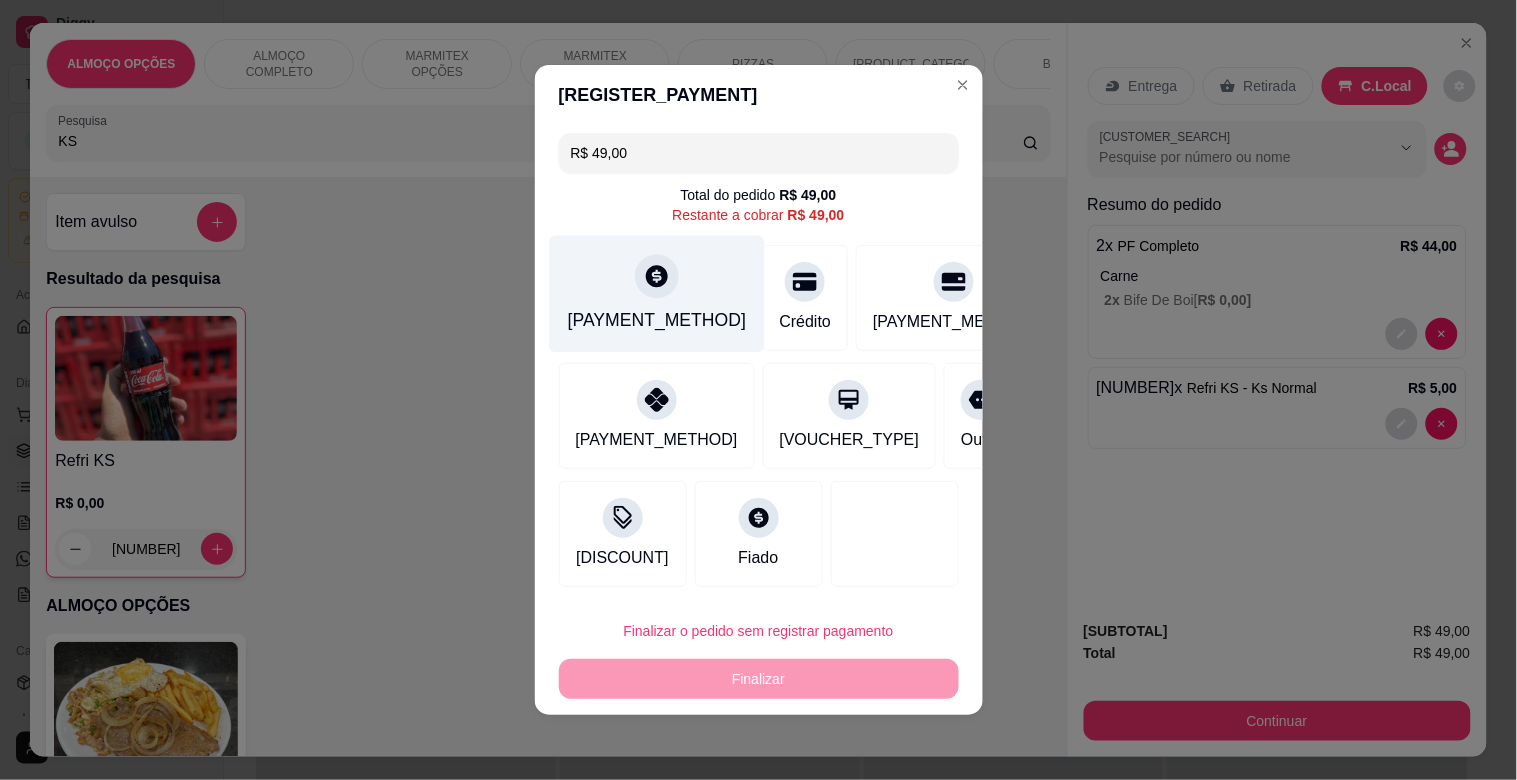 click on "[PAYMENT_METHOD]" at bounding box center (657, 294) 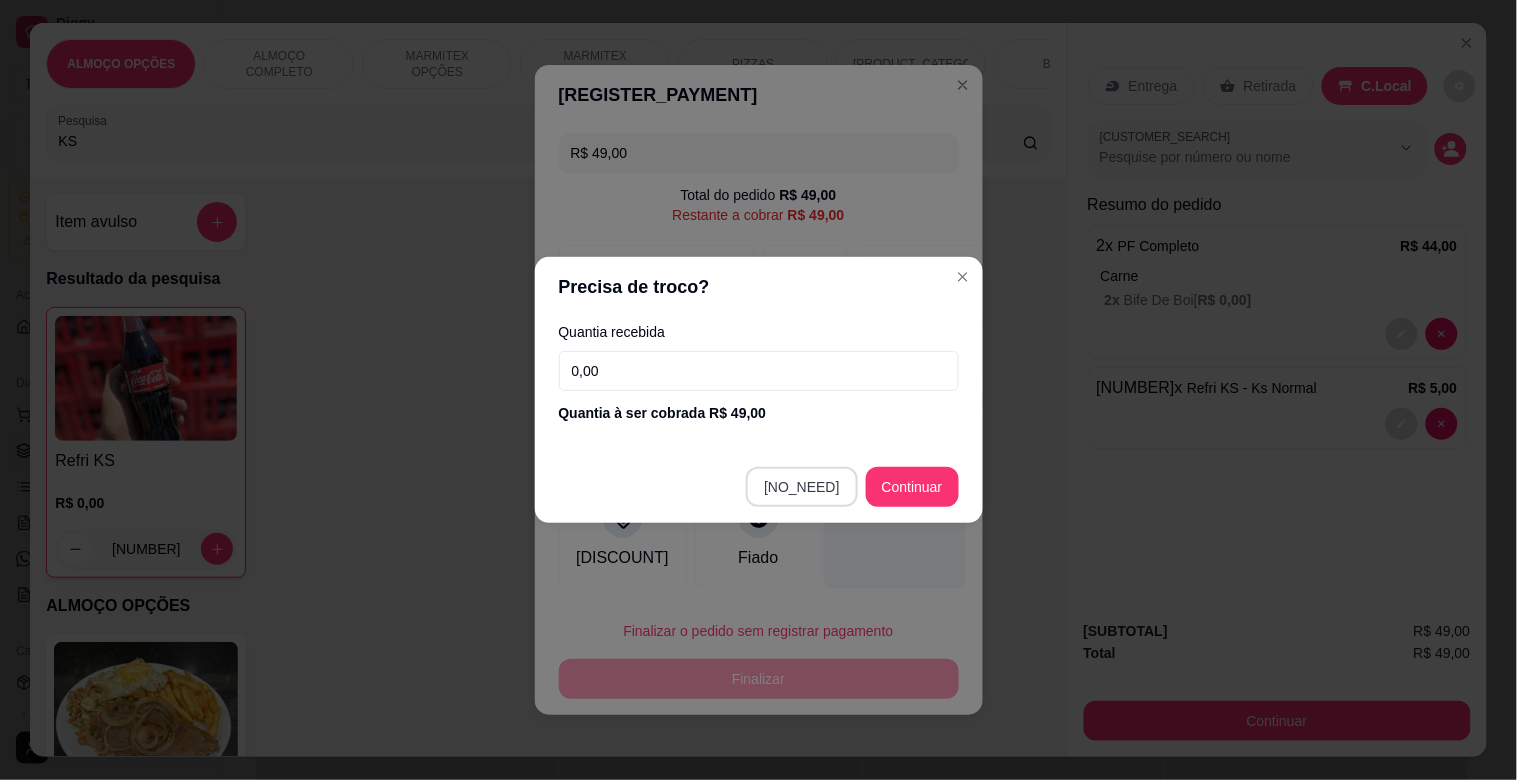 type on "R$ 0,00" 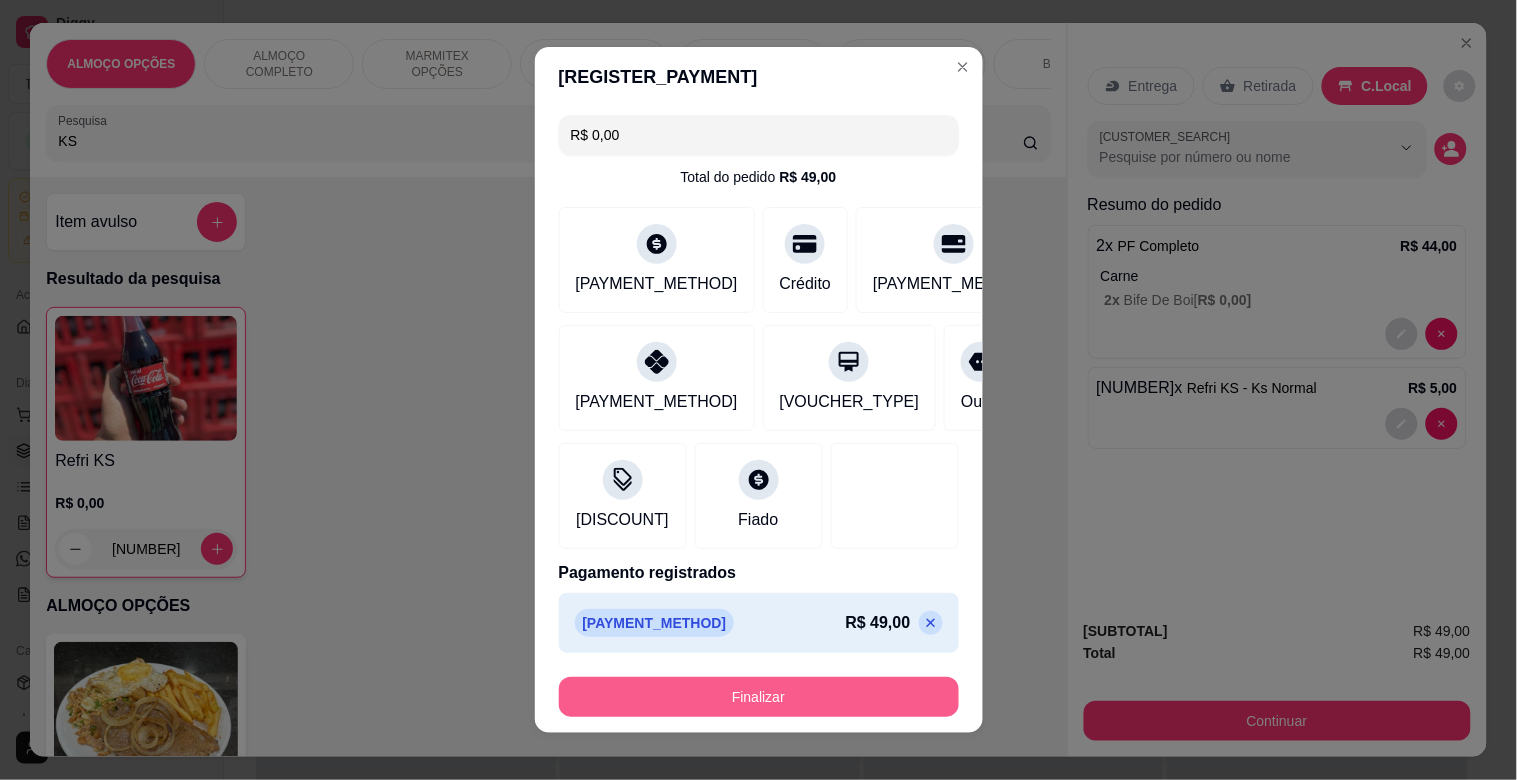 click on "Finalizar" at bounding box center [759, 697] 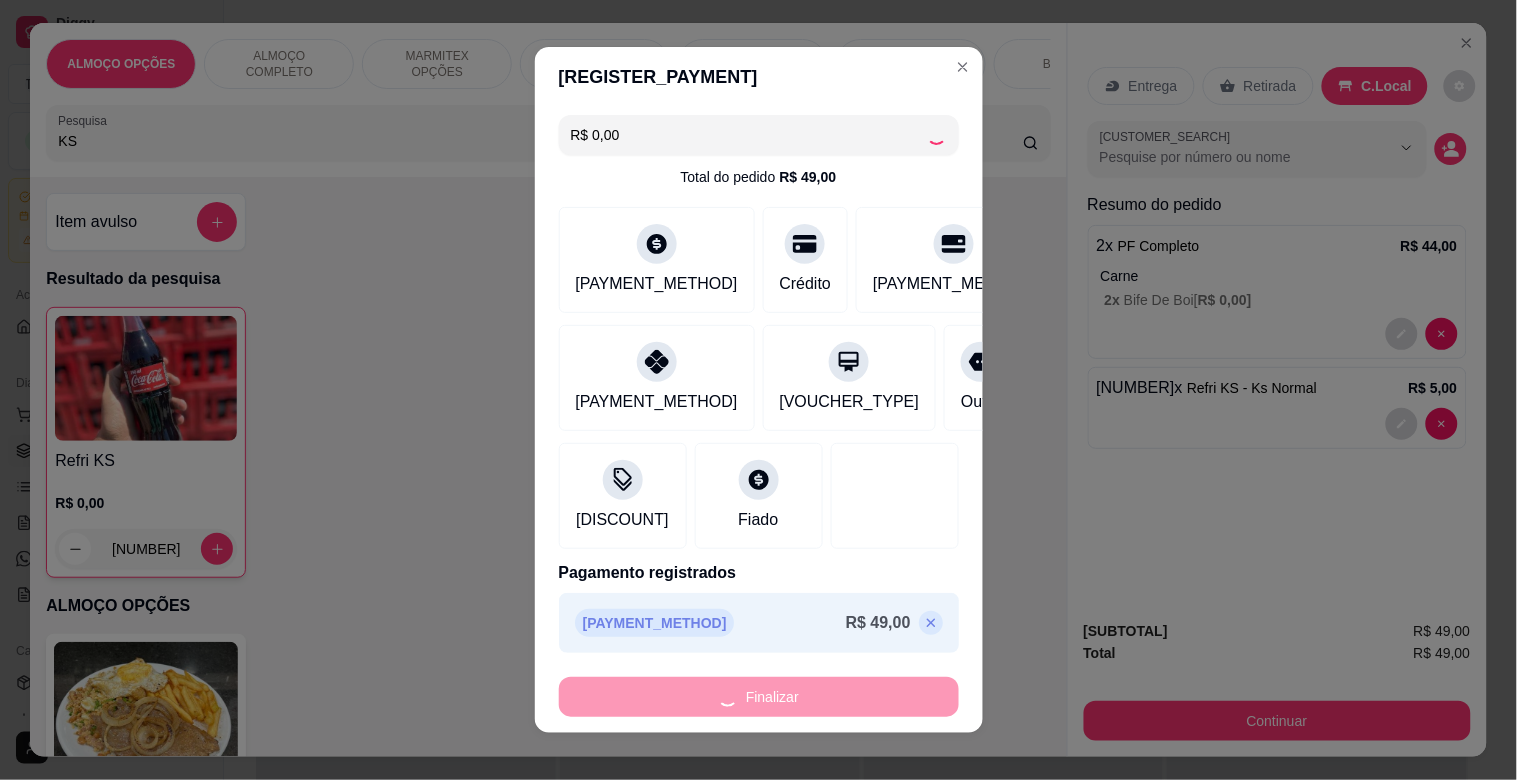 type on "0" 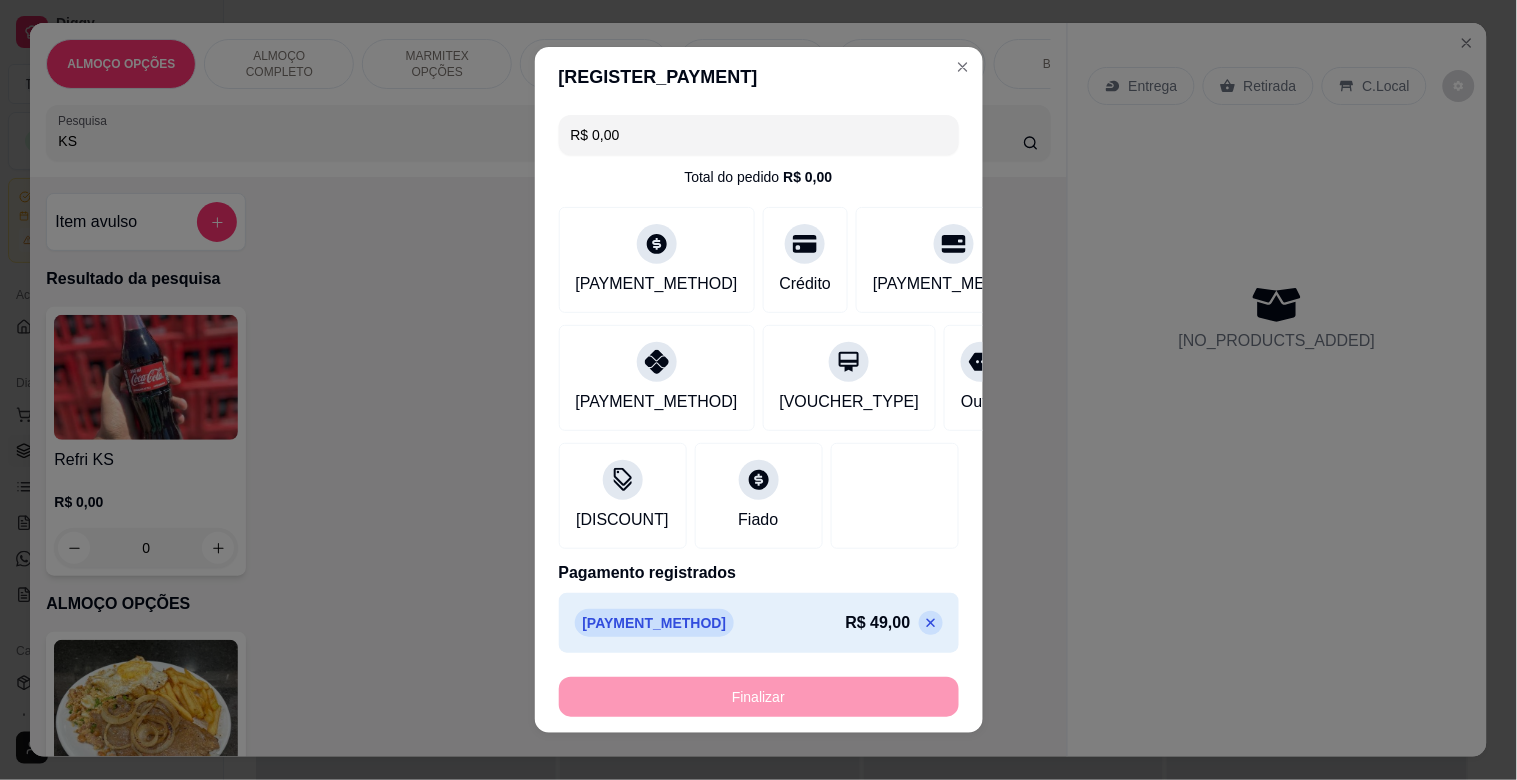 type on "-R$ 49,00" 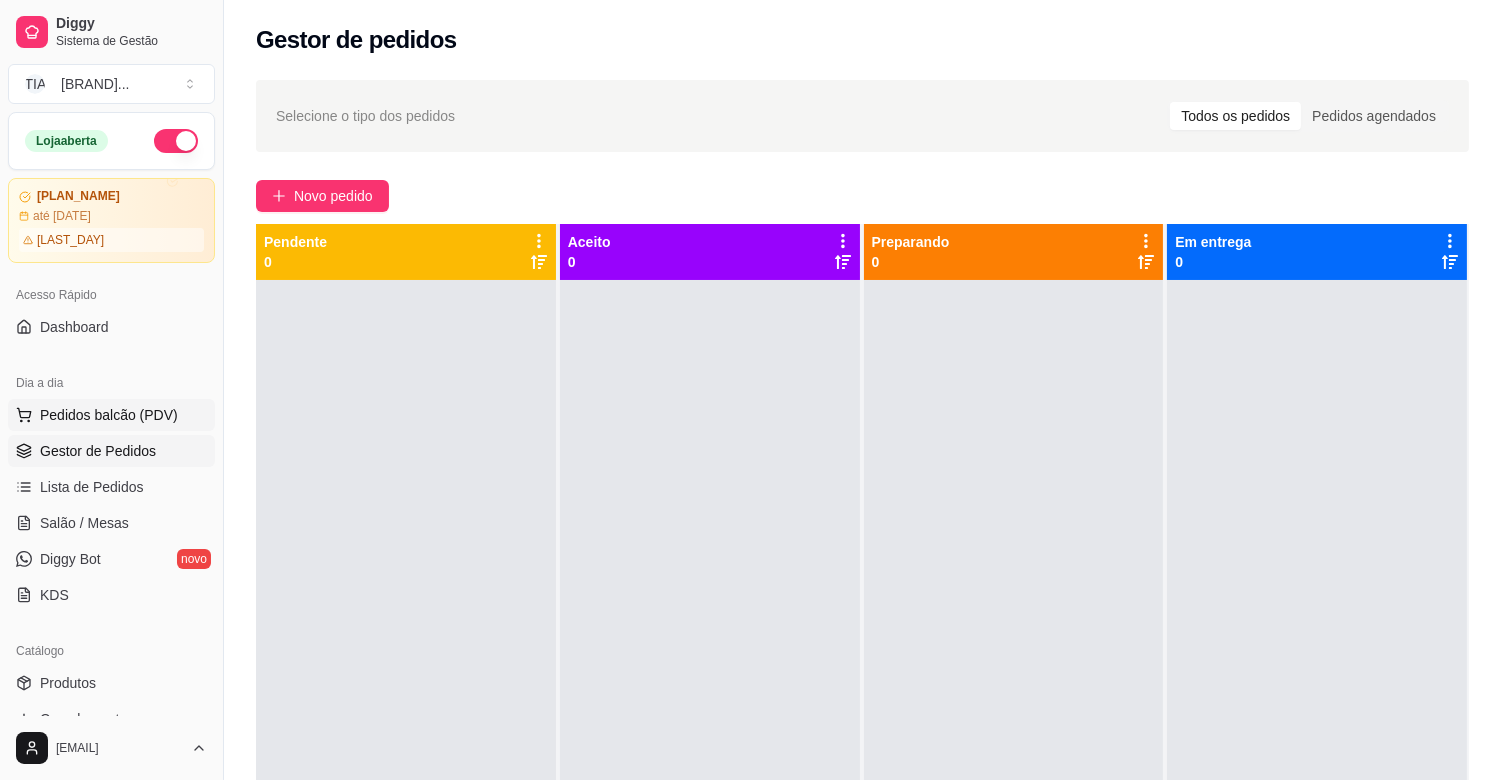 click on "Pedidos balcão (PDV)" at bounding box center [109, 415] 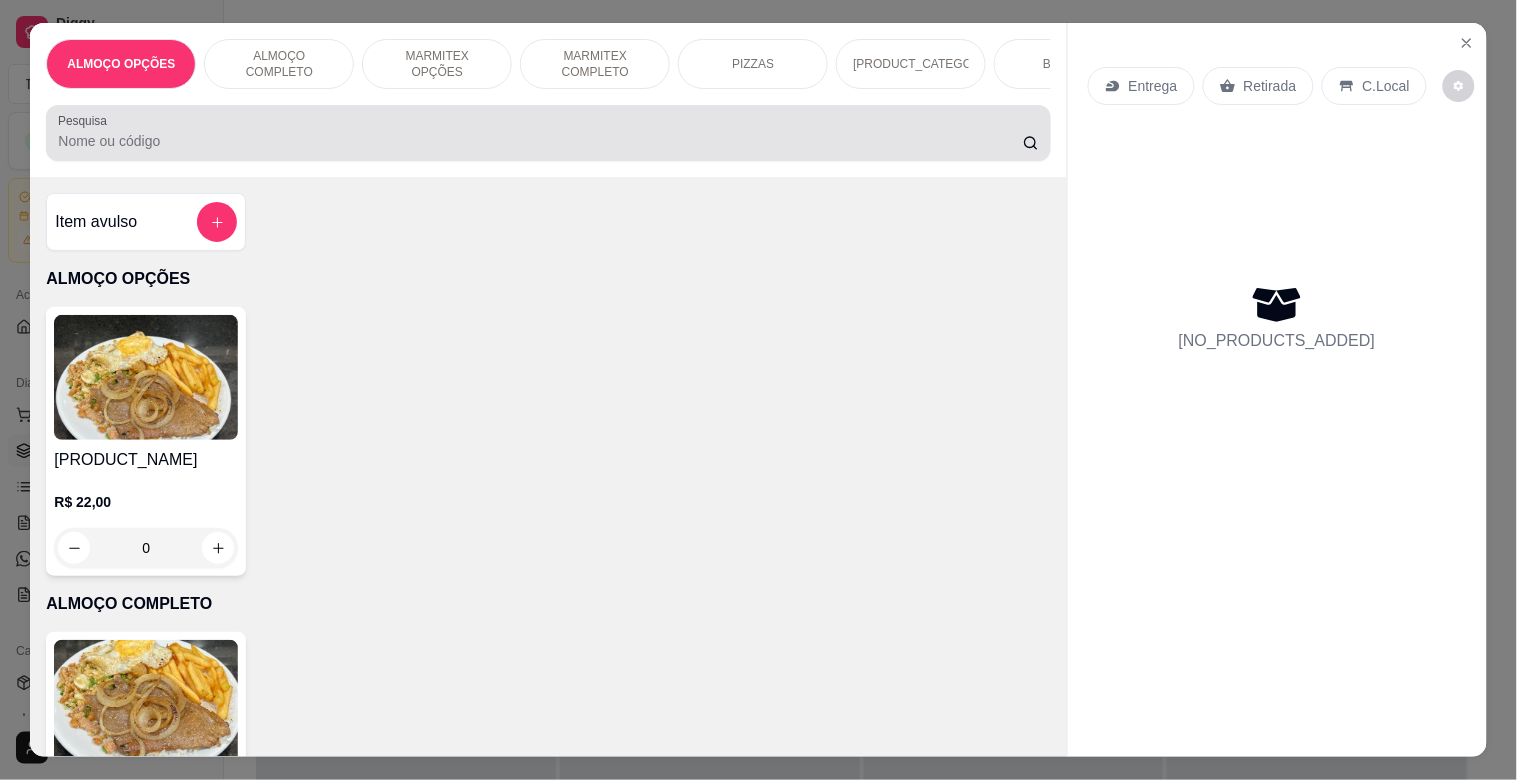 click on "Pesquisa" at bounding box center [540, 141] 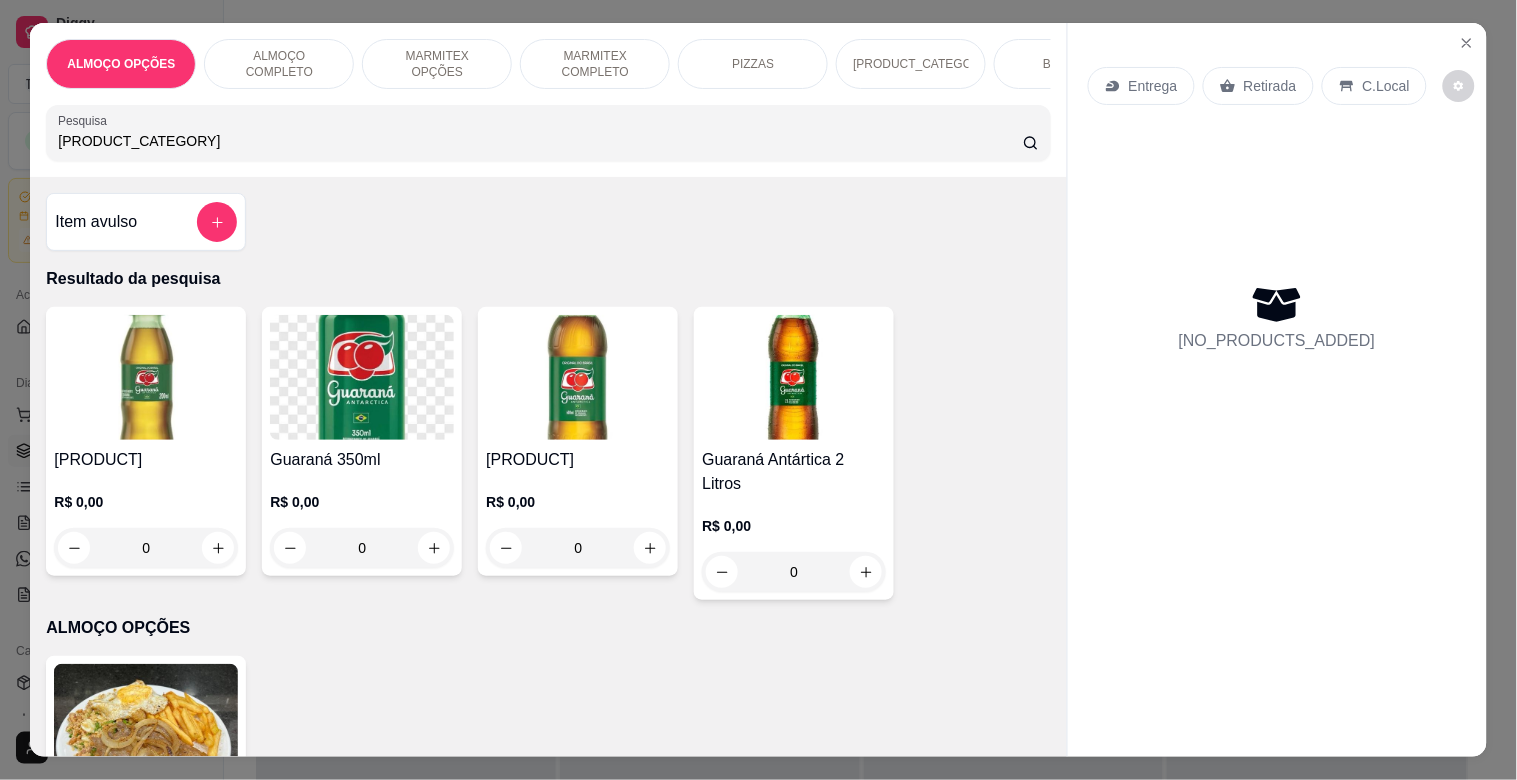 type on "[PRODUCT_CATEGORY]" 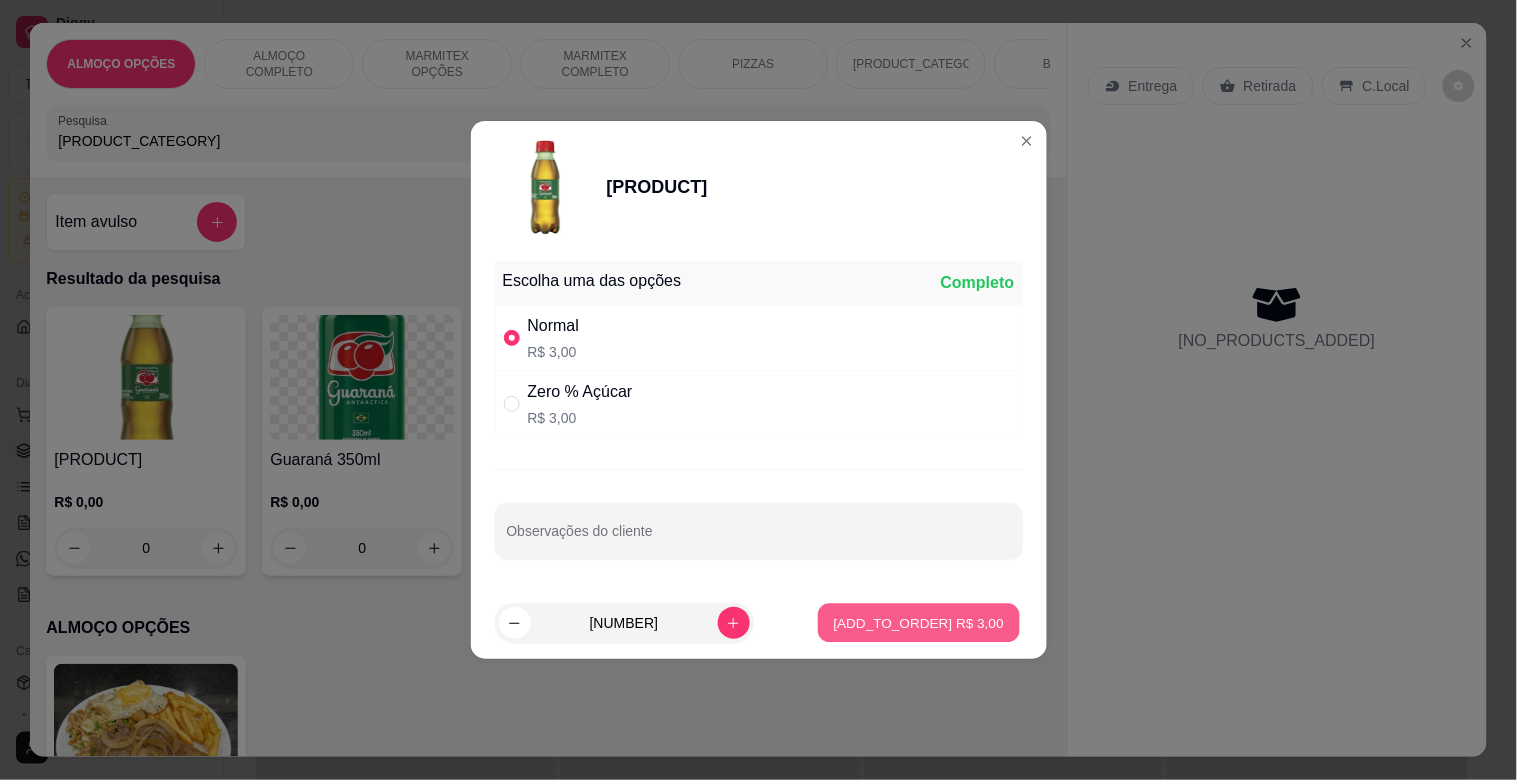 click on "Adicionar   R$ 3,00" at bounding box center [918, 623] 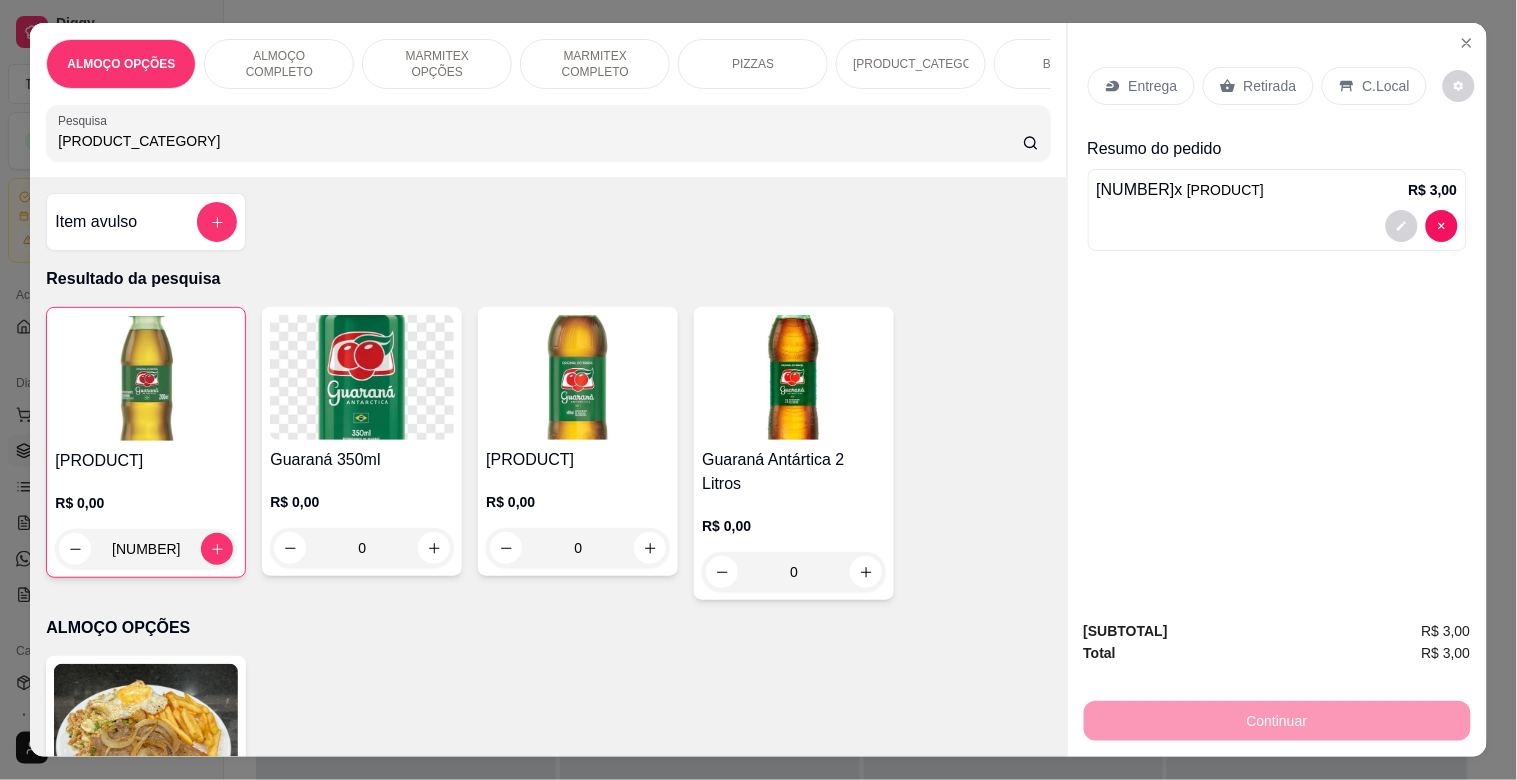 click at bounding box center [146, 378] 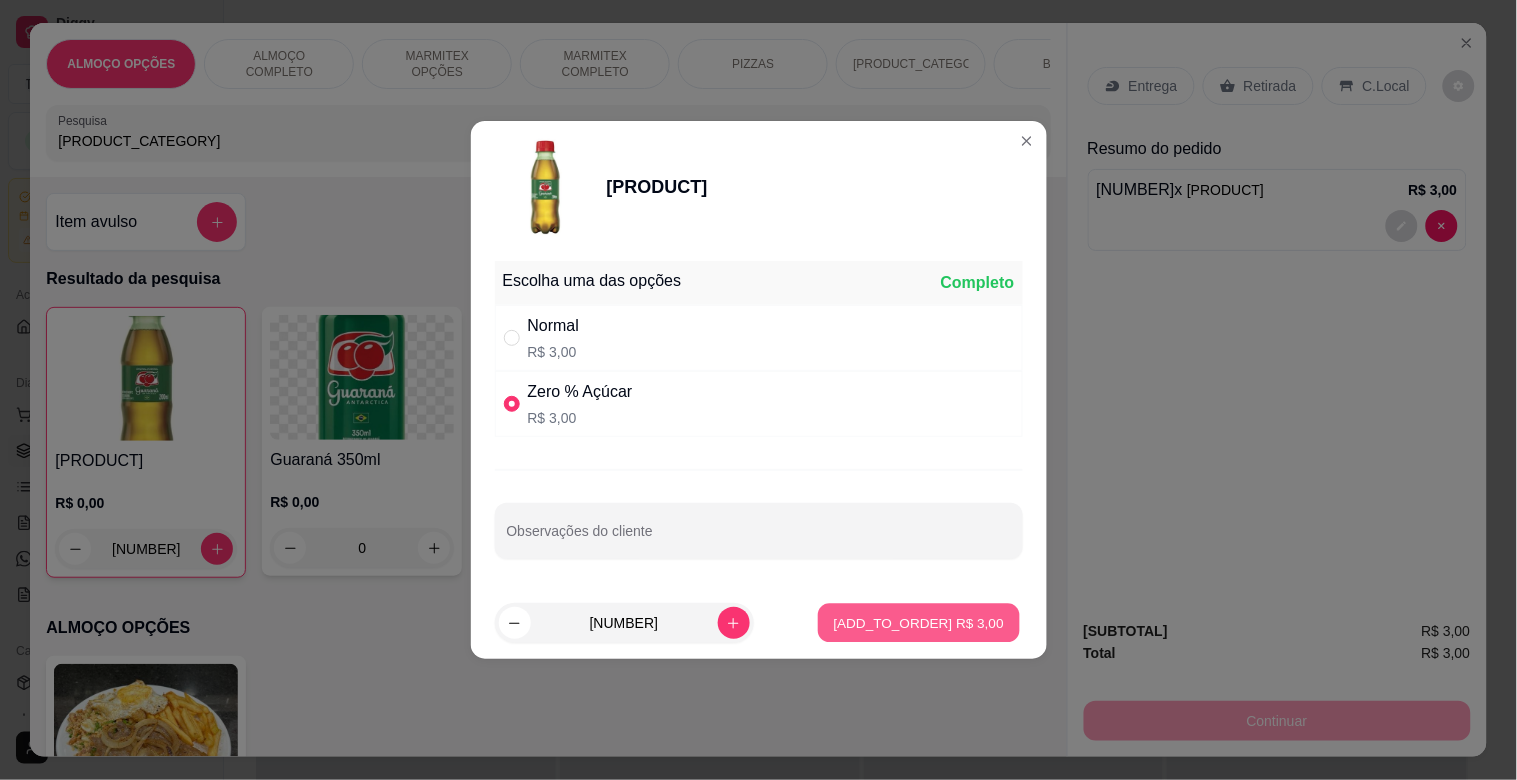 click on "Adicionar   R$ 3,00" at bounding box center [919, 622] 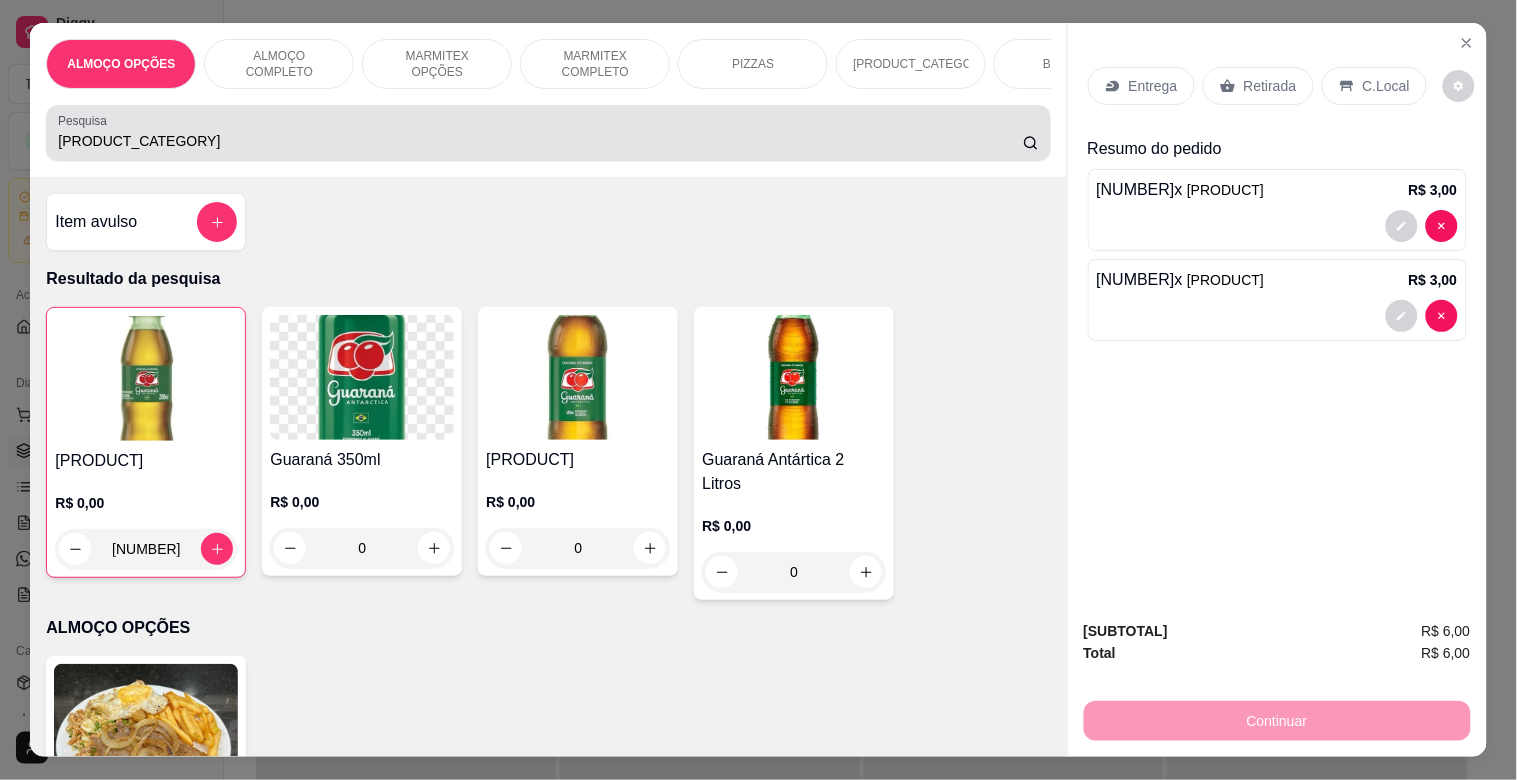 click on "[PRODUCT_CATEGORY]" at bounding box center (540, 141) 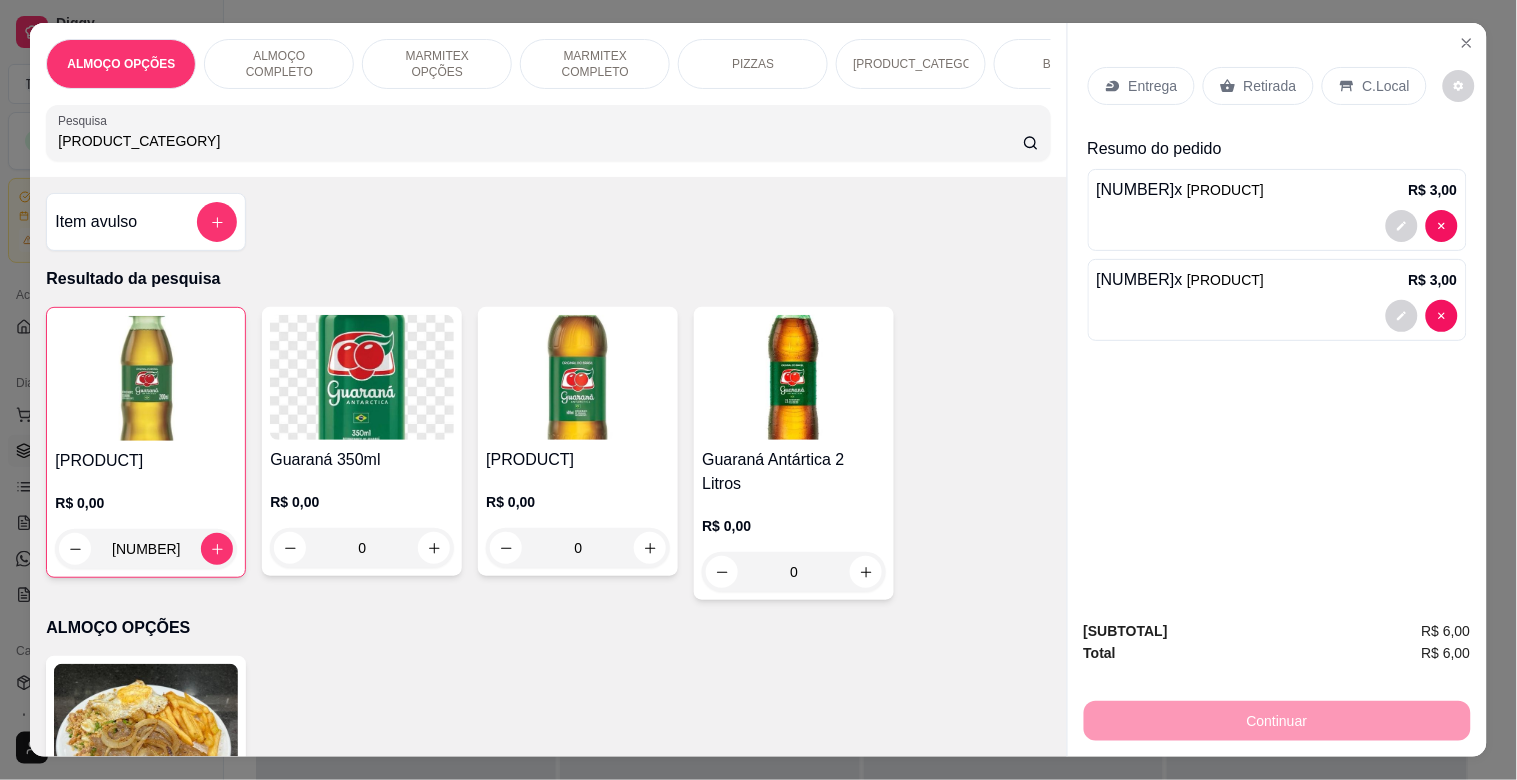 click on "[PRODUCT_CATEGORY]" at bounding box center (540, 141) 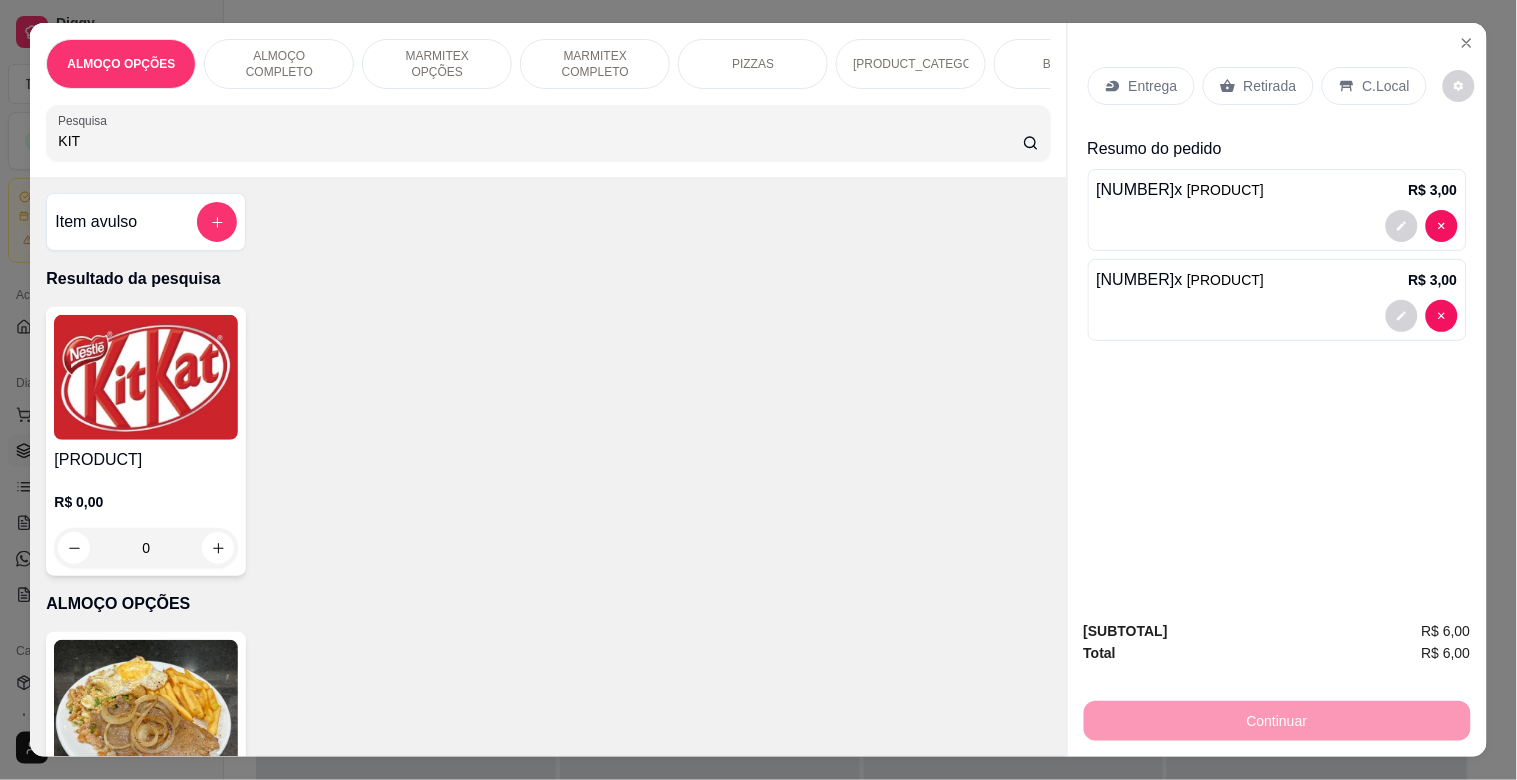 type on "KIT" 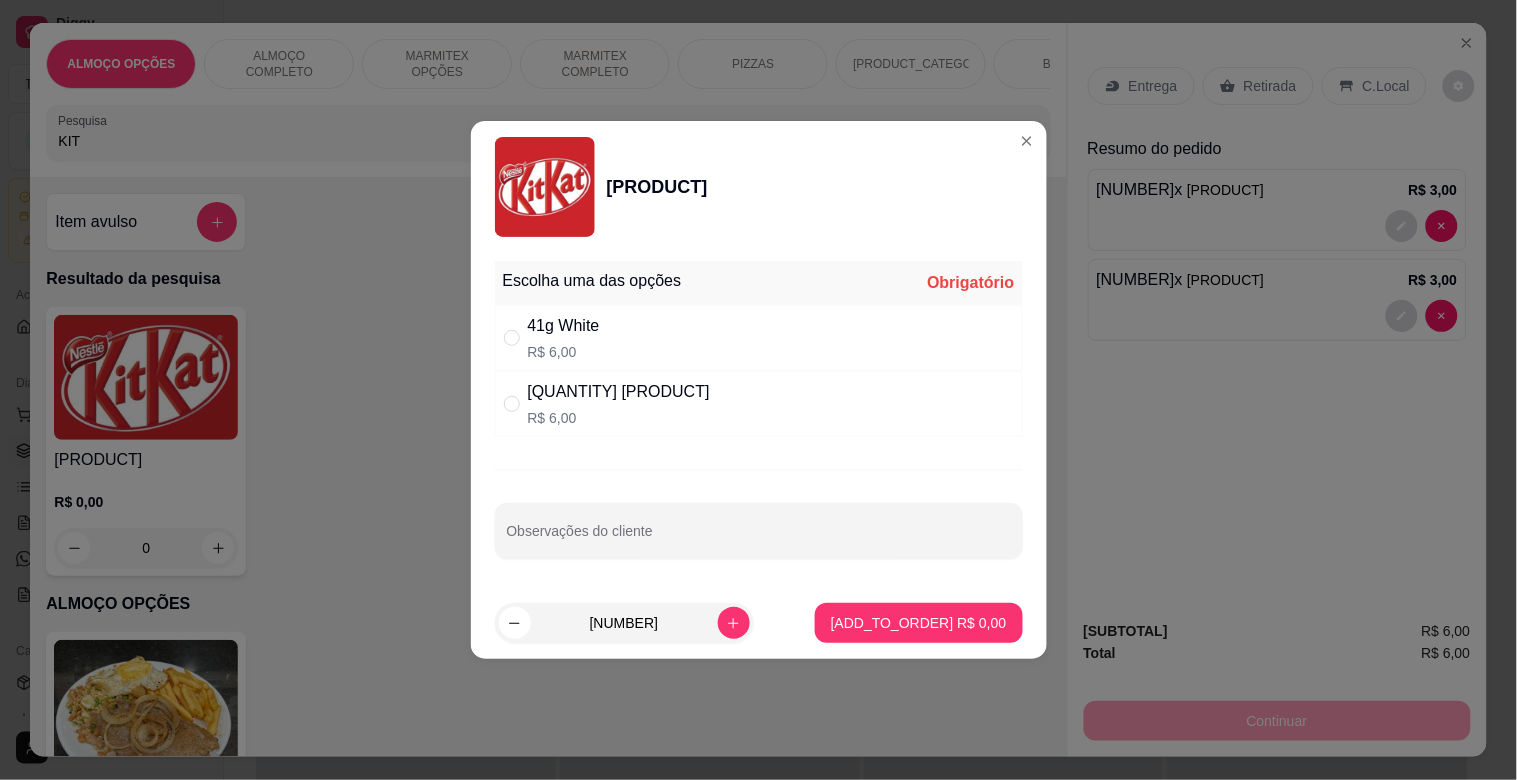 click on "R$ 6,00" at bounding box center (619, 418) 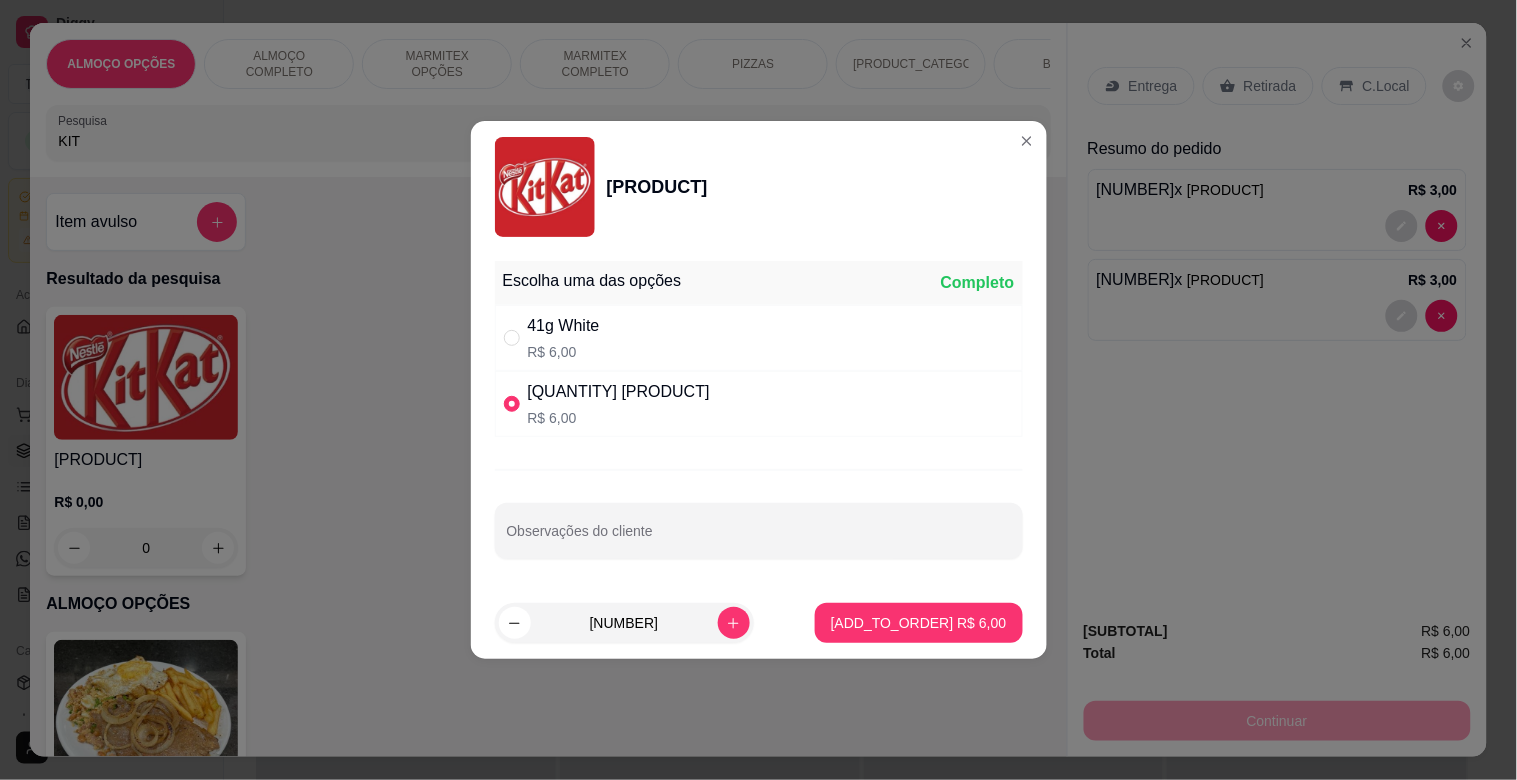 click on "Escolha uma das opções Completo 41g White  R$ 6,00 41g Chocolate  R$ 6,00 Observações do cliente" at bounding box center [759, 420] 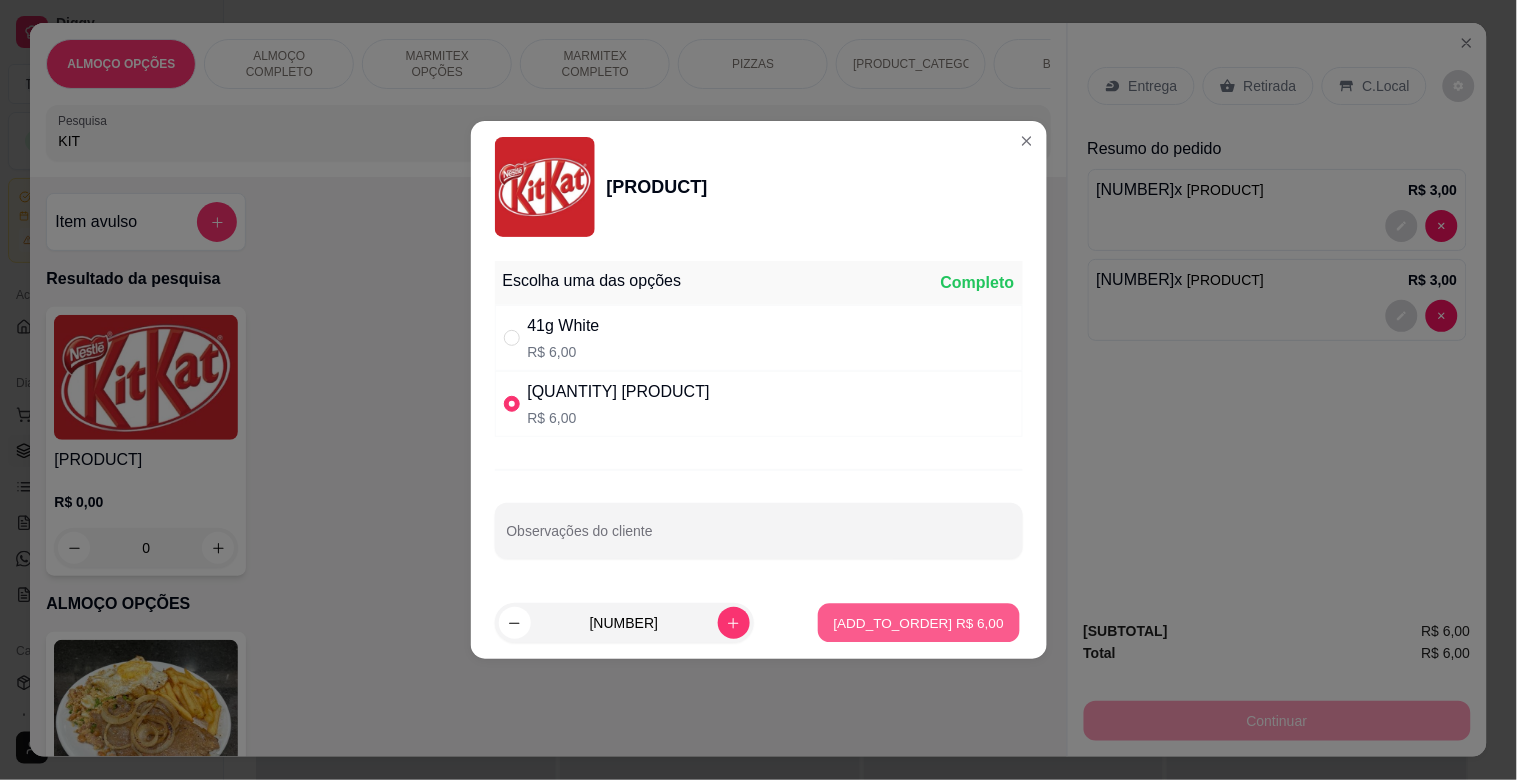click on "Adicionar   R$ 6,00" at bounding box center [918, 623] 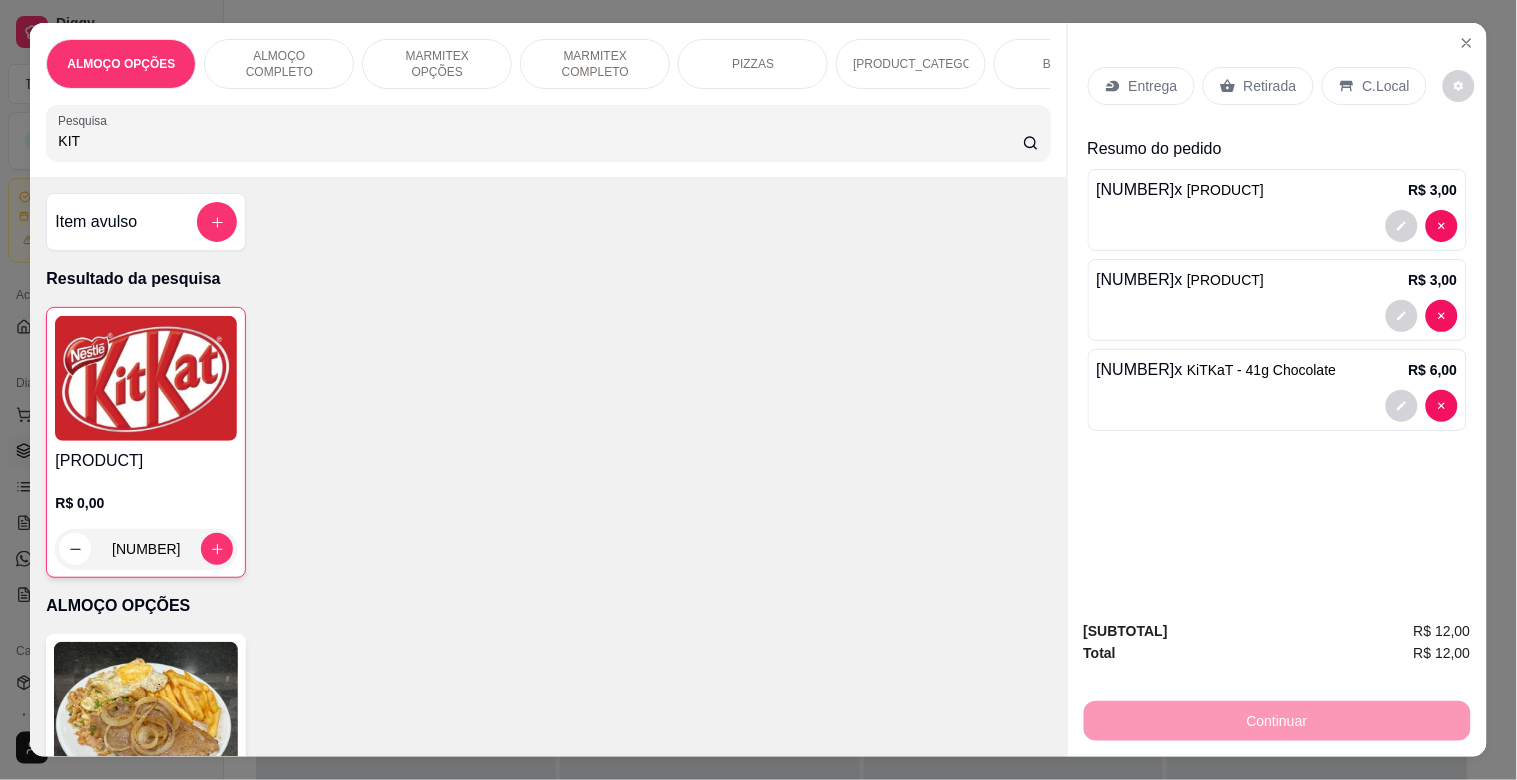 click on "Retirada" at bounding box center [1270, 86] 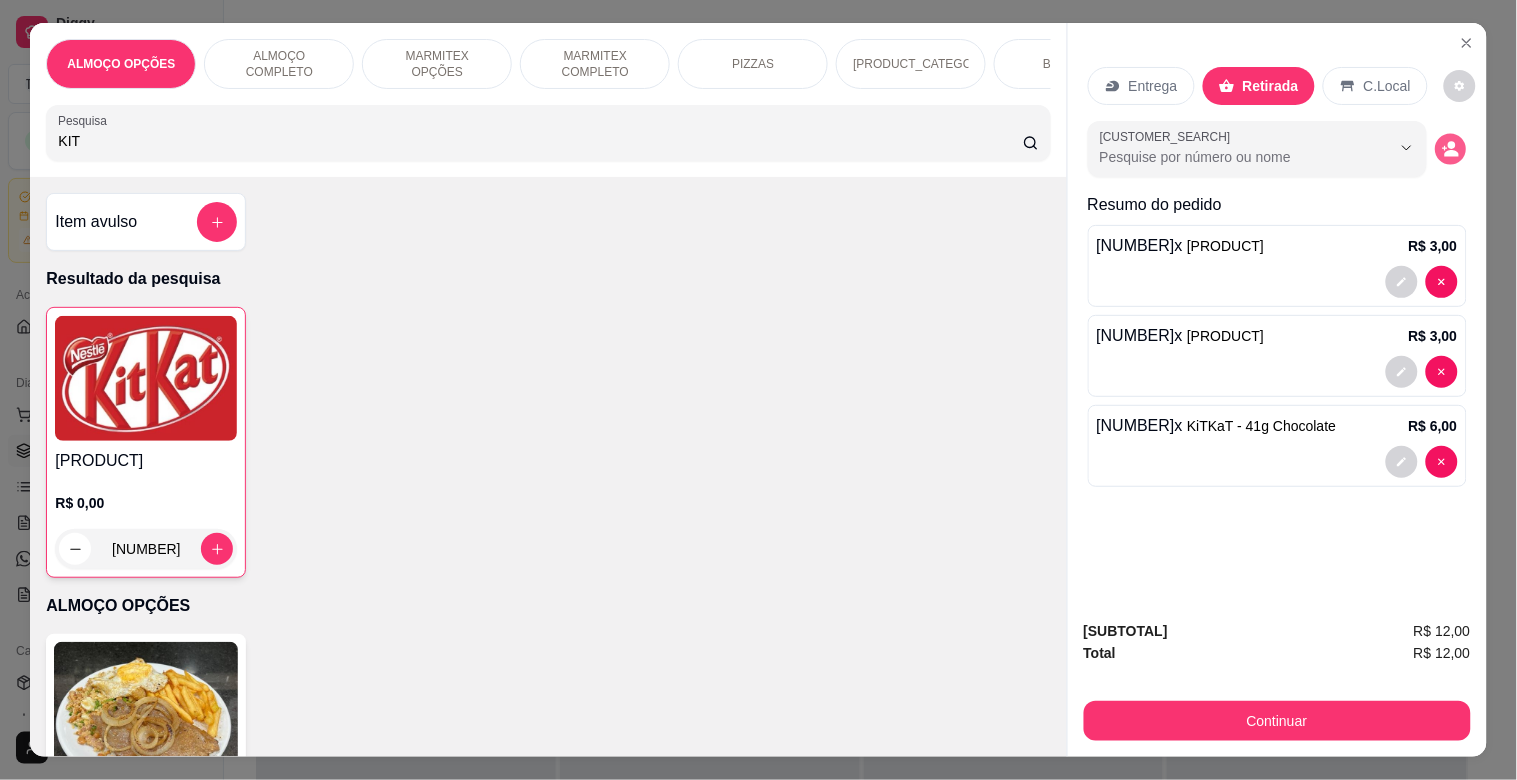 click 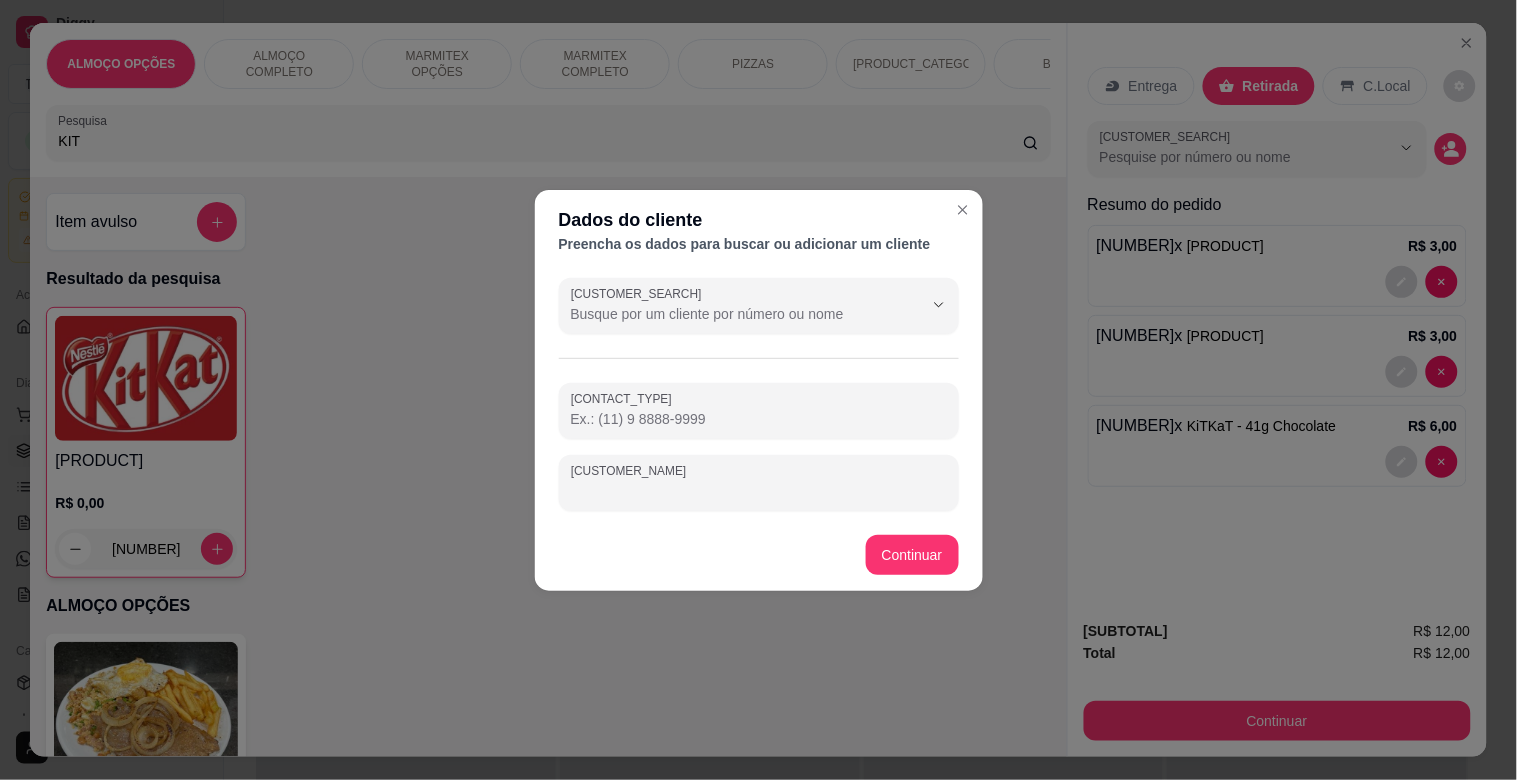 click on "[CUSTOMER_NAME]" at bounding box center (759, 491) 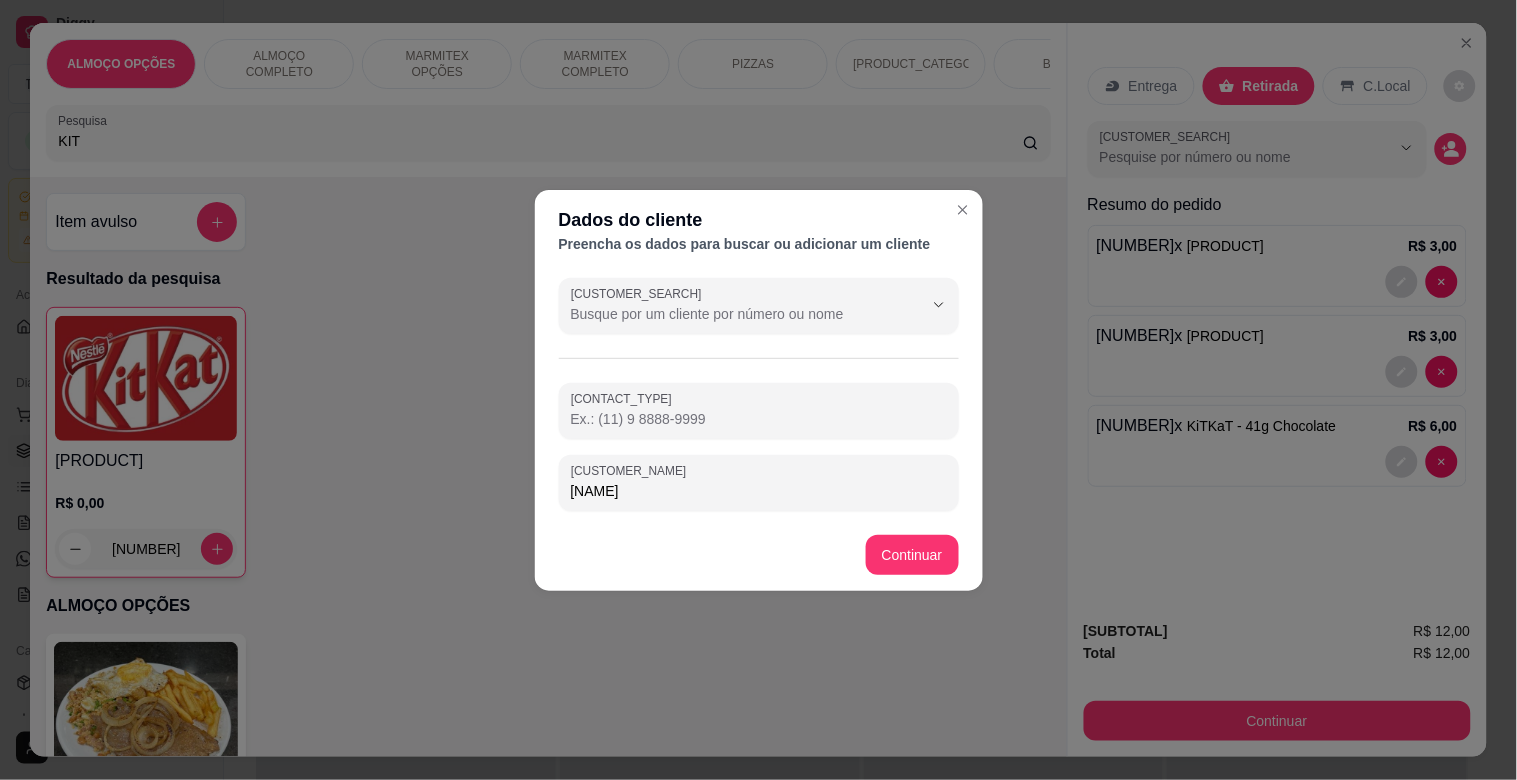 type on "[NAME]" 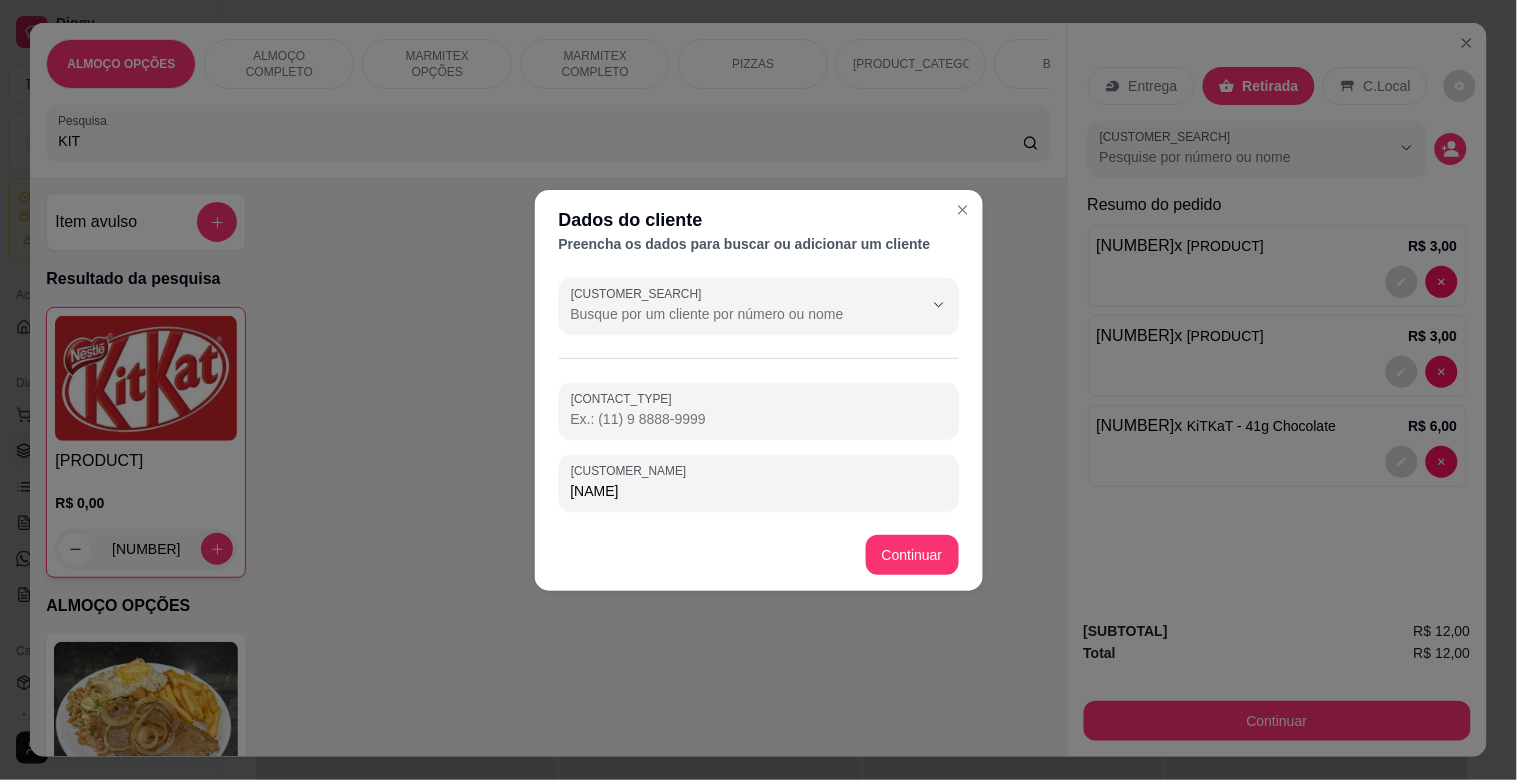 click on "Continuar" at bounding box center (759, 555) 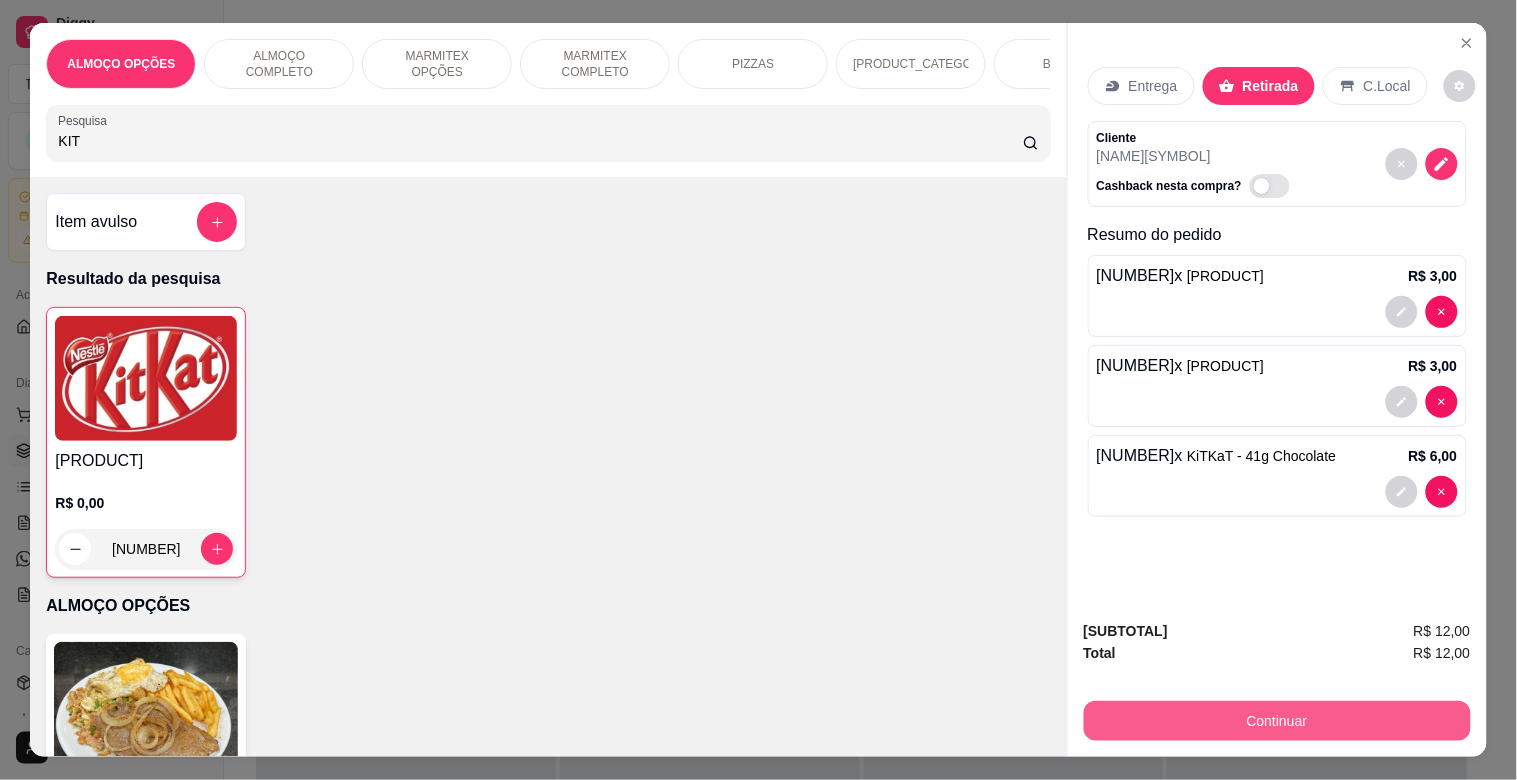 click on "Continuar" at bounding box center (1277, 721) 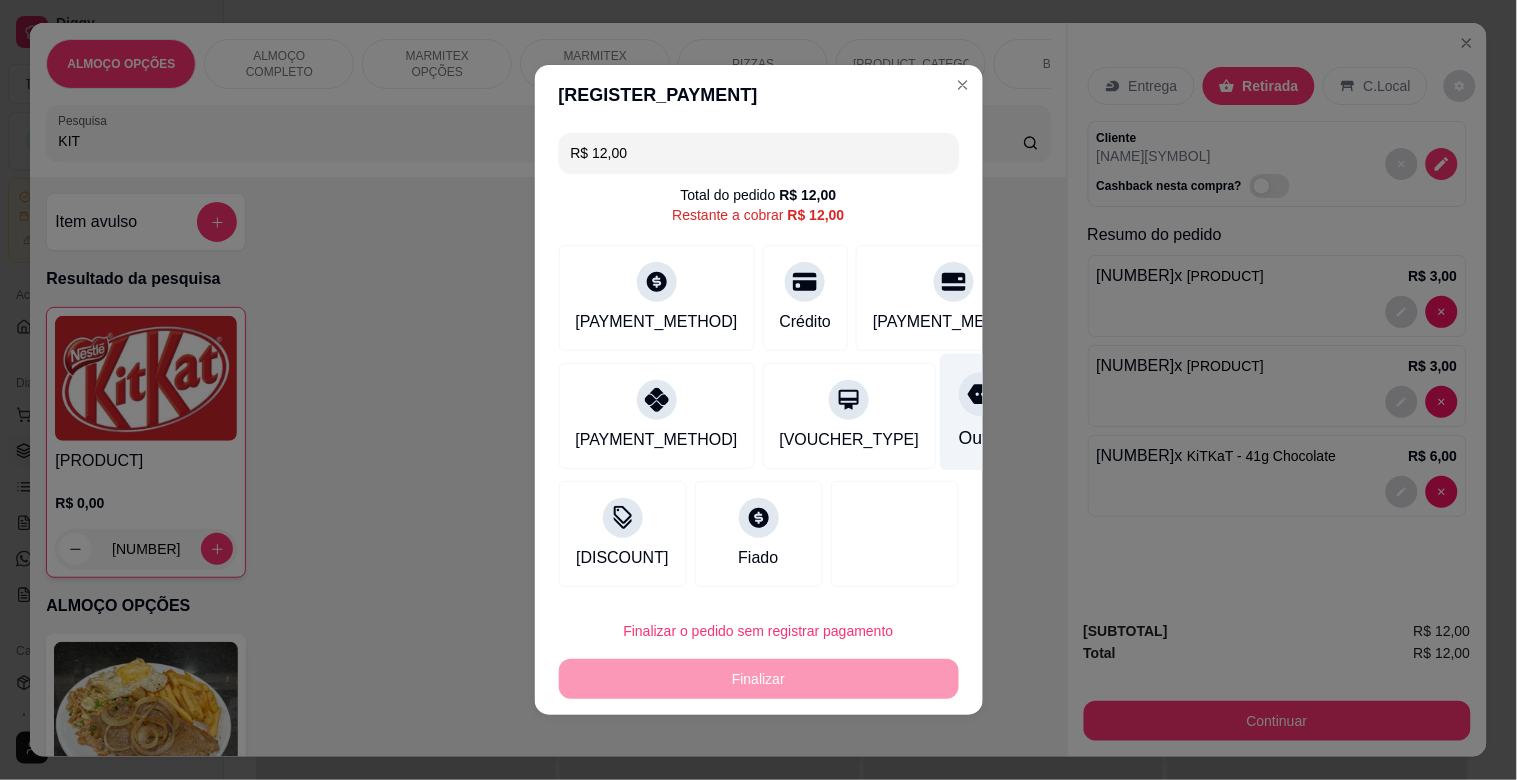 click on "Outro" at bounding box center [980, 412] 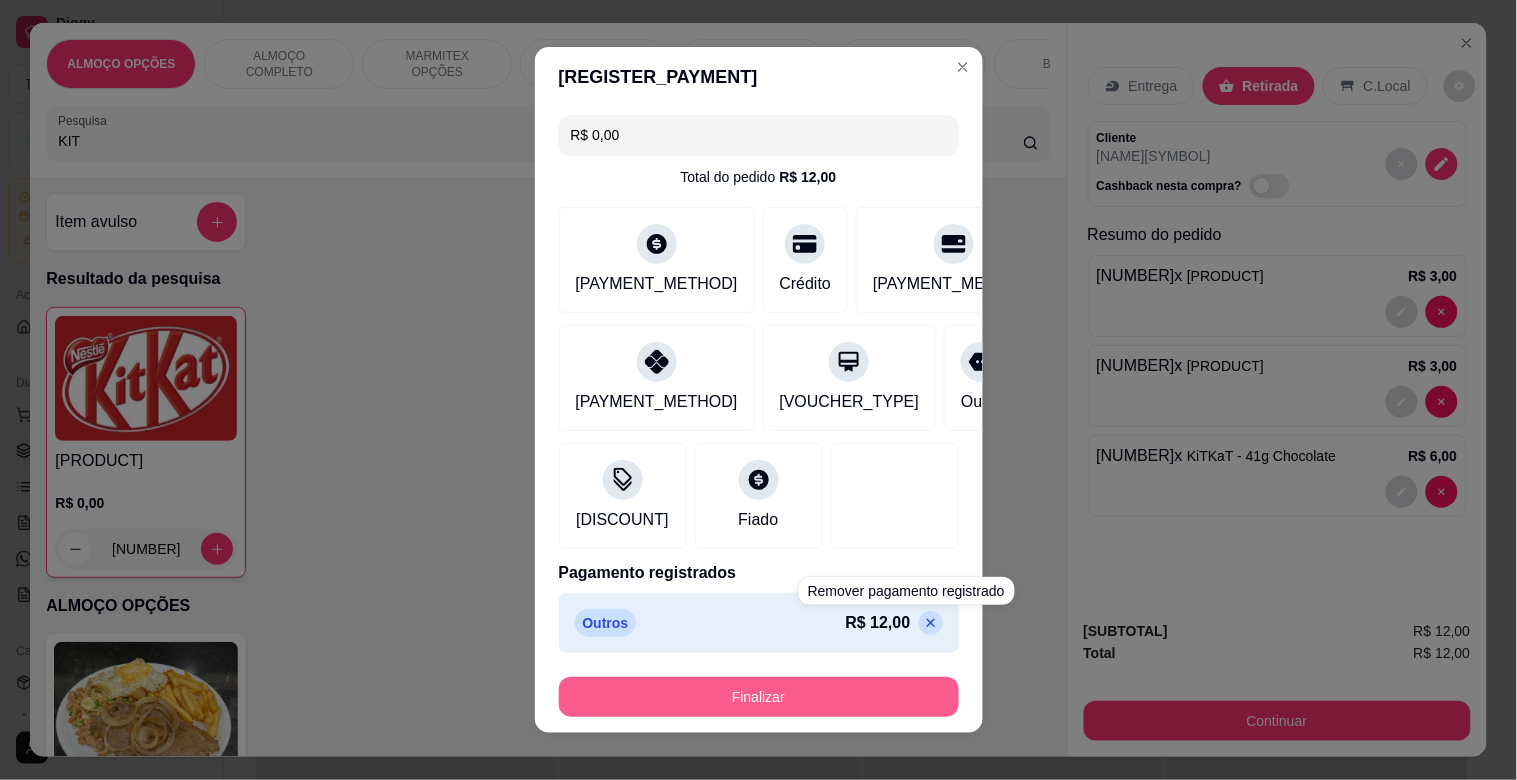 click on "Finalizar" at bounding box center [759, 697] 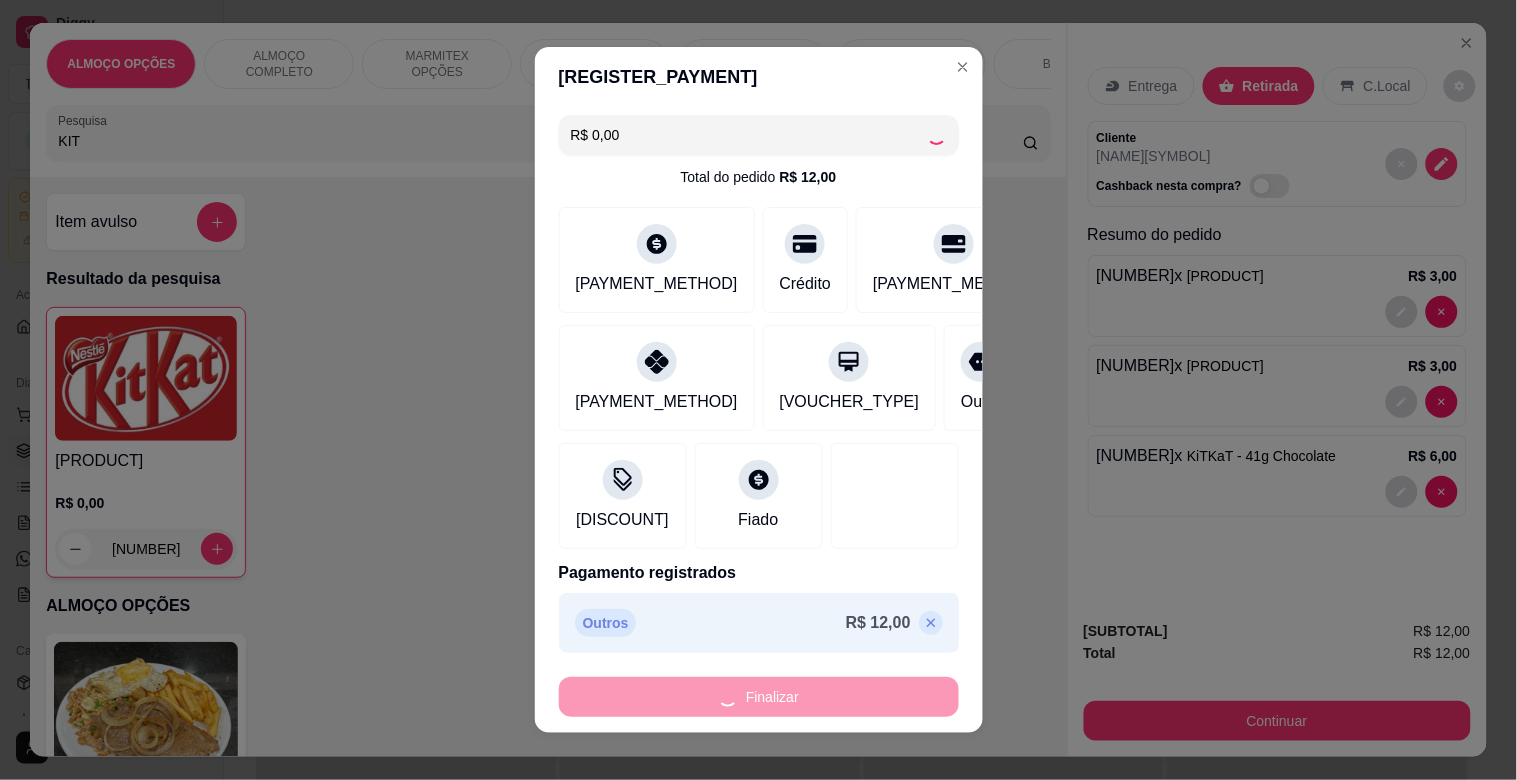 type on "0" 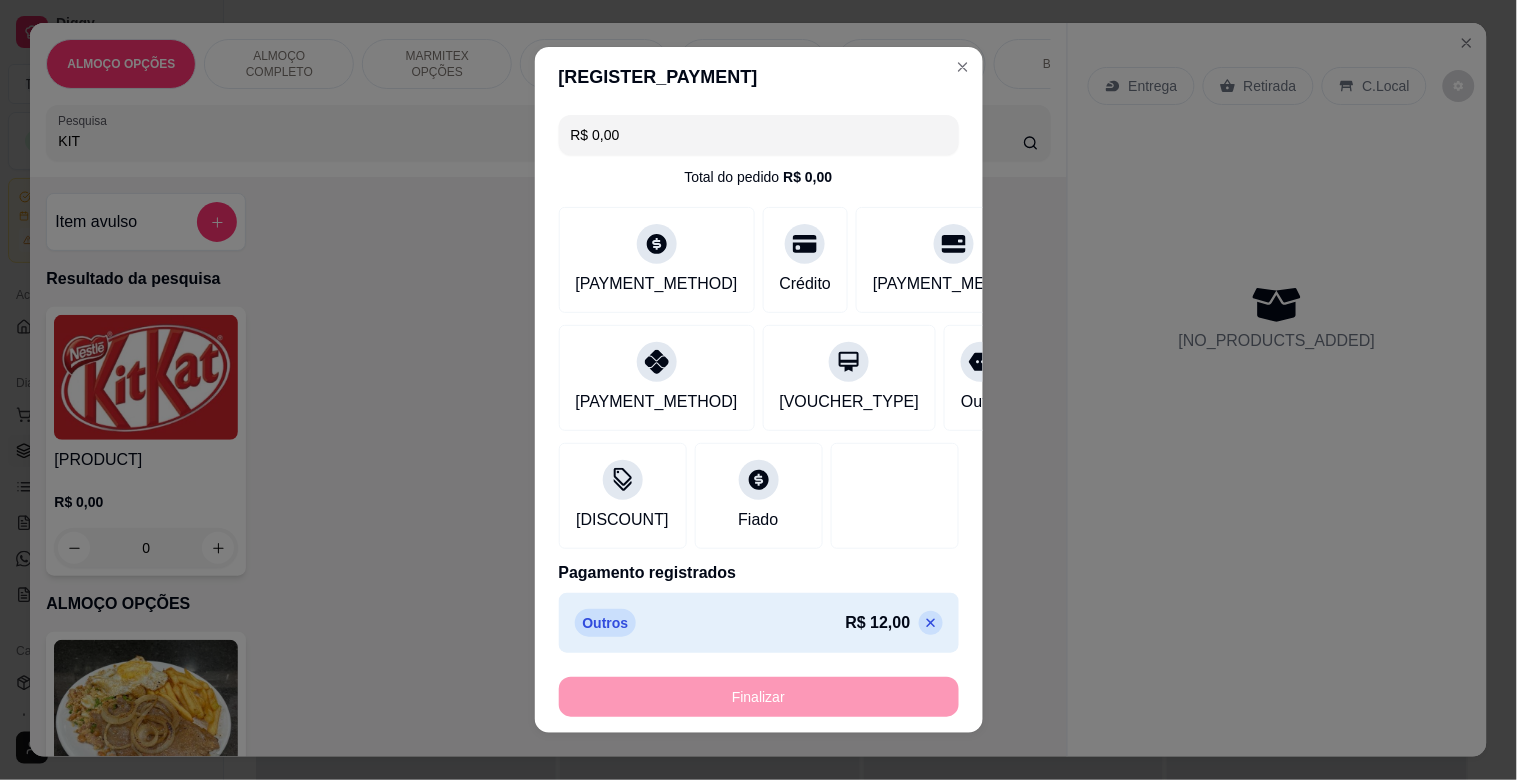 type on "-R$ 12,00" 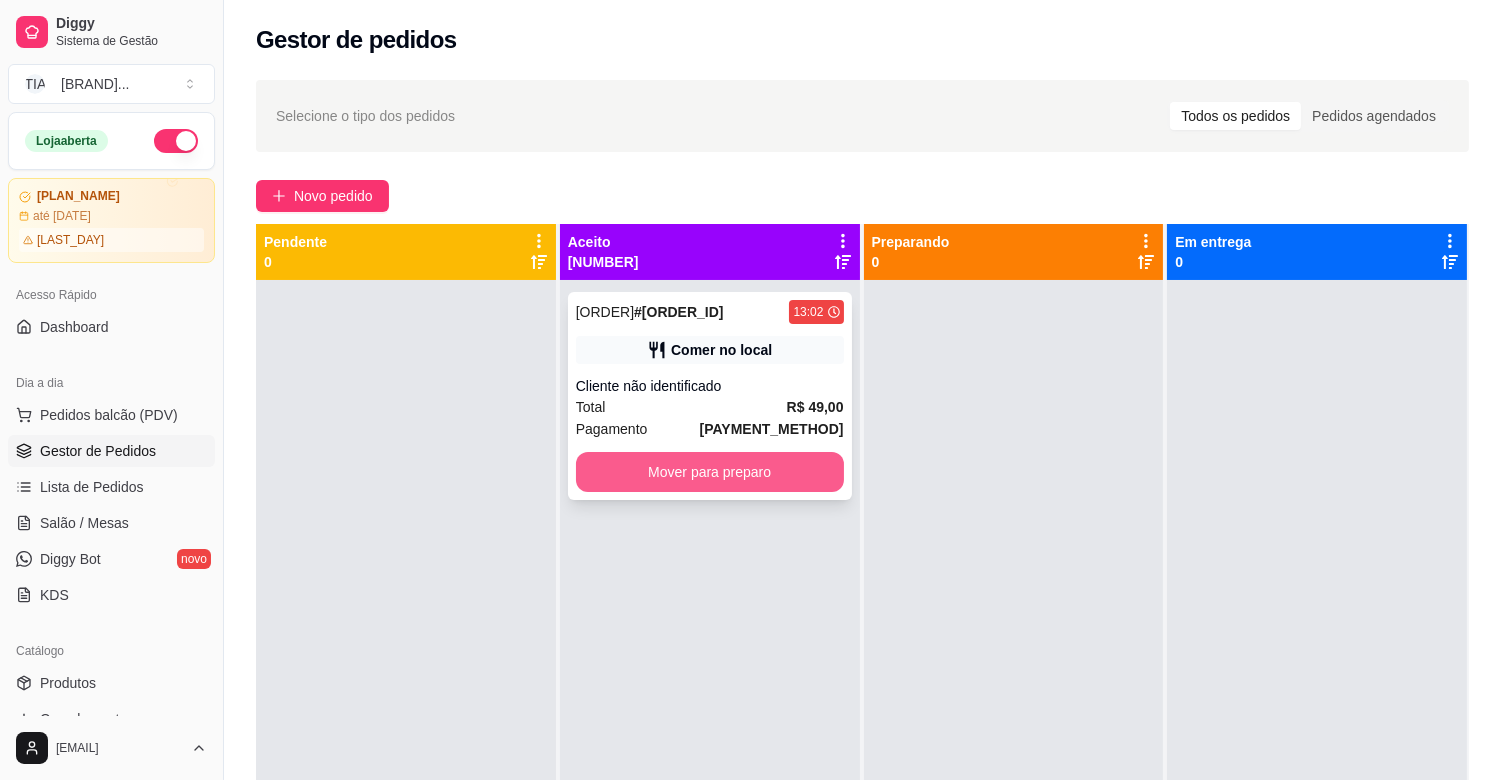 click on "Mover para preparo" at bounding box center [710, 472] 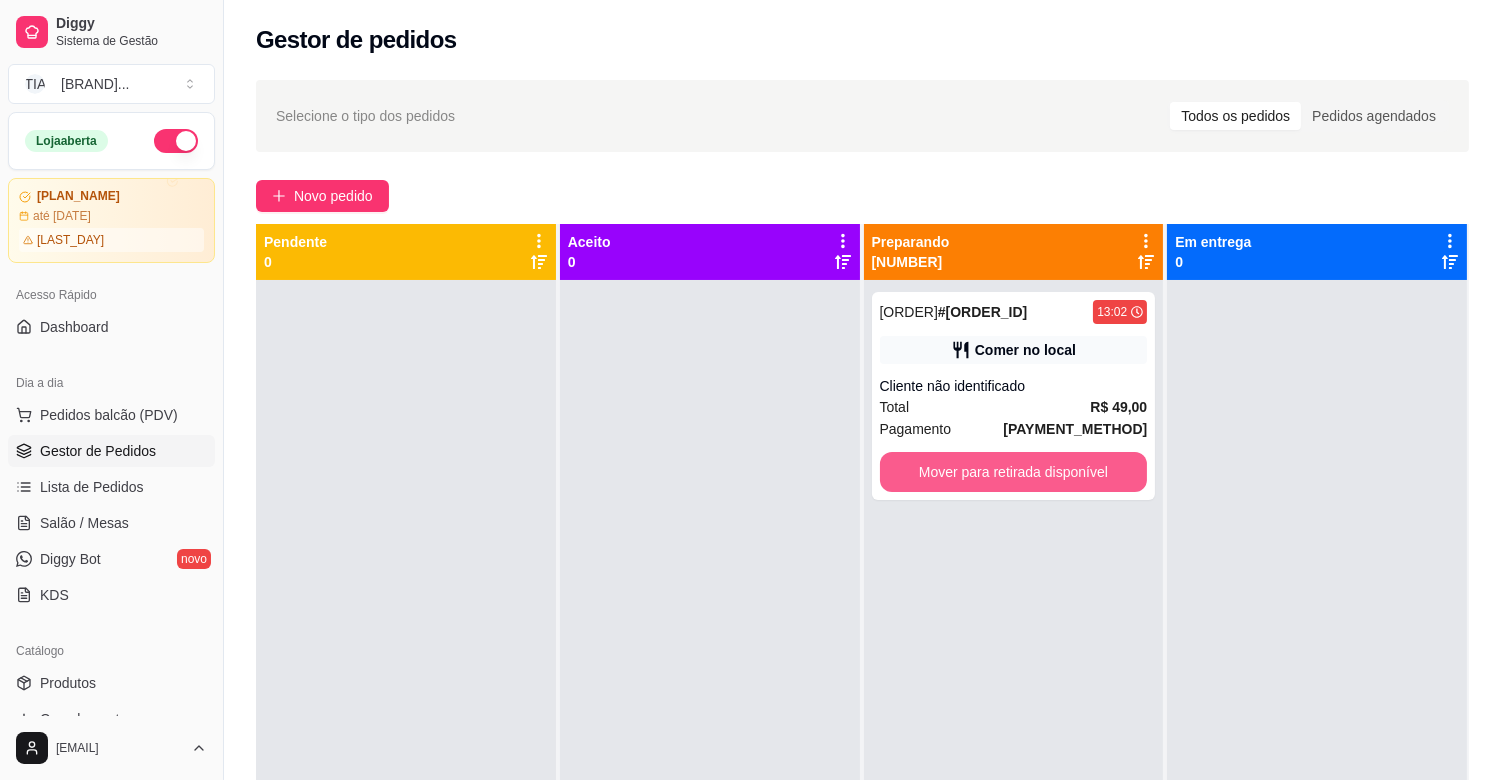 click on "Mover para retirada disponível" at bounding box center [1014, 472] 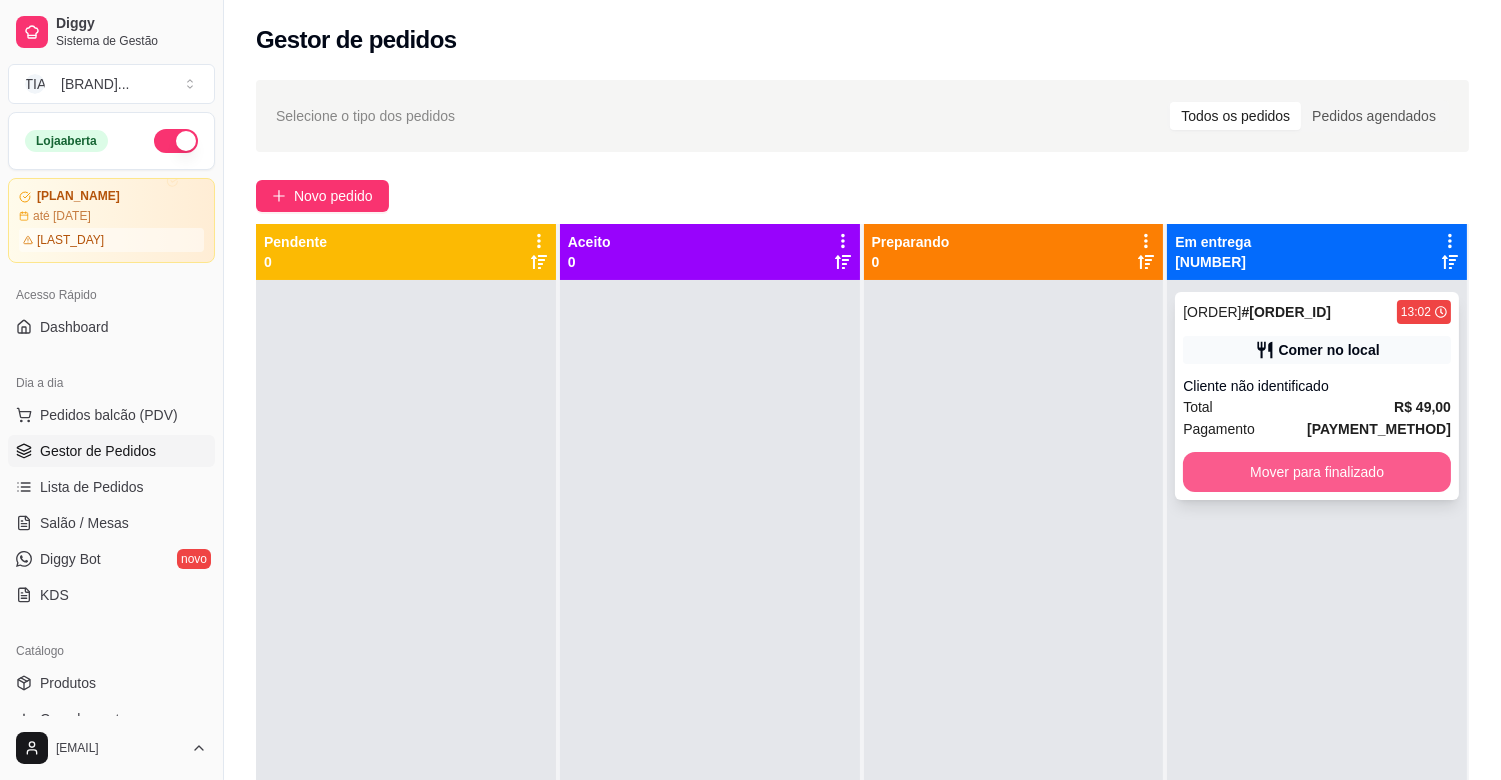 click on "Mover para finalizado" at bounding box center [1317, 472] 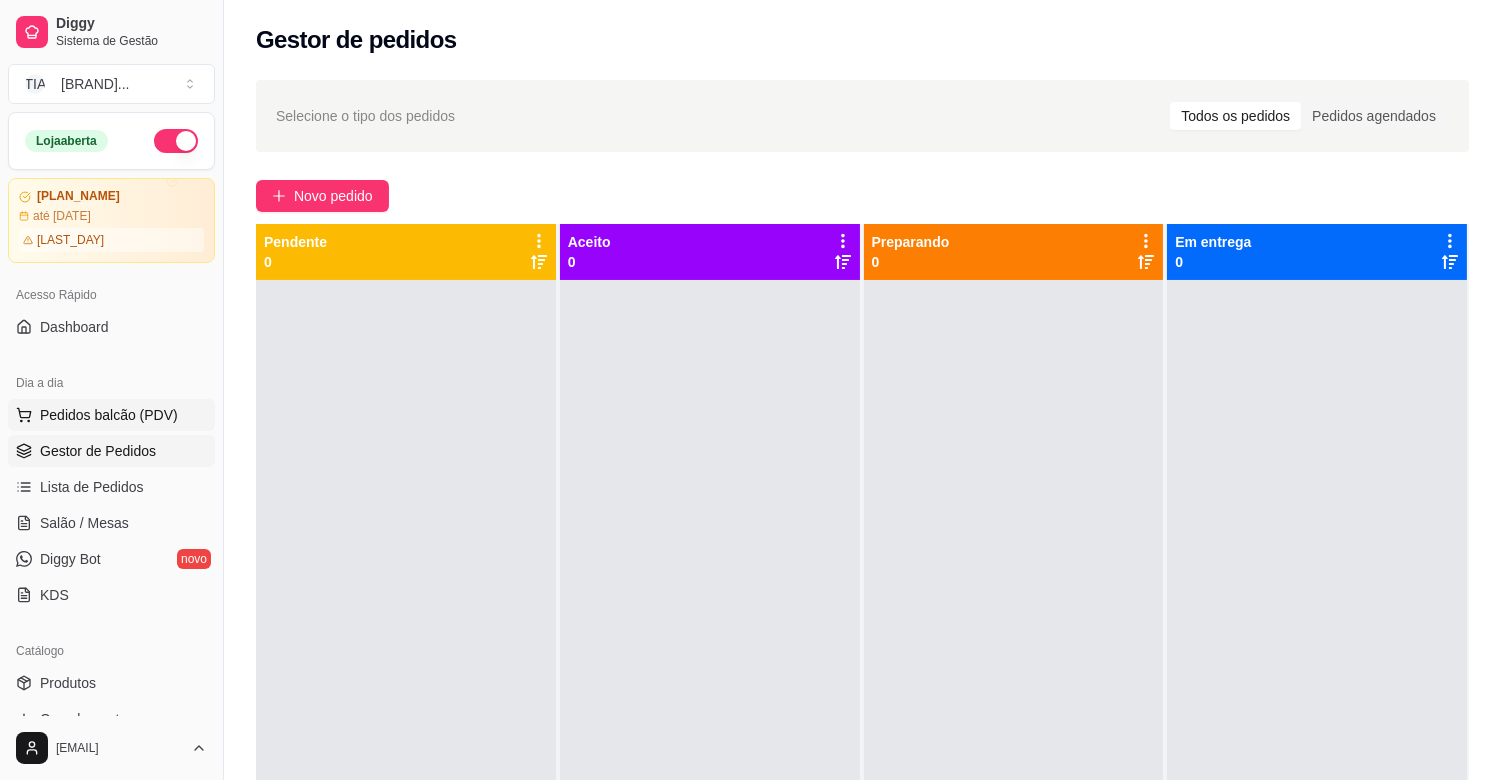click on "Pedidos balcão (PDV)" at bounding box center [109, 415] 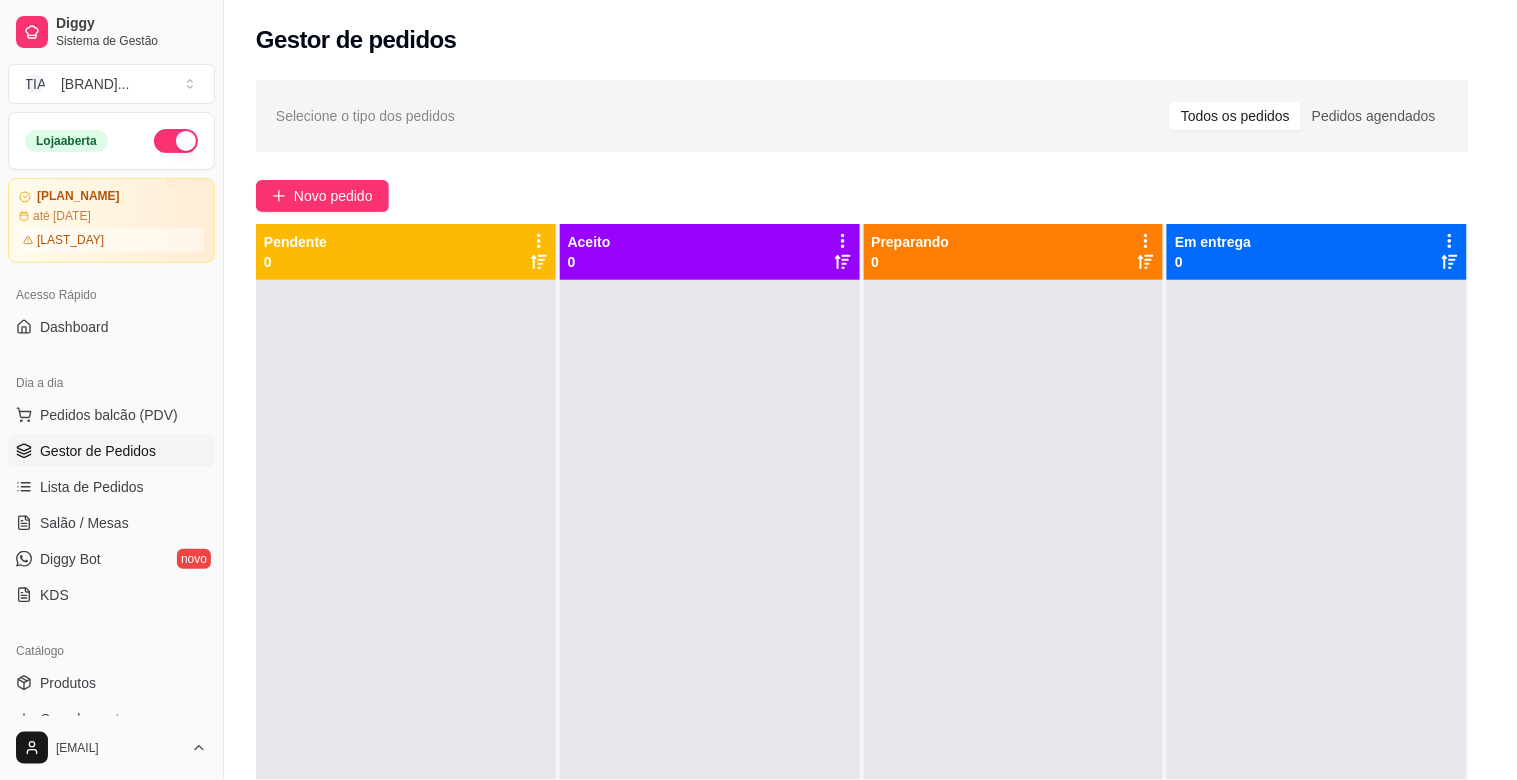 click on "MARMITEX COMPLETO" at bounding box center (595, 64) 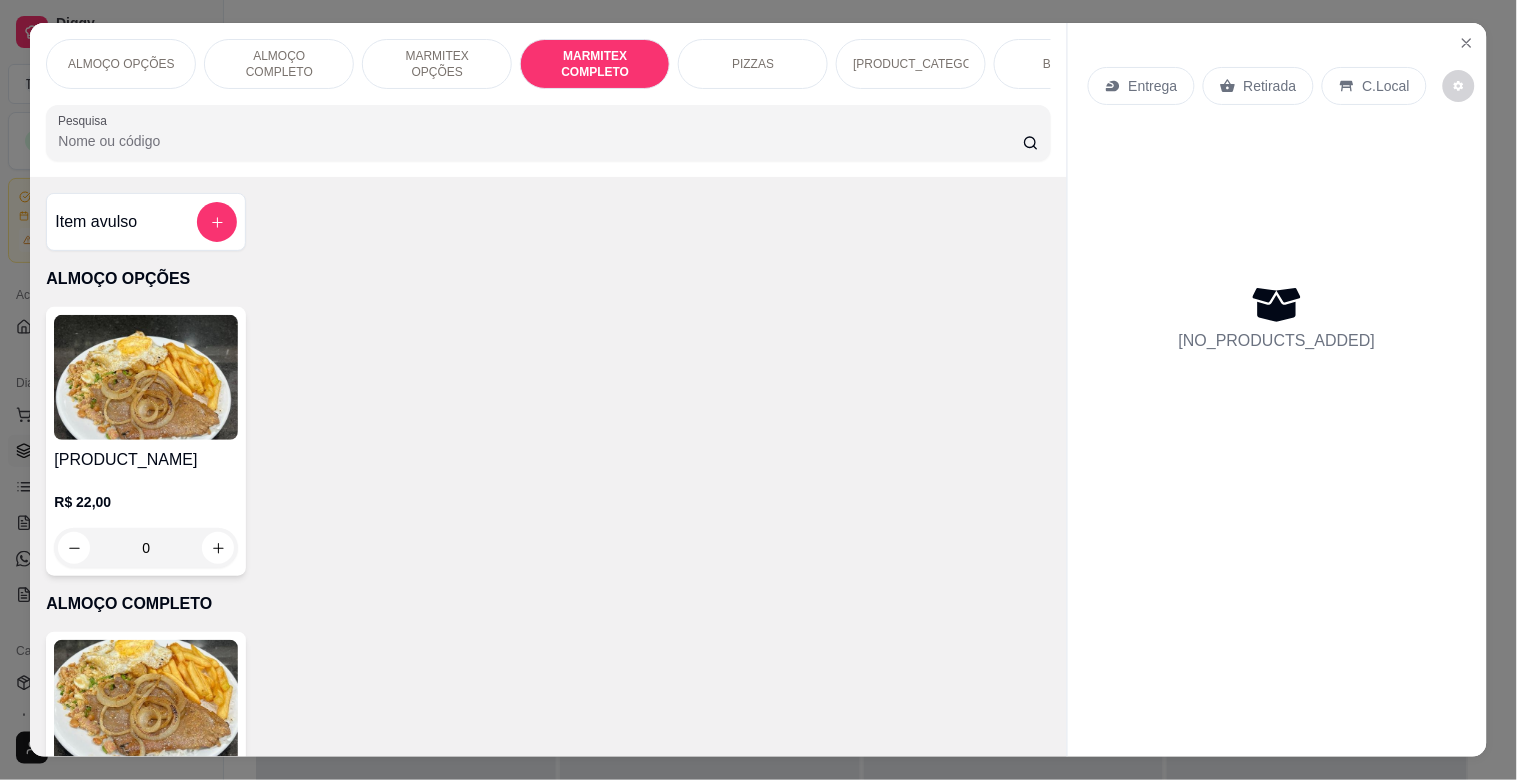 scroll, scrollTop: 1064, scrollLeft: 0, axis: vertical 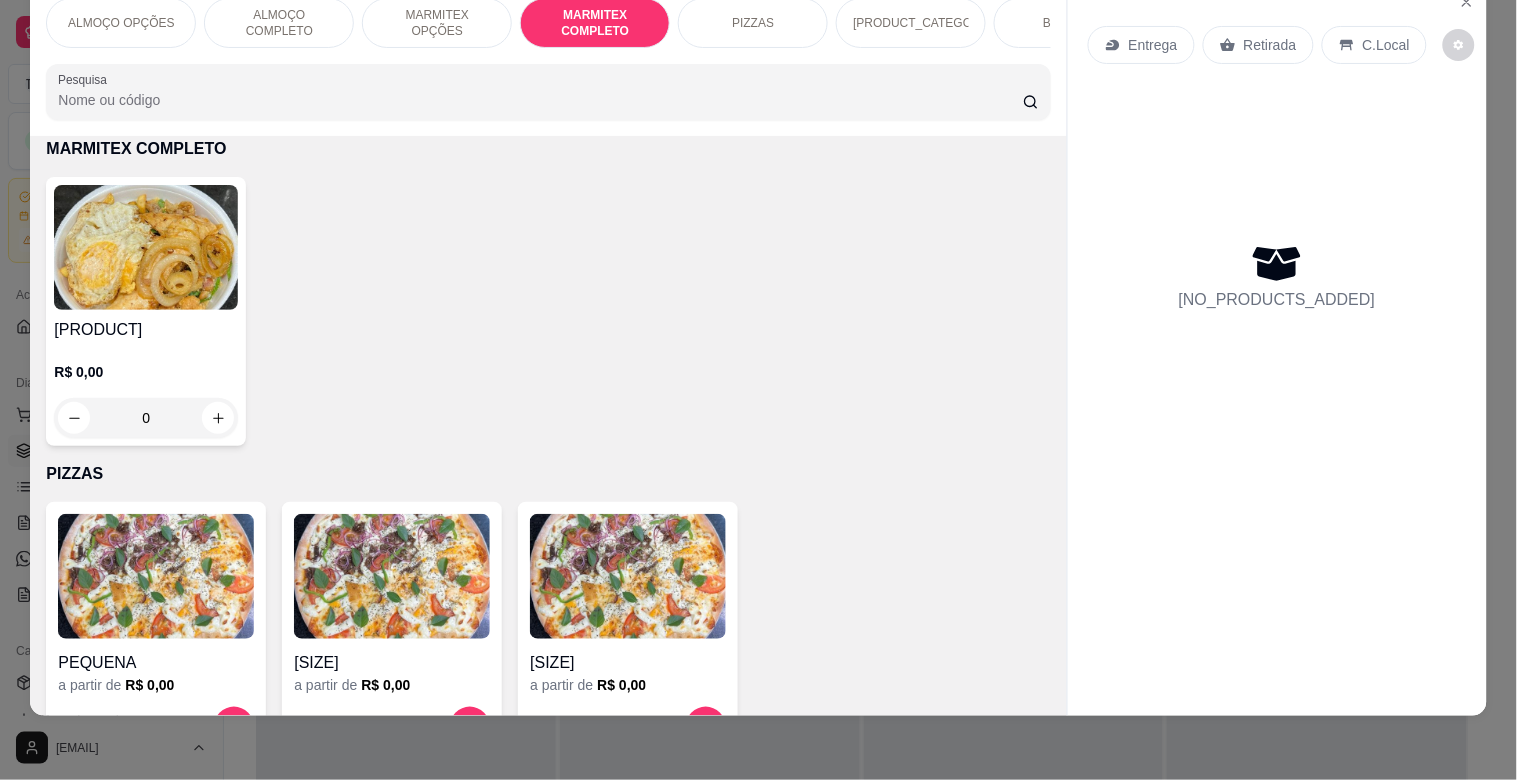 click on "R$ 0,00 0" at bounding box center (146, 390) 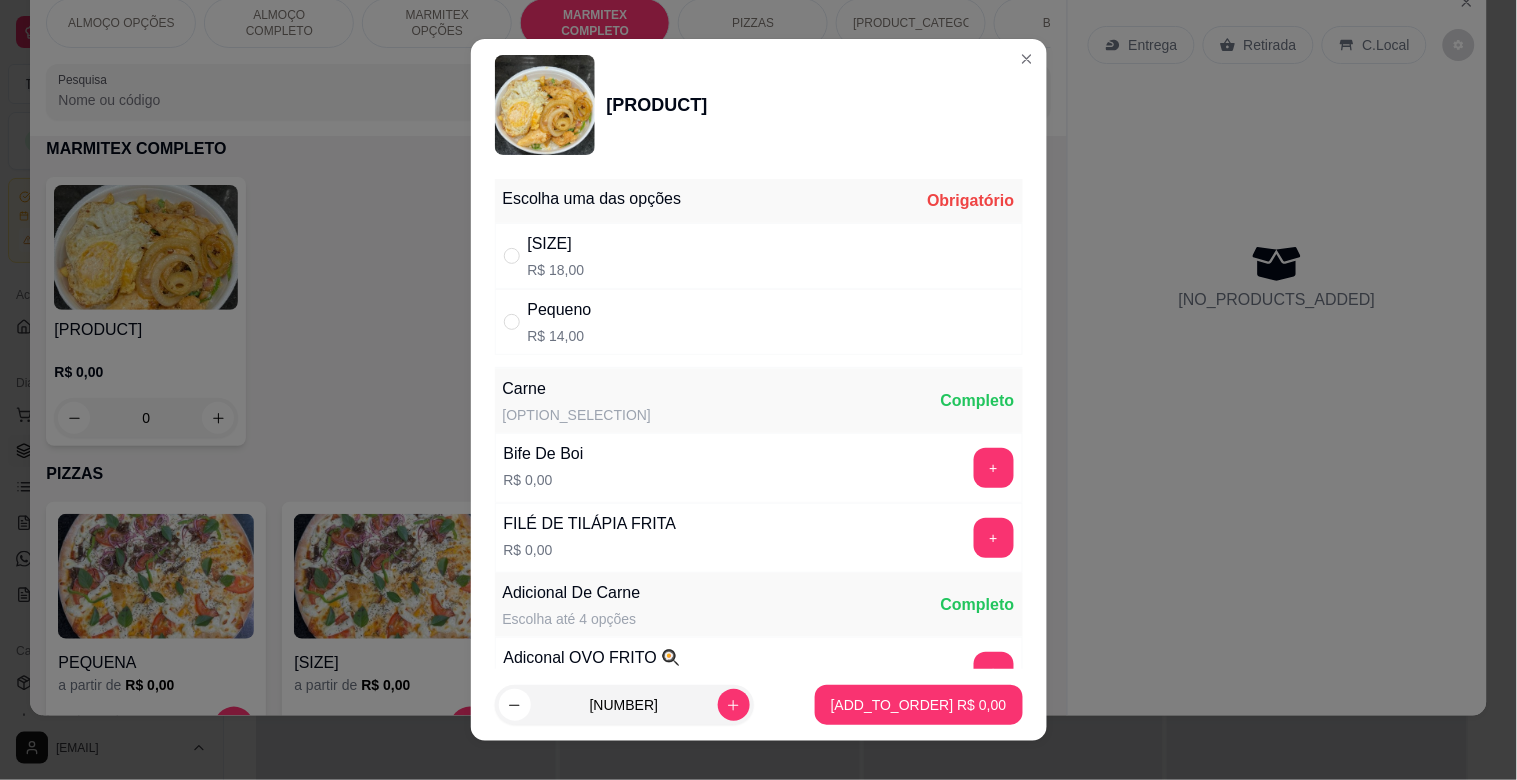 click on "[SIZE]  R$ 14,00" at bounding box center (759, 322) 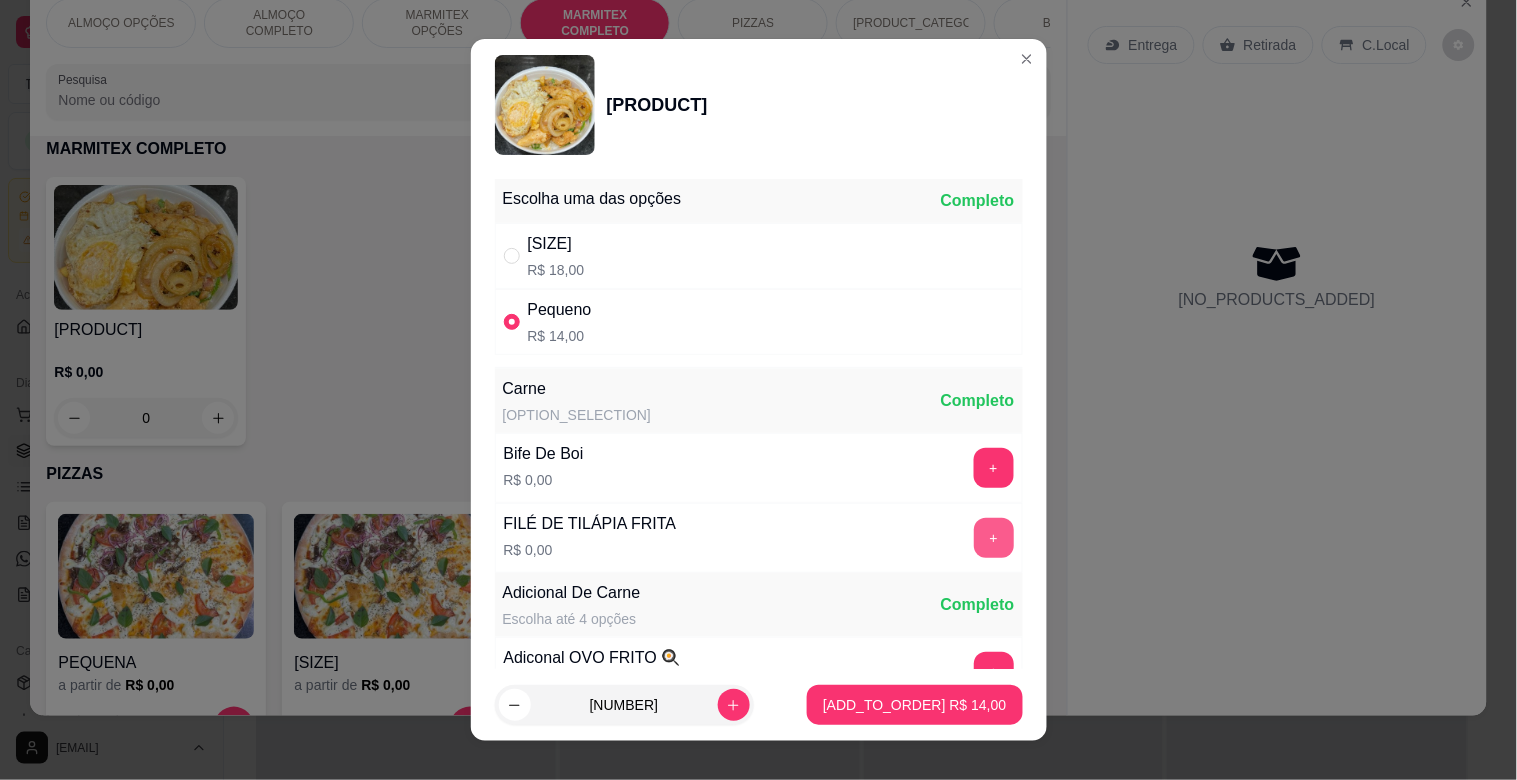 click on "+" at bounding box center (994, 538) 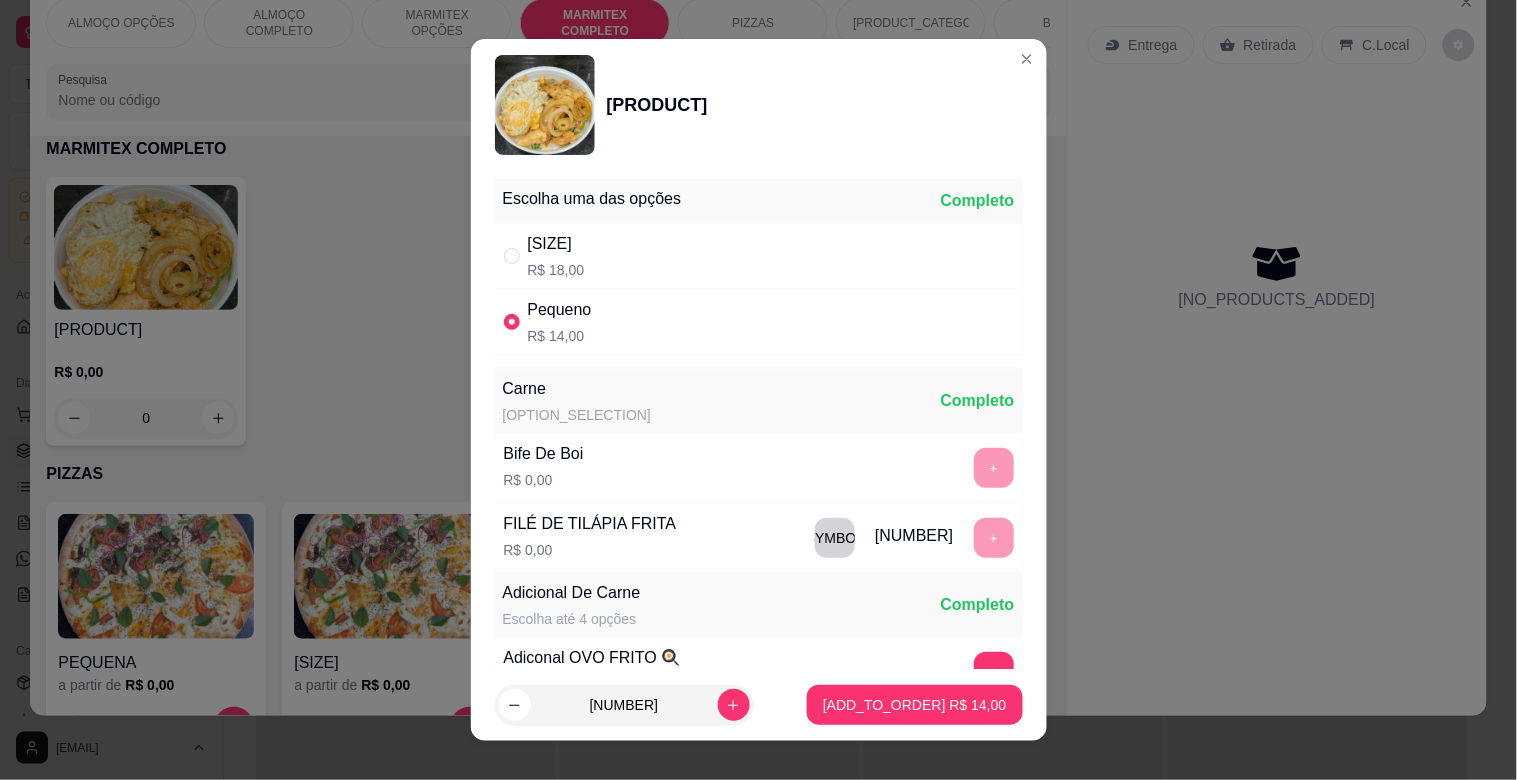 scroll, scrollTop: 25, scrollLeft: 0, axis: vertical 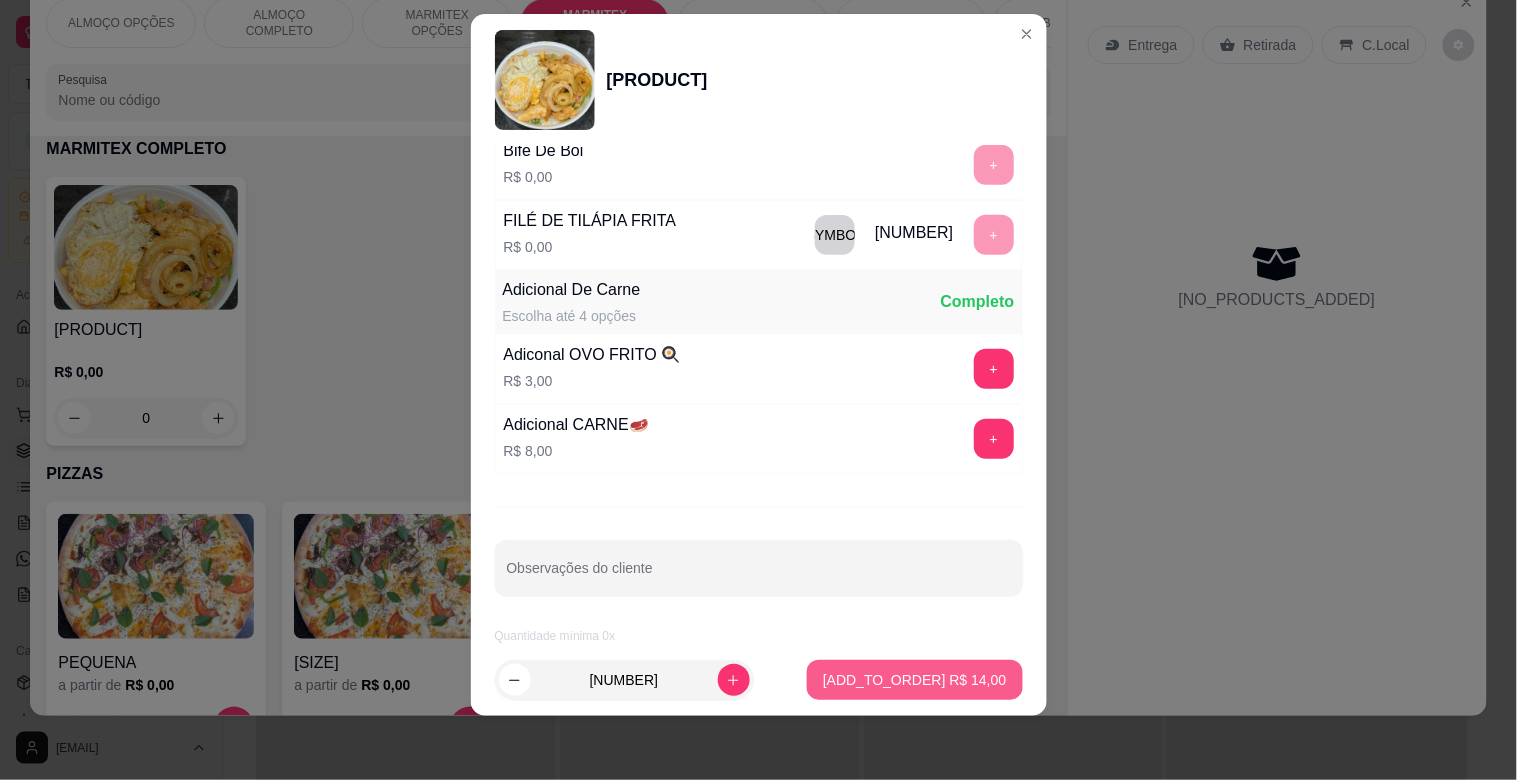 click on "Adicionar   R$ 14,00" at bounding box center [914, 680] 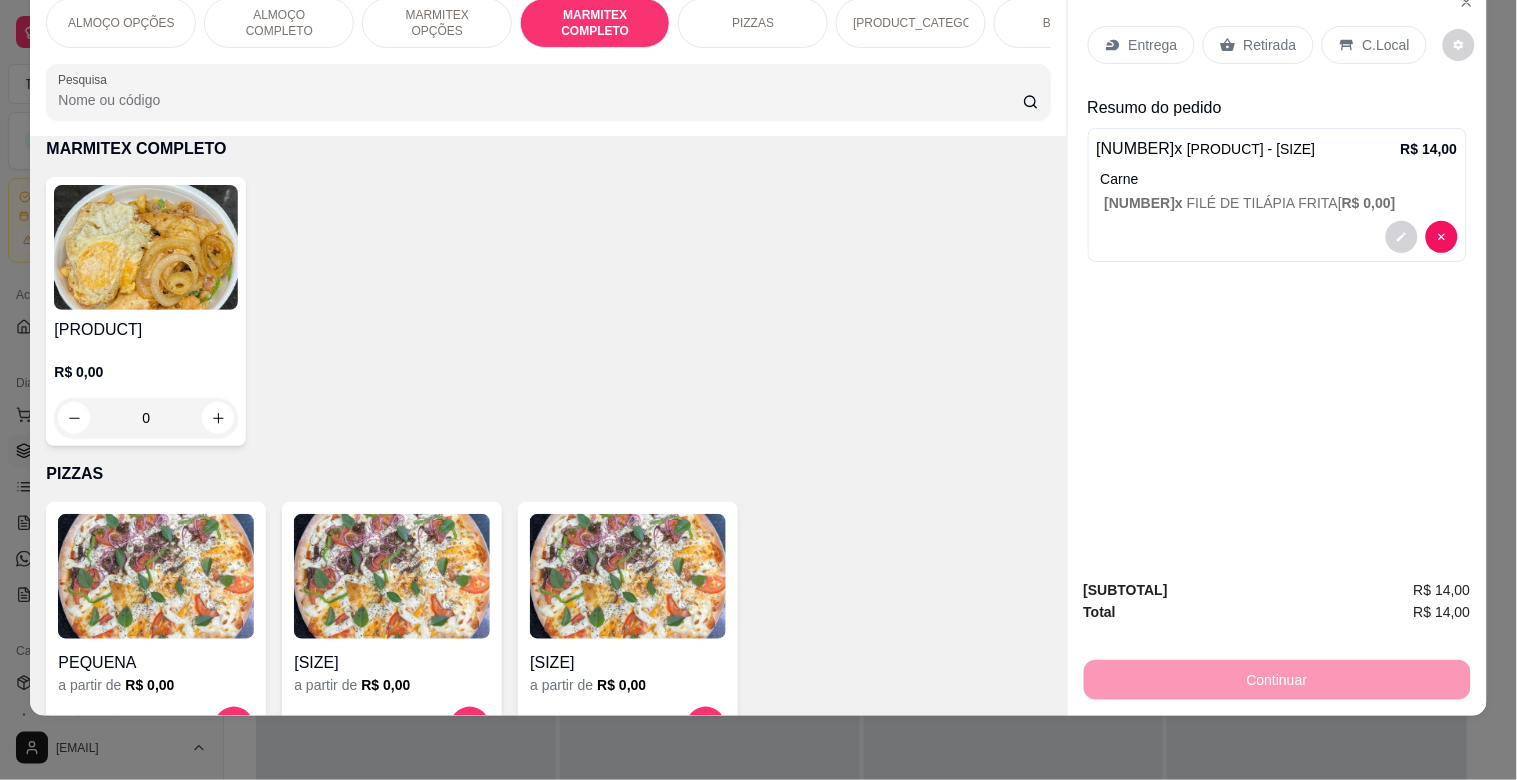 click on "Retirada" at bounding box center (1270, 45) 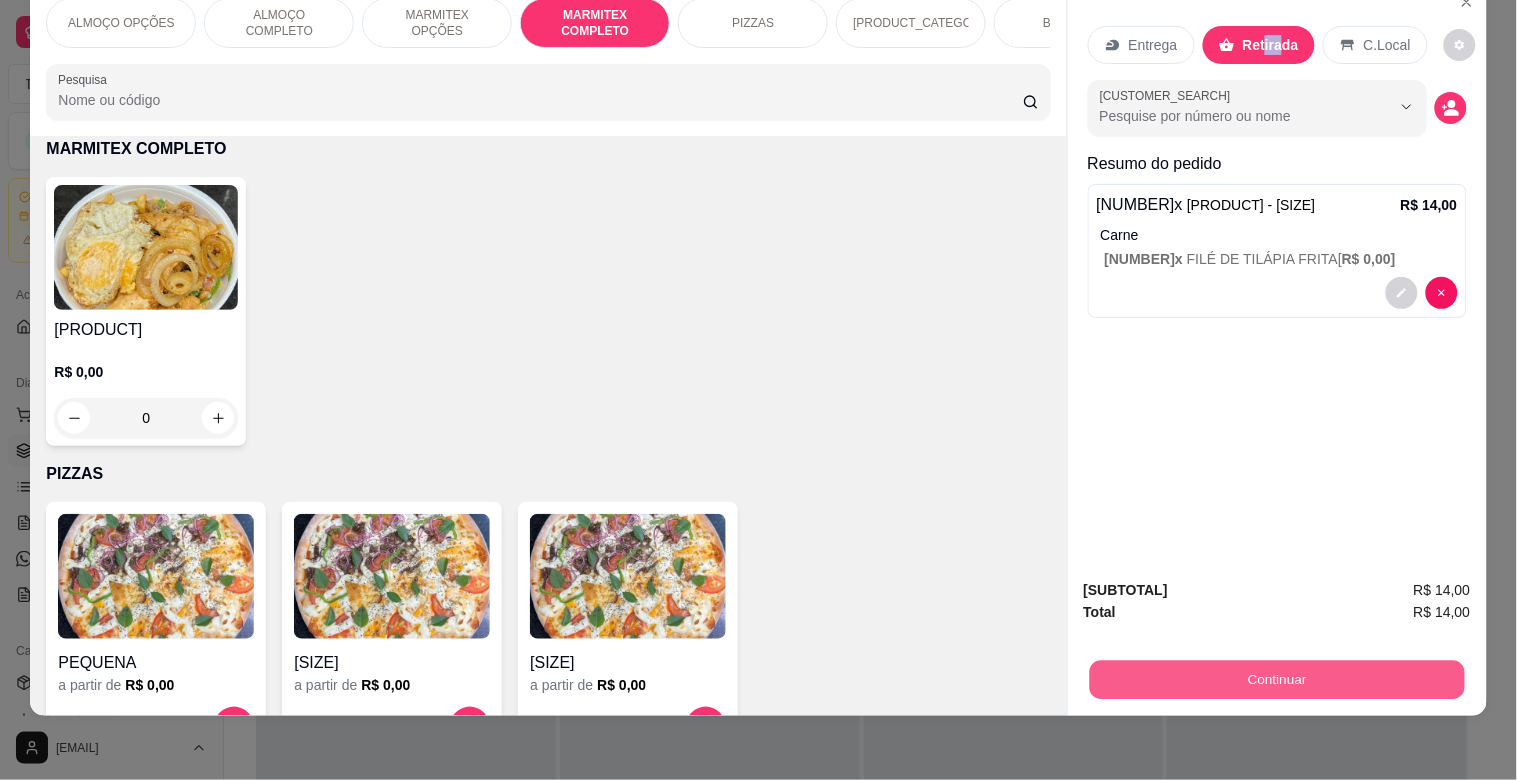 click on "Continuar" at bounding box center [1276, 679] 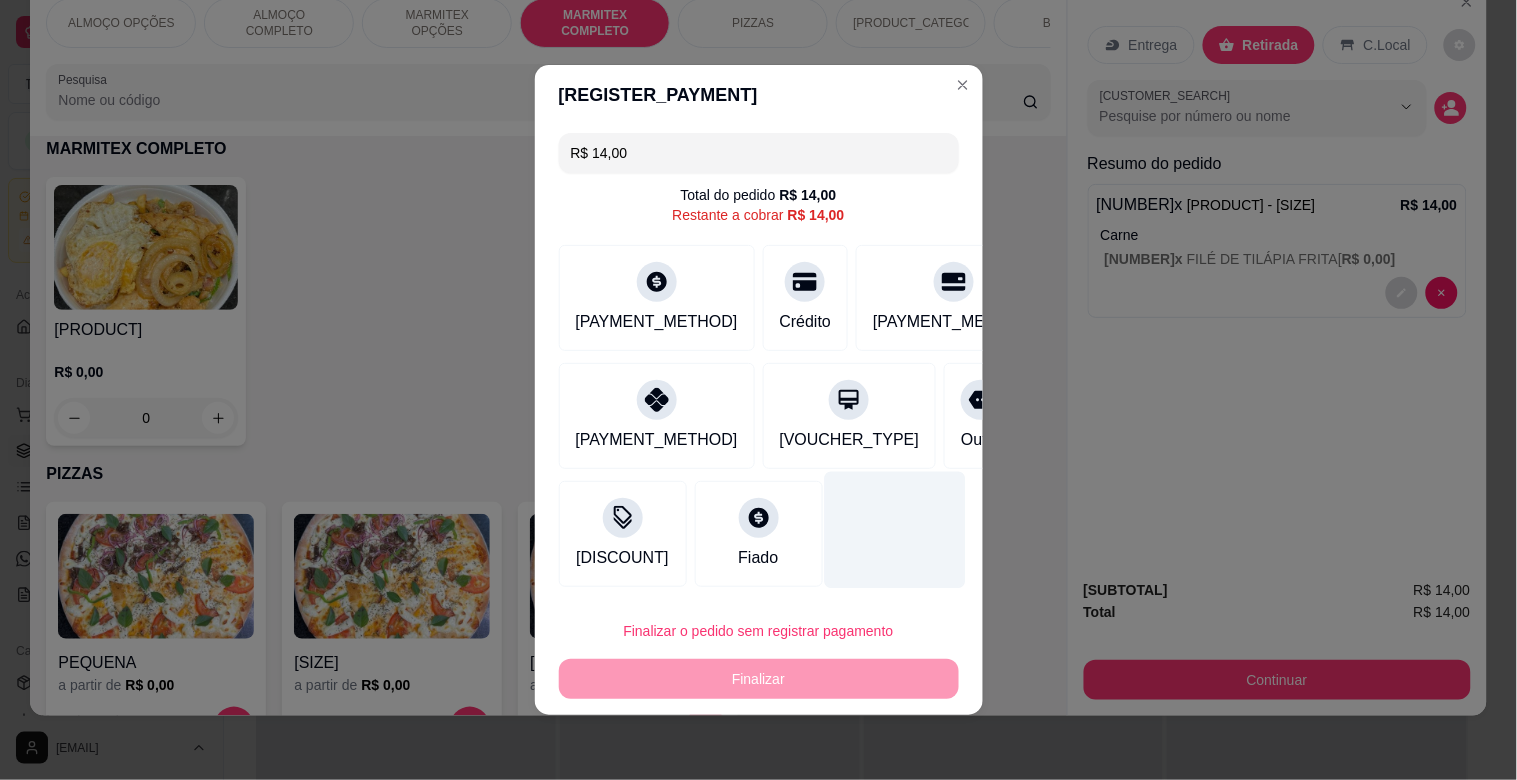 drag, startPoint x: 753, startPoint y: 321, endPoint x: 833, endPoint y: 542, distance: 235.03404 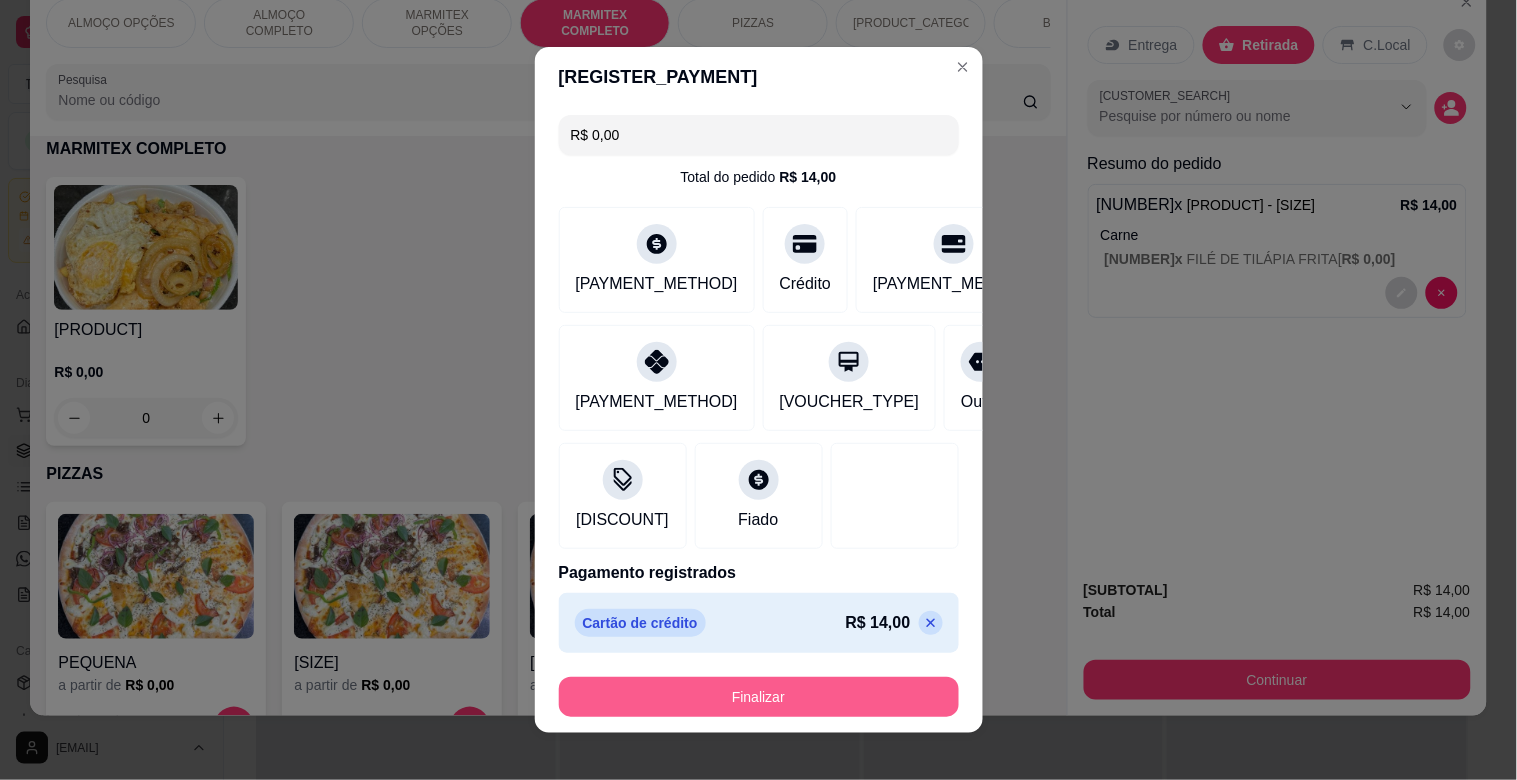 click on "Finalizar" at bounding box center [759, 697] 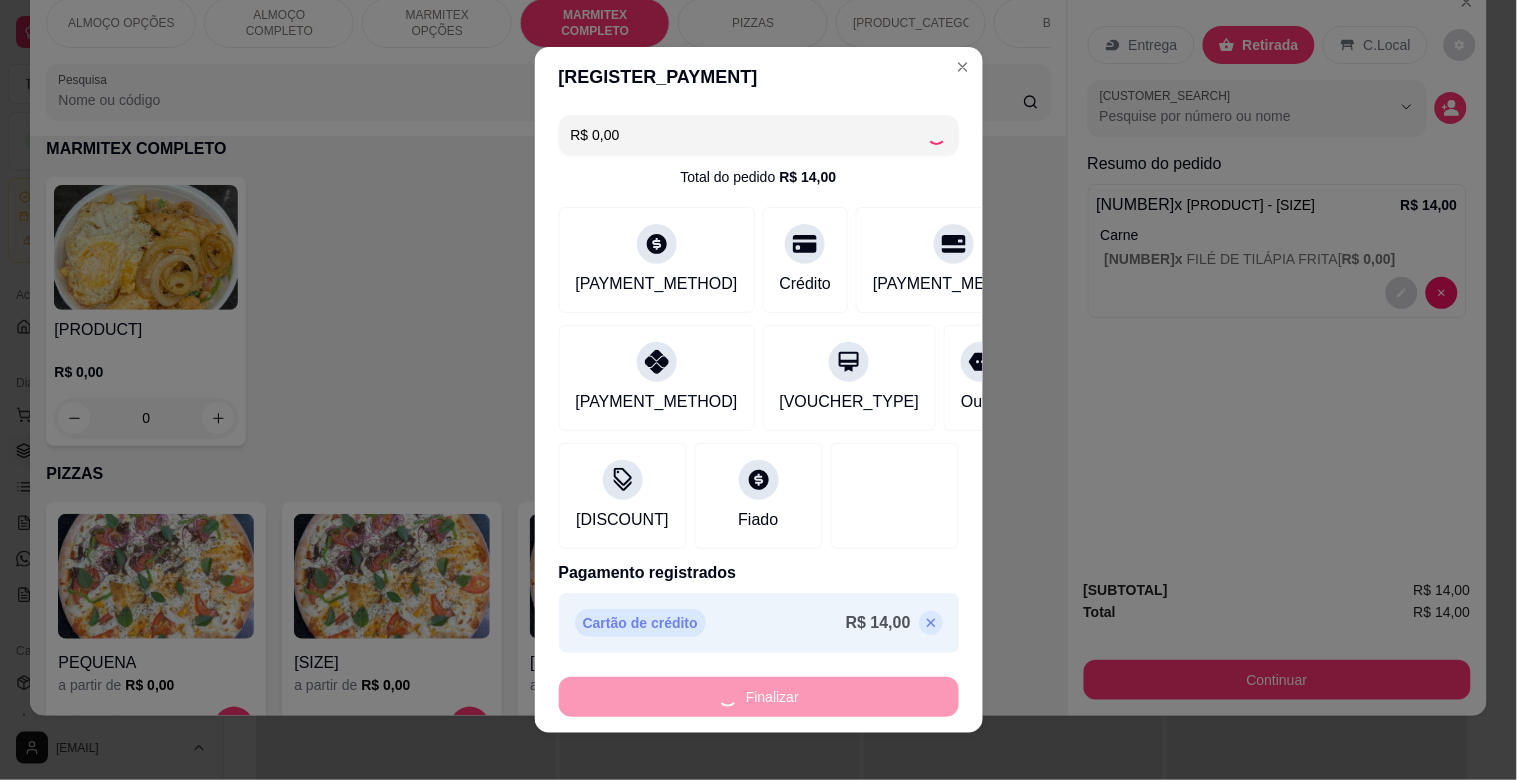 type on "-R$ 14,00" 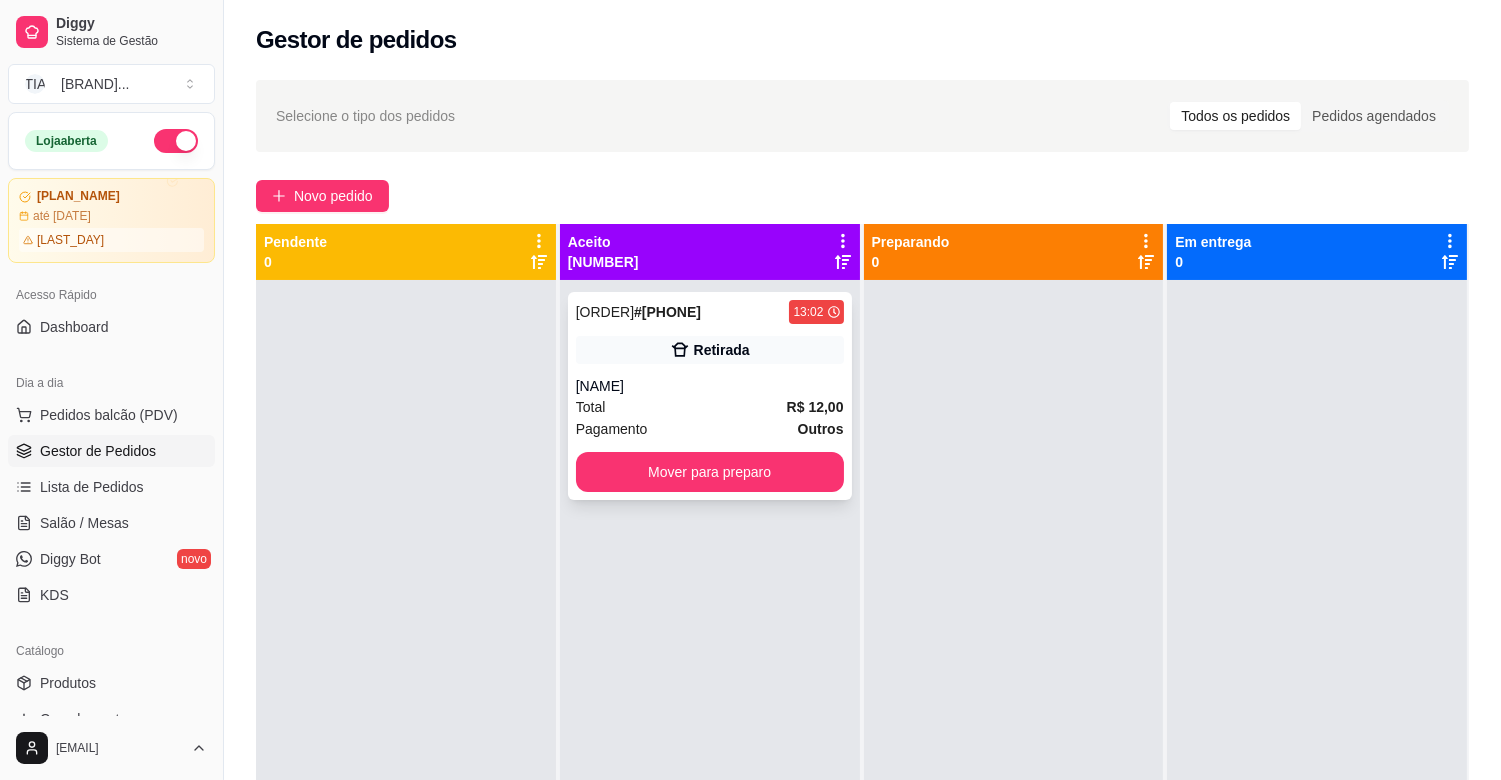 click on "Total R$ 12,00" at bounding box center (710, 407) 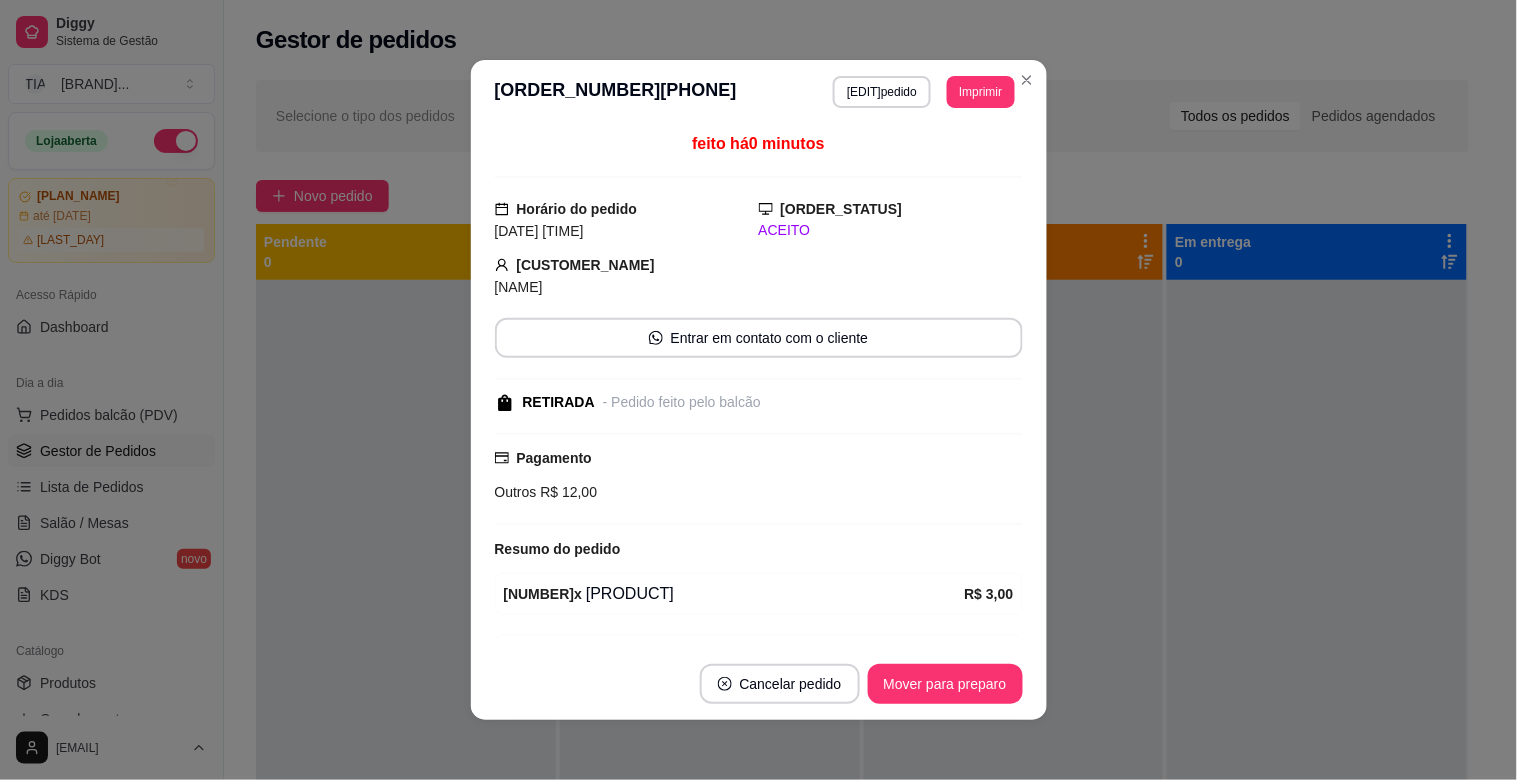 click on "**********" at bounding box center (759, 92) 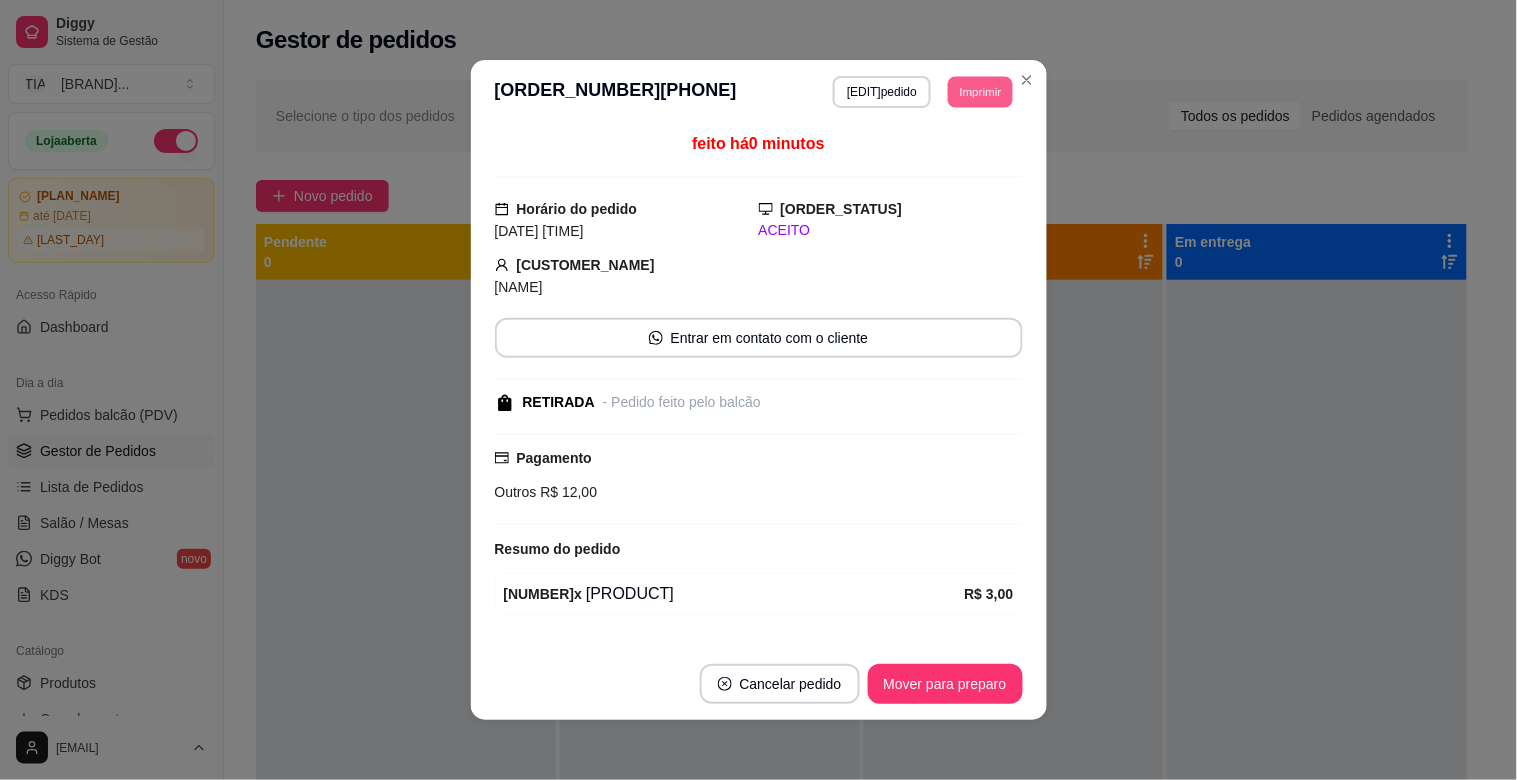 click on "Imprimir" at bounding box center [980, 91] 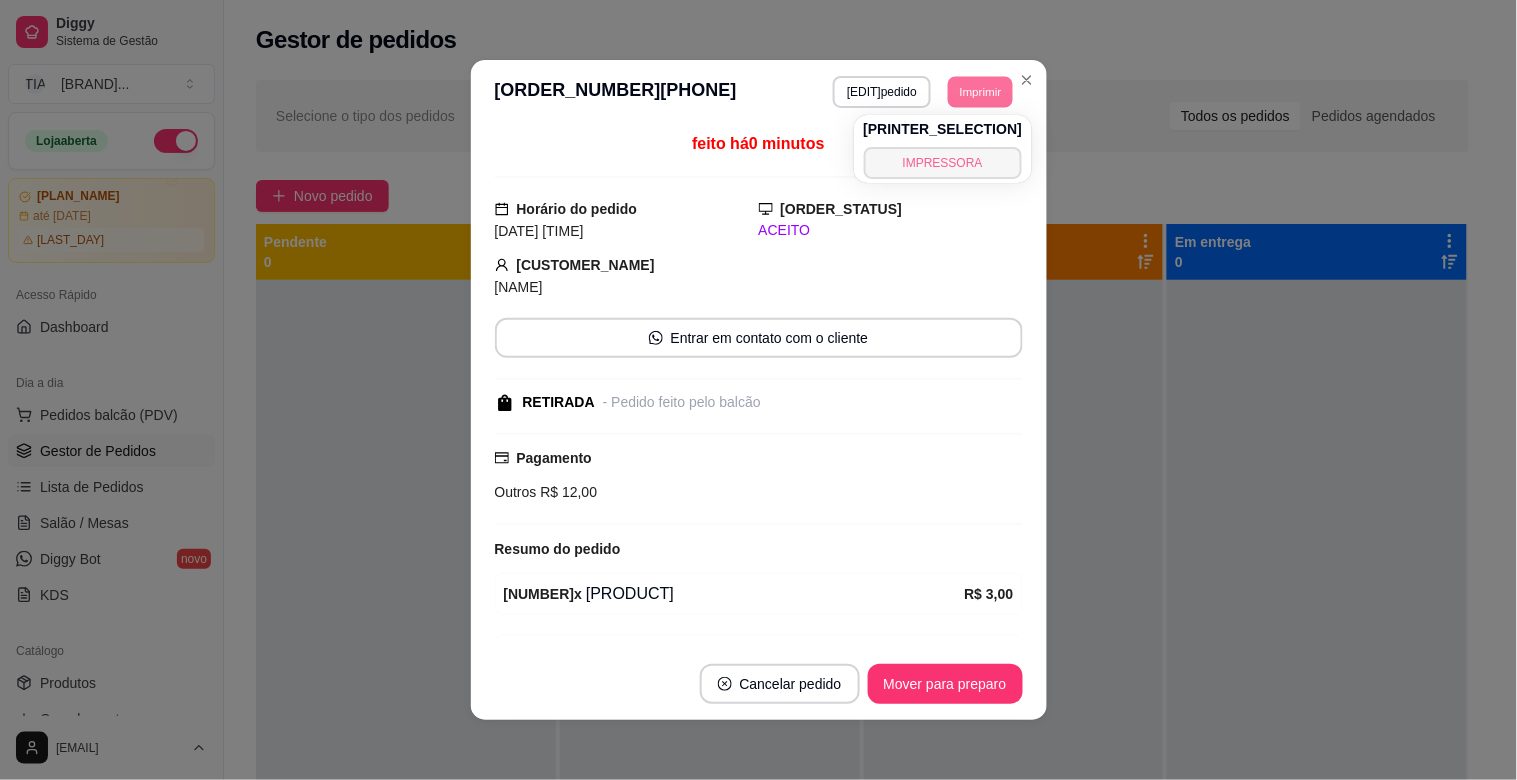 click on "IMPRESSORA" at bounding box center [943, 163] 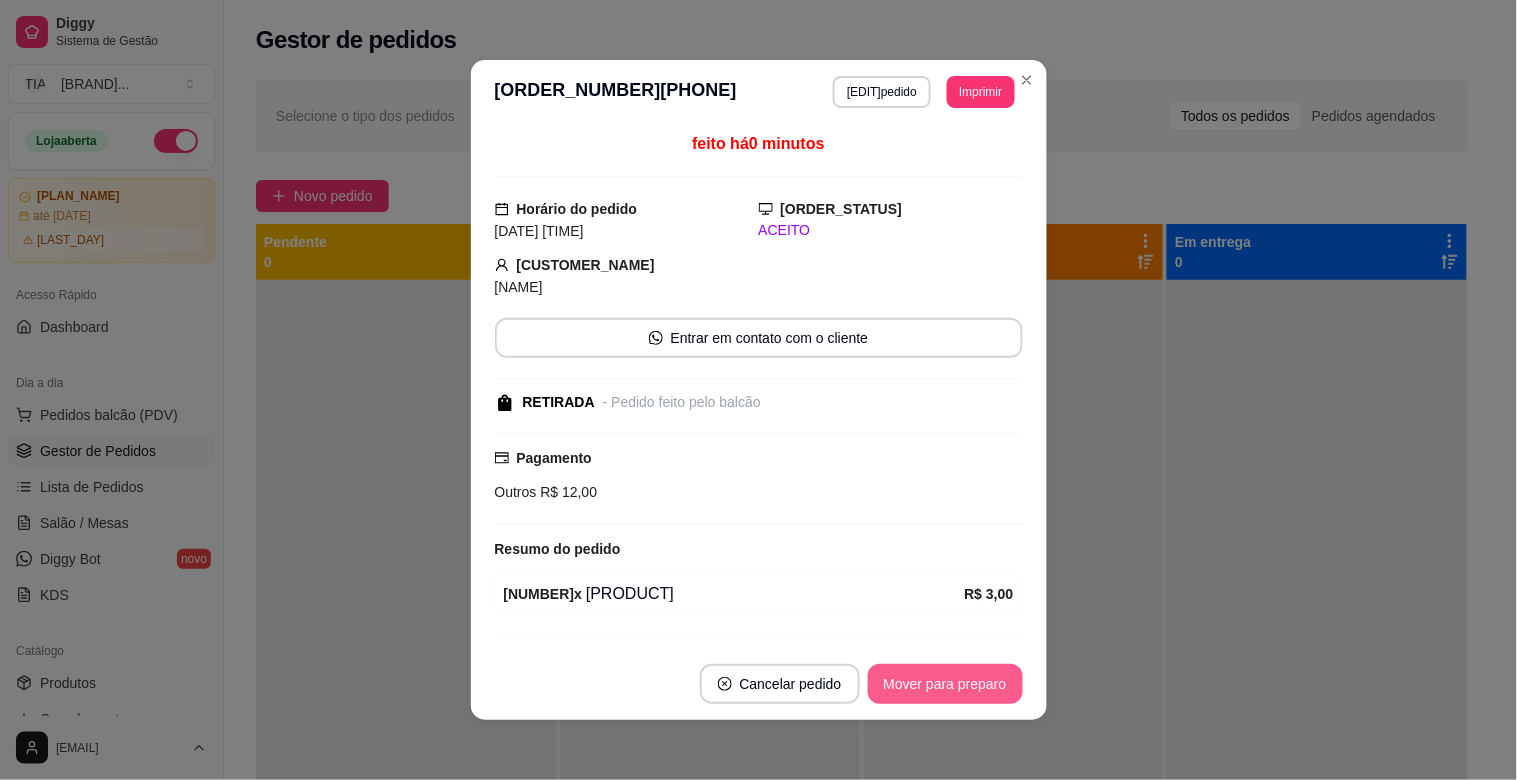 click on "Mover para preparo" at bounding box center (945, 684) 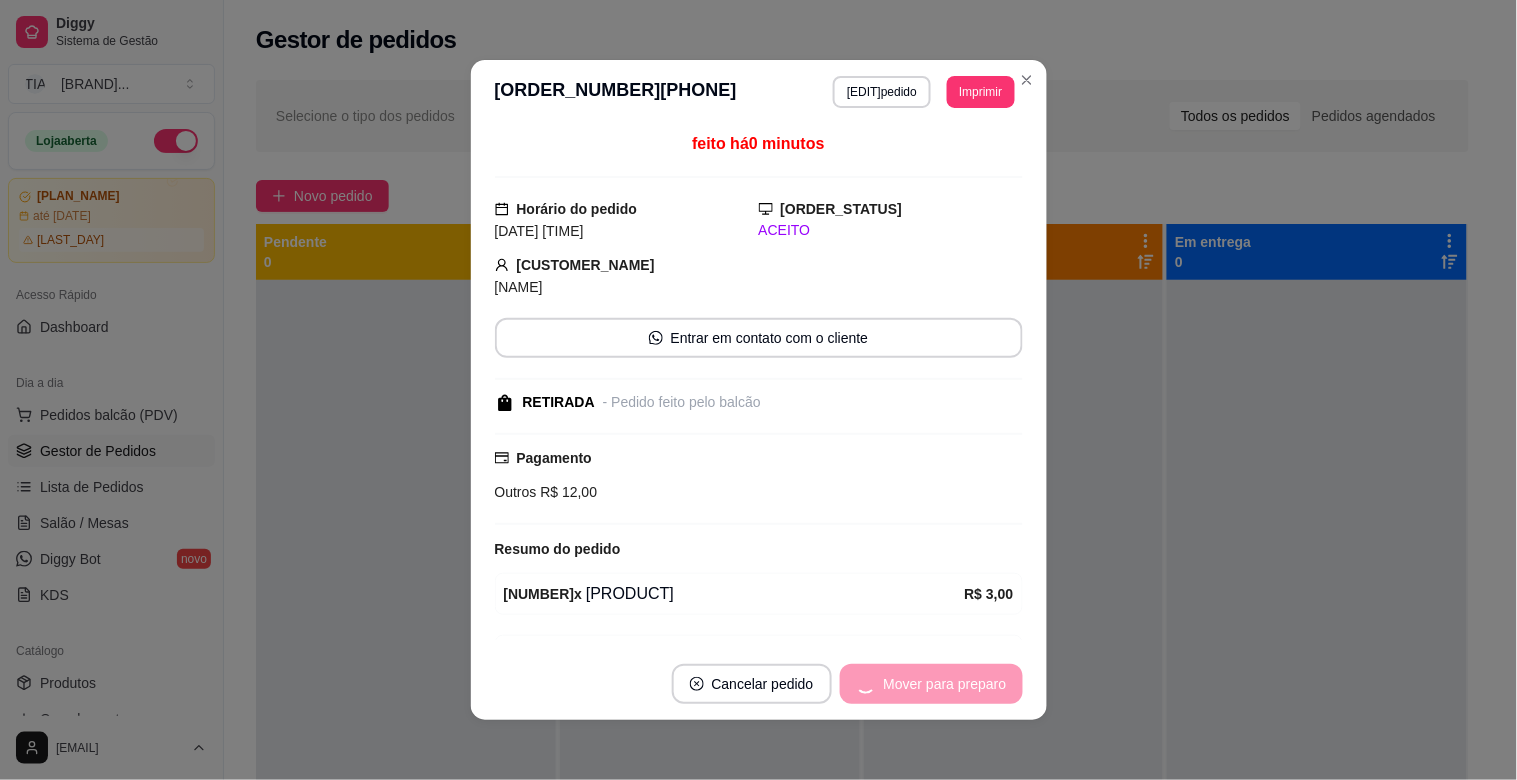 click on "Mover para preparo" at bounding box center (931, 684) 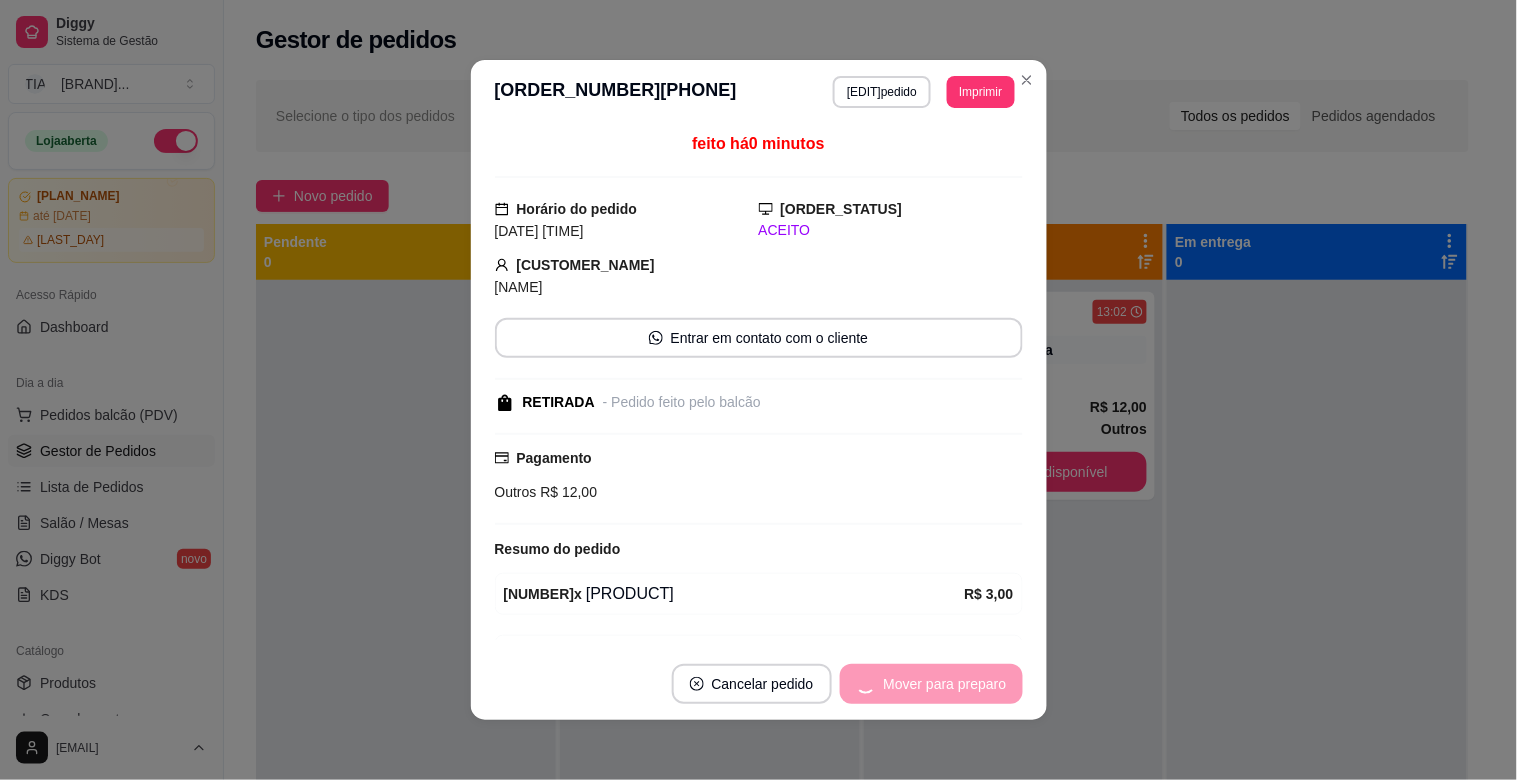 click on "Mover para preparo" at bounding box center (931, 684) 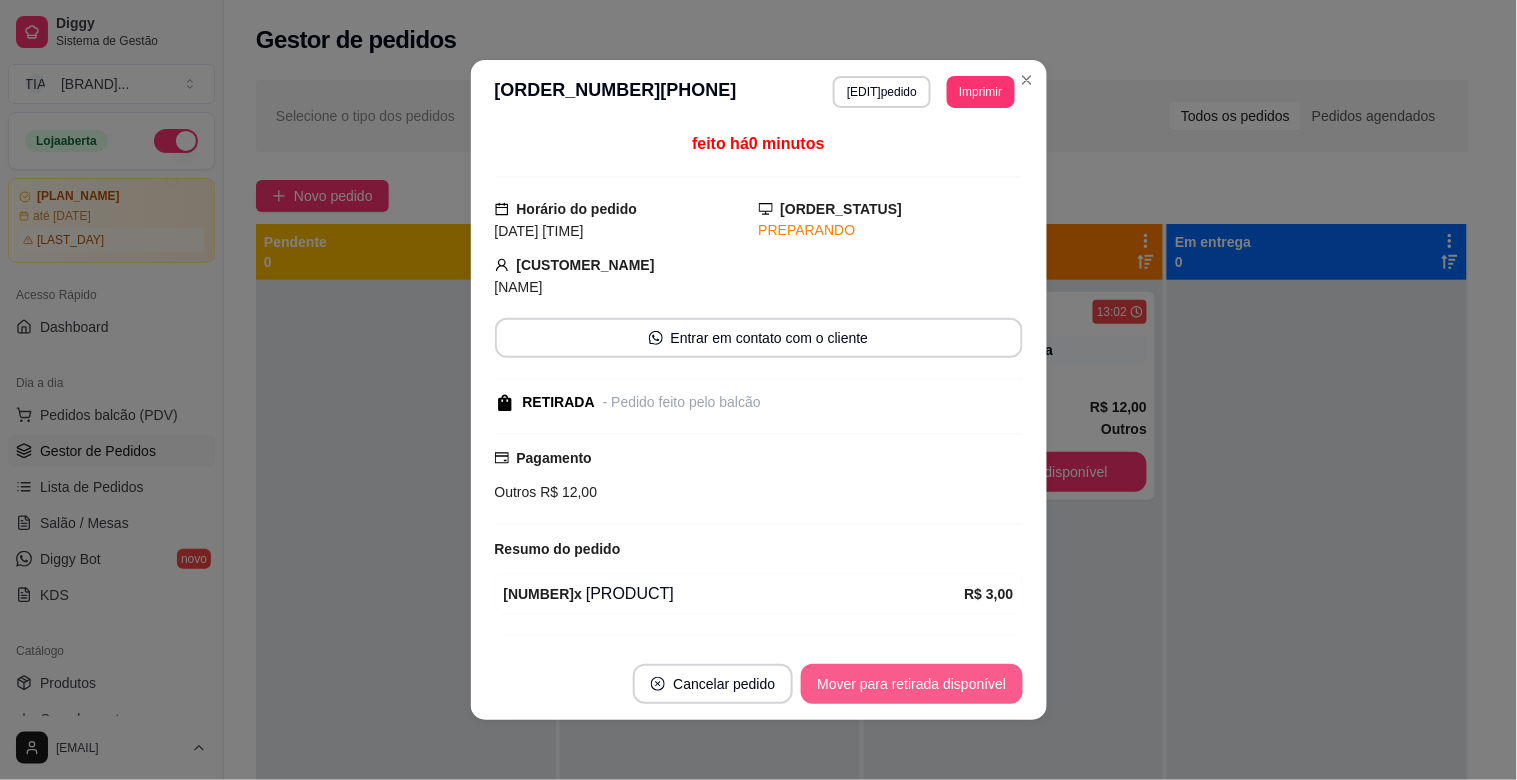 click on "Mover para retirada disponível" at bounding box center (911, 684) 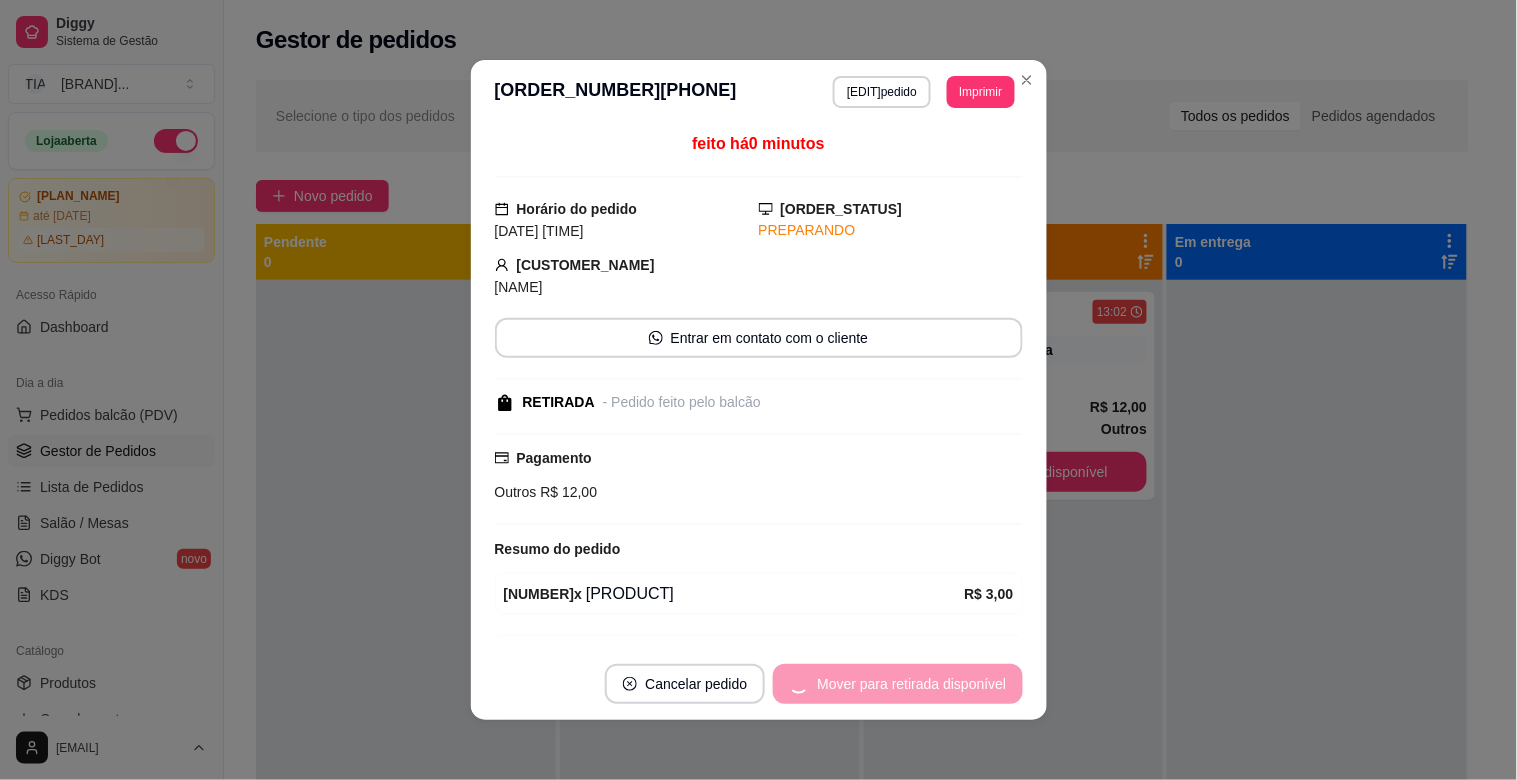 click on "Mover para retirada disponível" at bounding box center [897, 684] 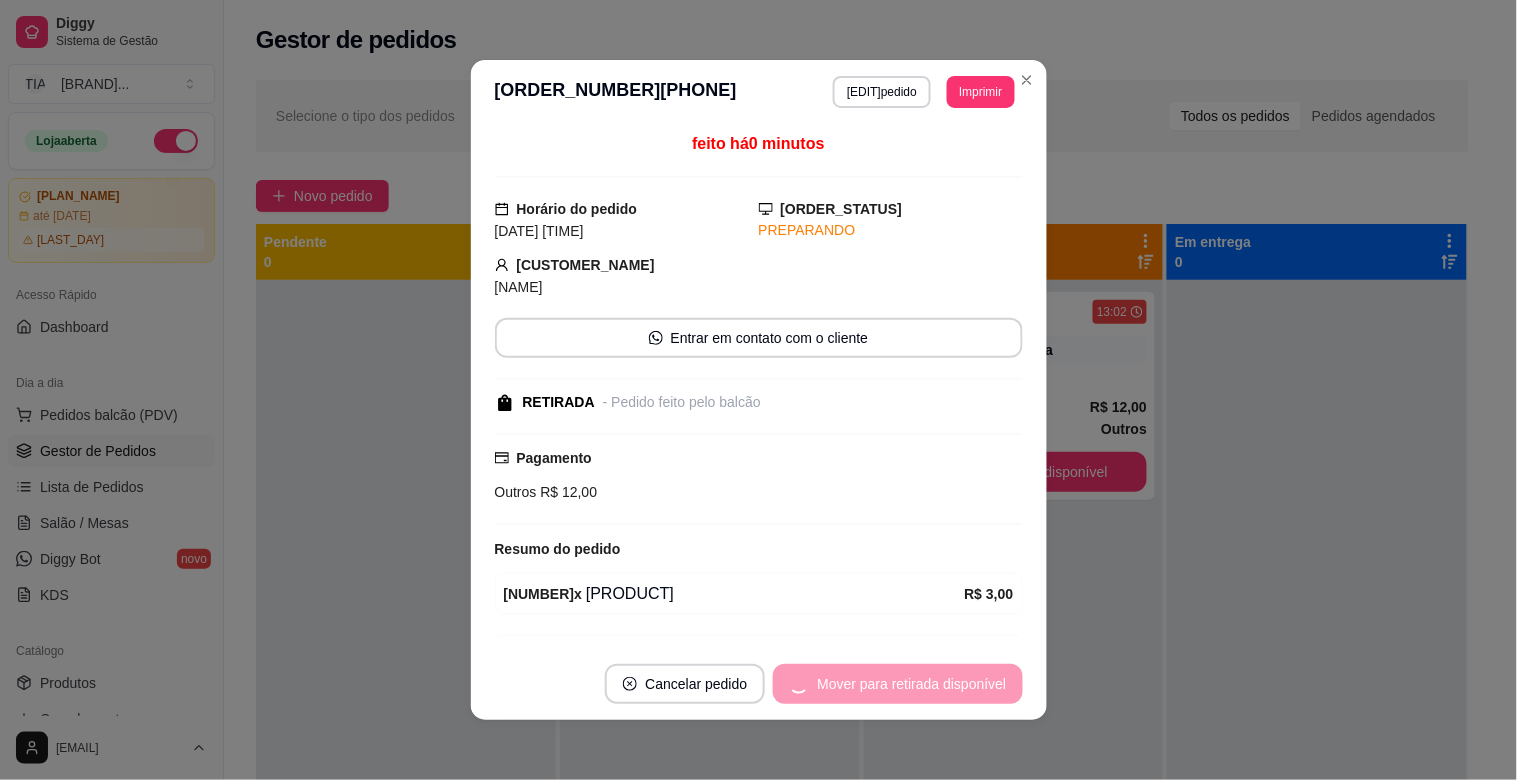 click on "Mover para retirada disponível" at bounding box center (897, 684) 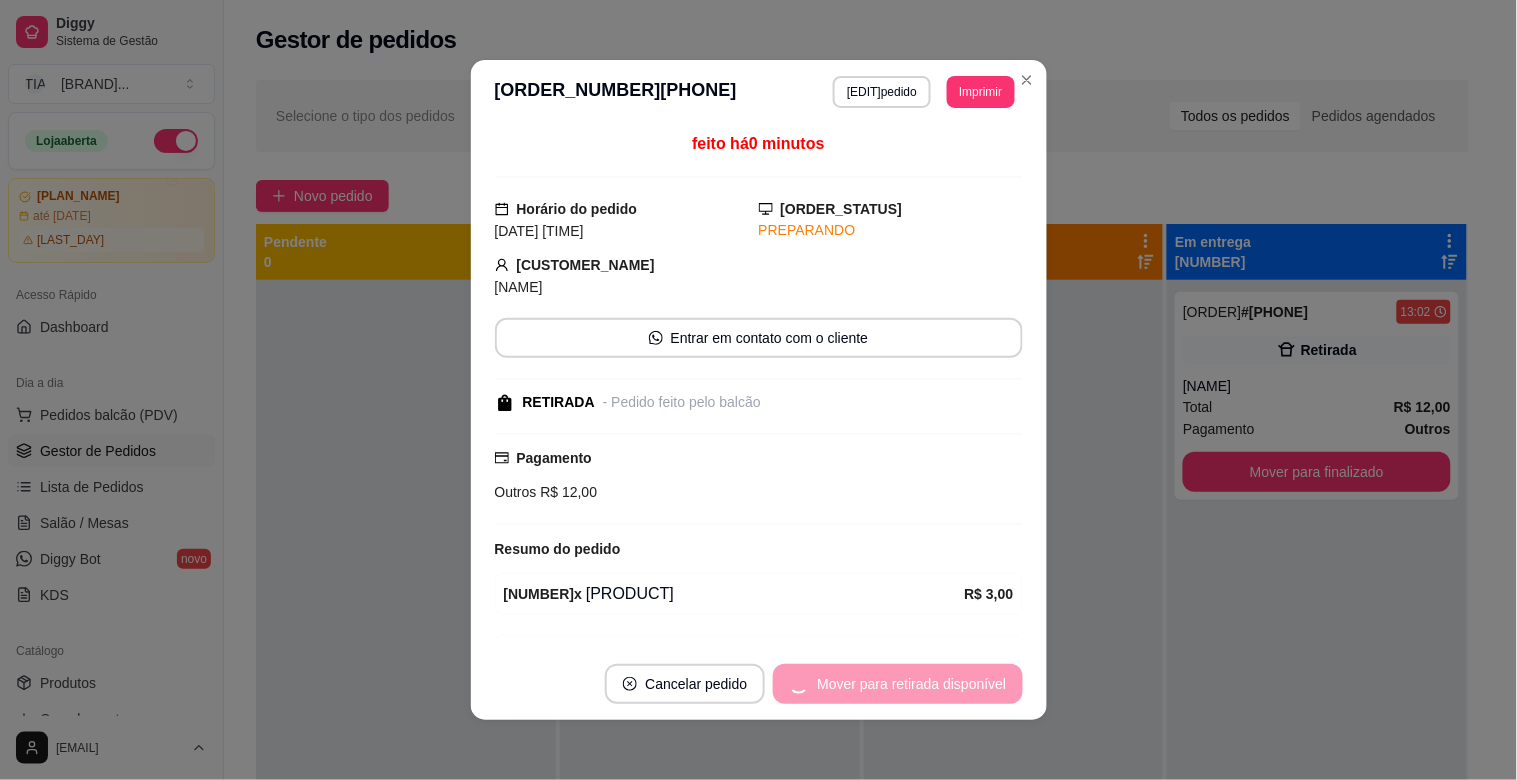 click on "Mover para retirada disponível" at bounding box center [897, 684] 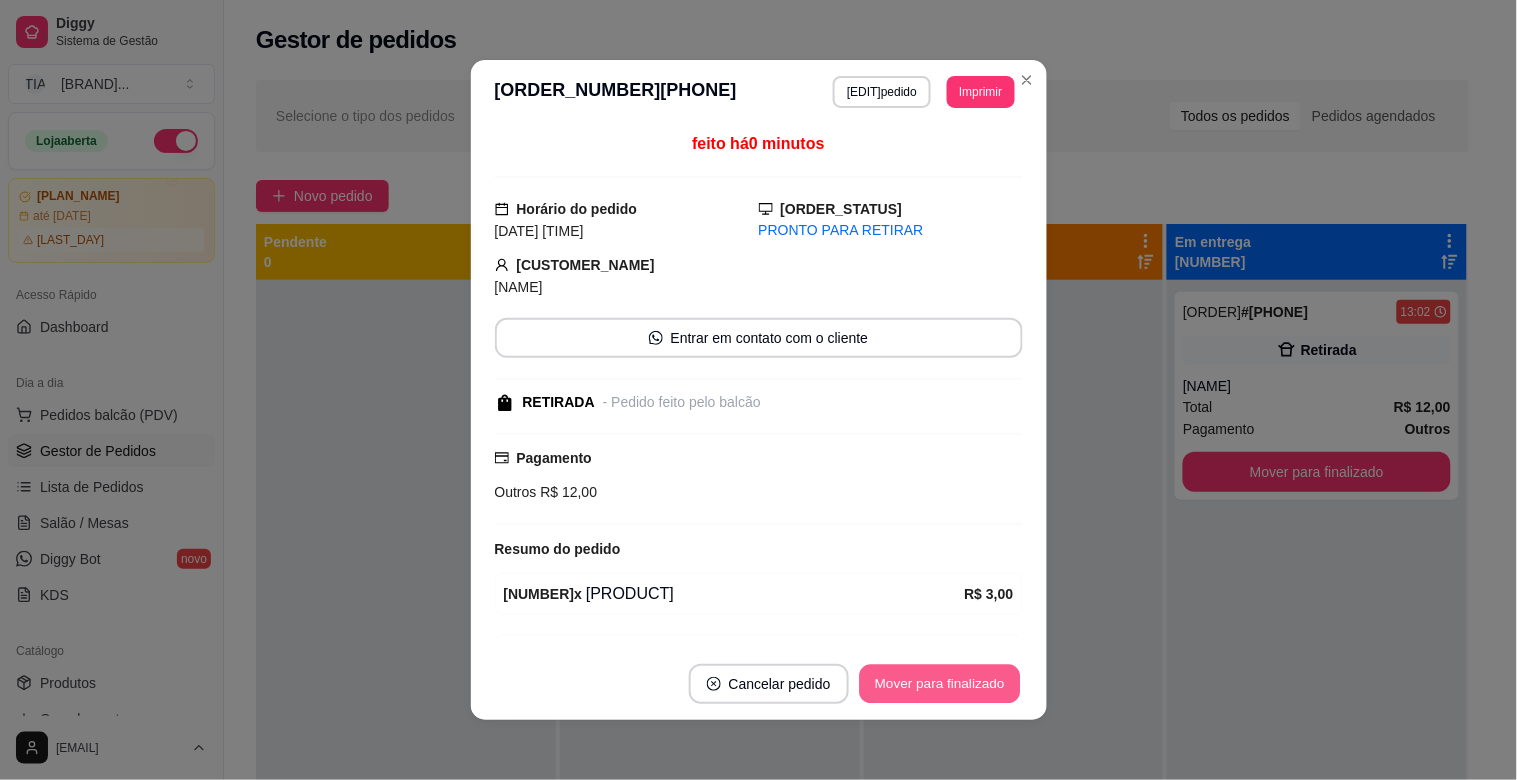 click on "Mover para finalizado" at bounding box center (939, 684) 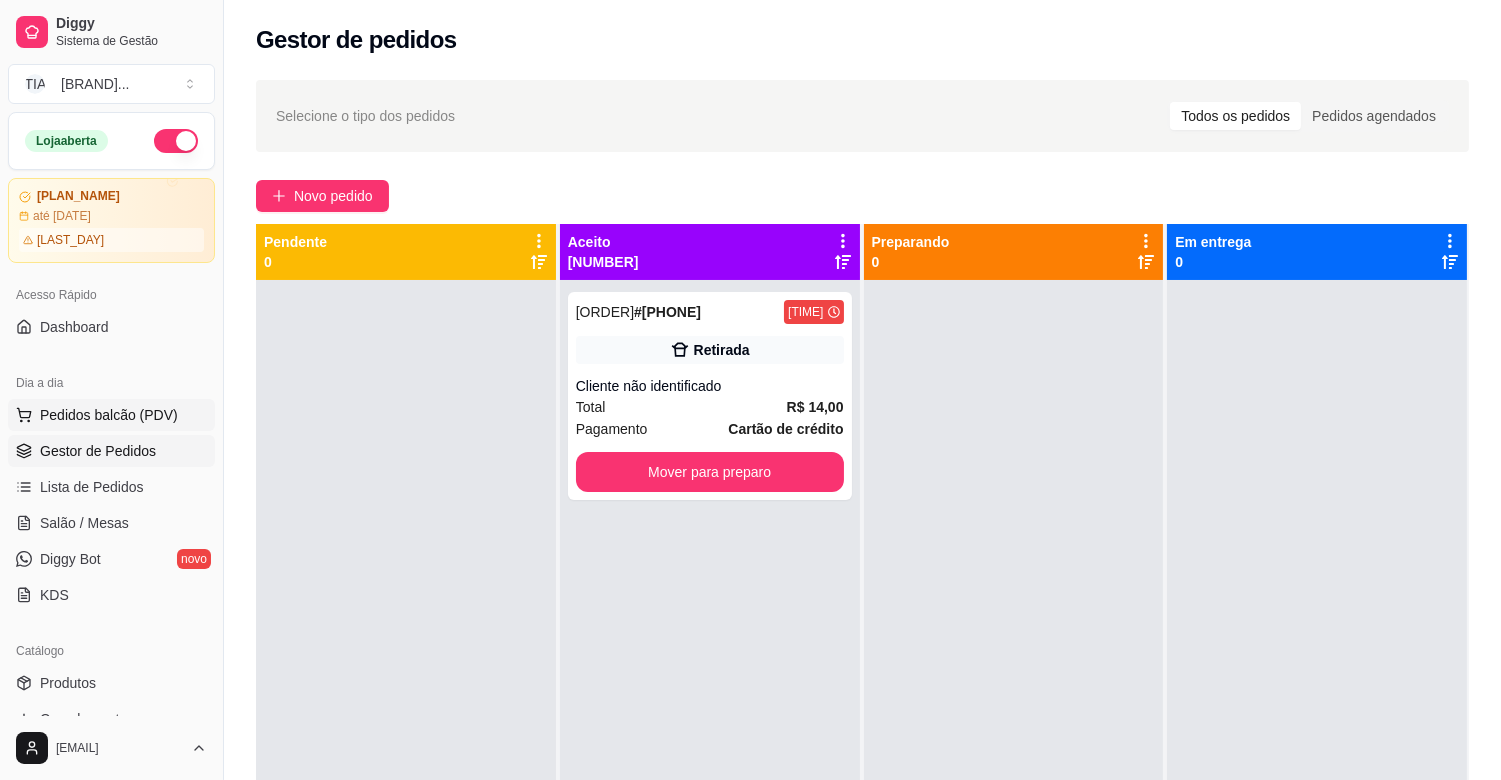 click on "Pedidos balcão (PDV)" at bounding box center [109, 415] 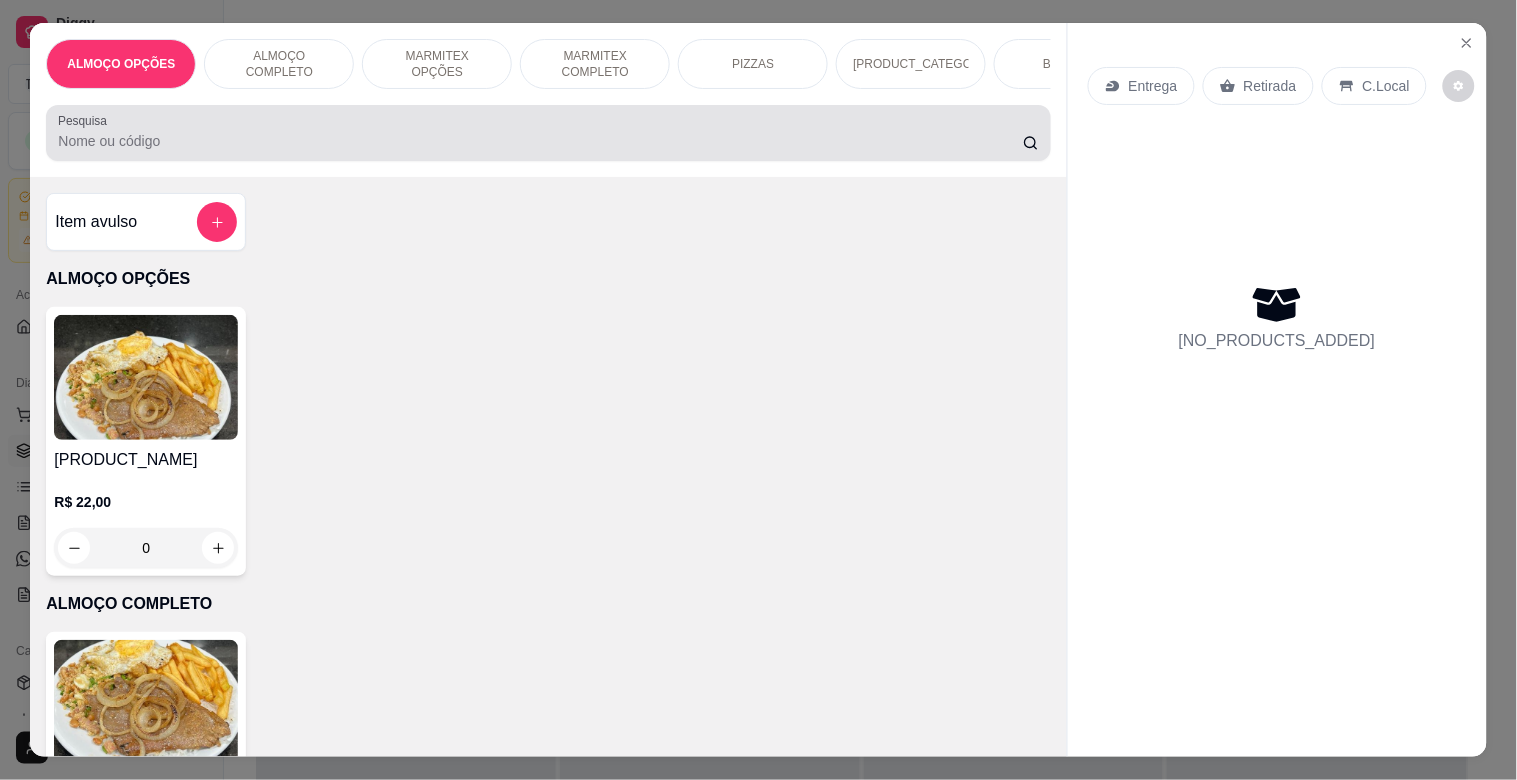 click on "Pesquisa" at bounding box center (540, 141) 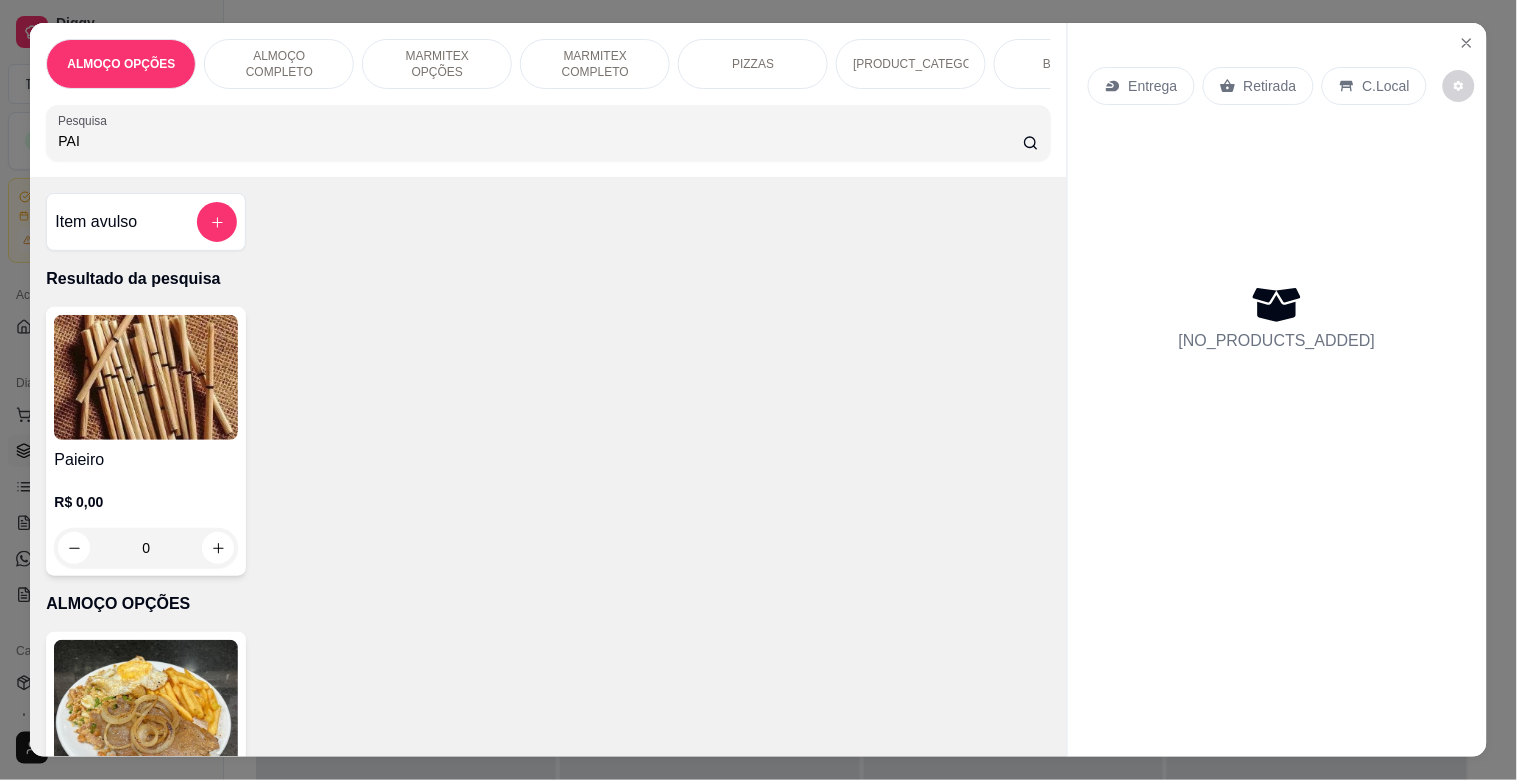 type on "PAI" 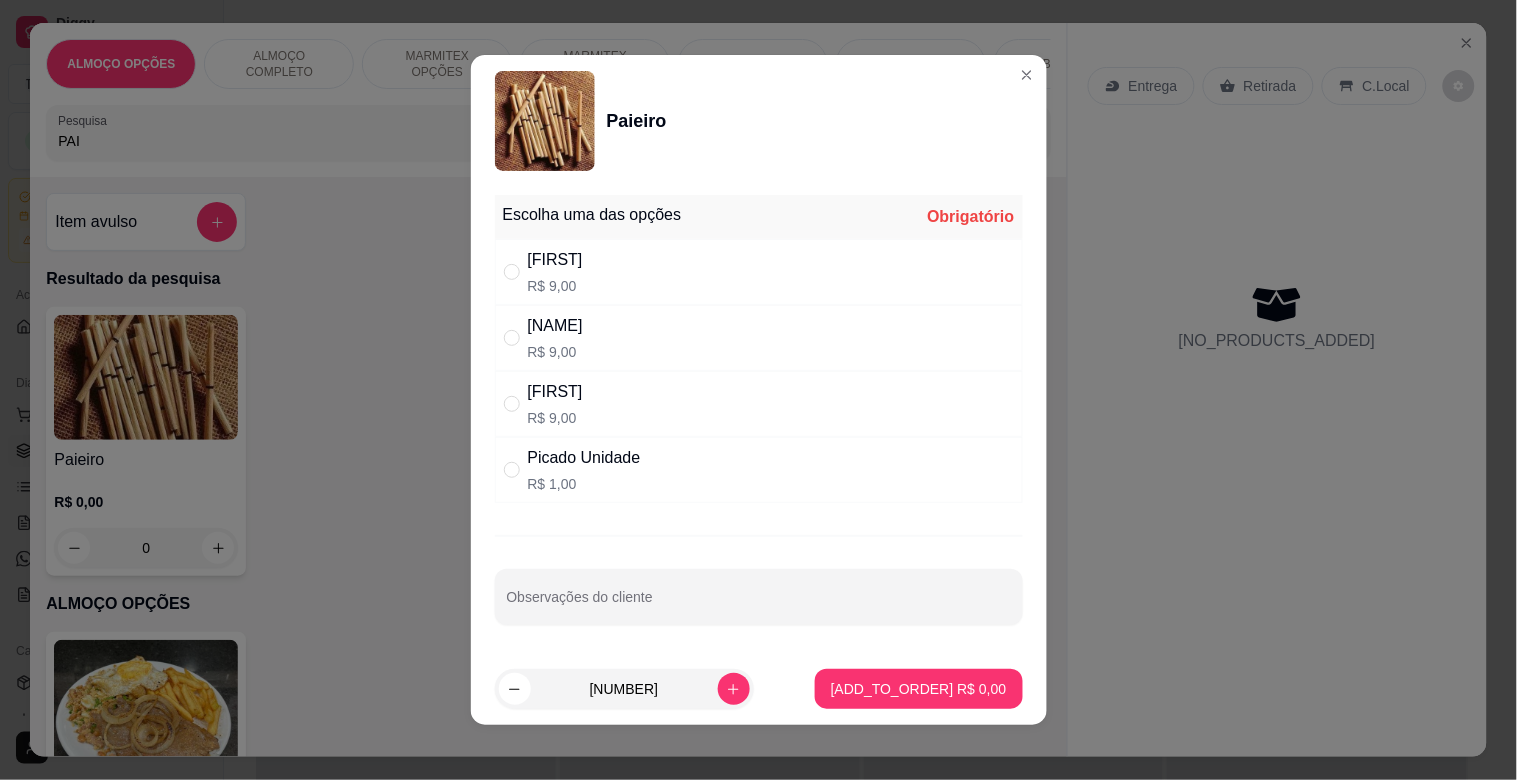 click on "[FIRST]  R$ 9,00" at bounding box center [759, 272] 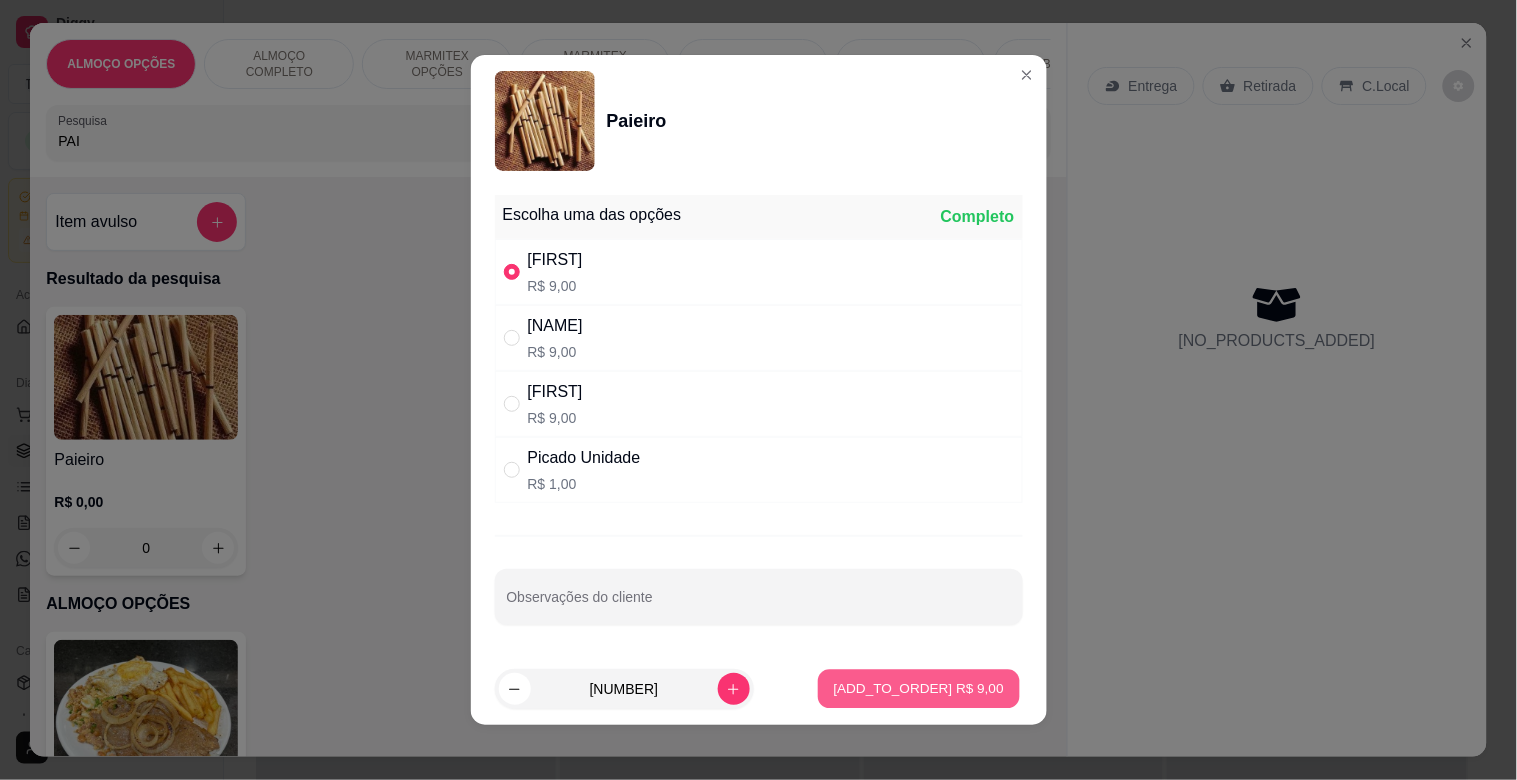click on "Adicionar   R$ 9,00" at bounding box center [919, 688] 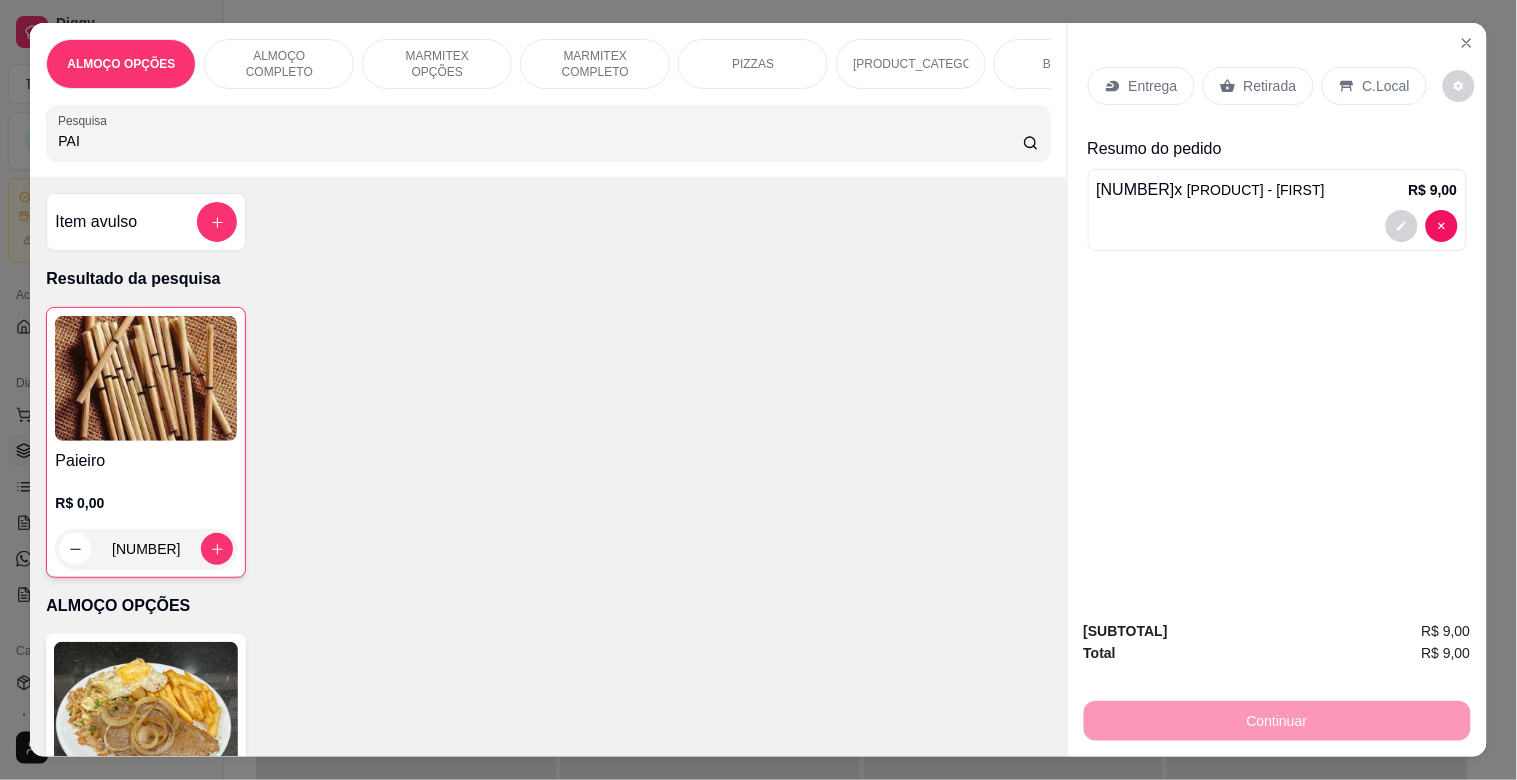 click on "Retirada" at bounding box center [1270, 86] 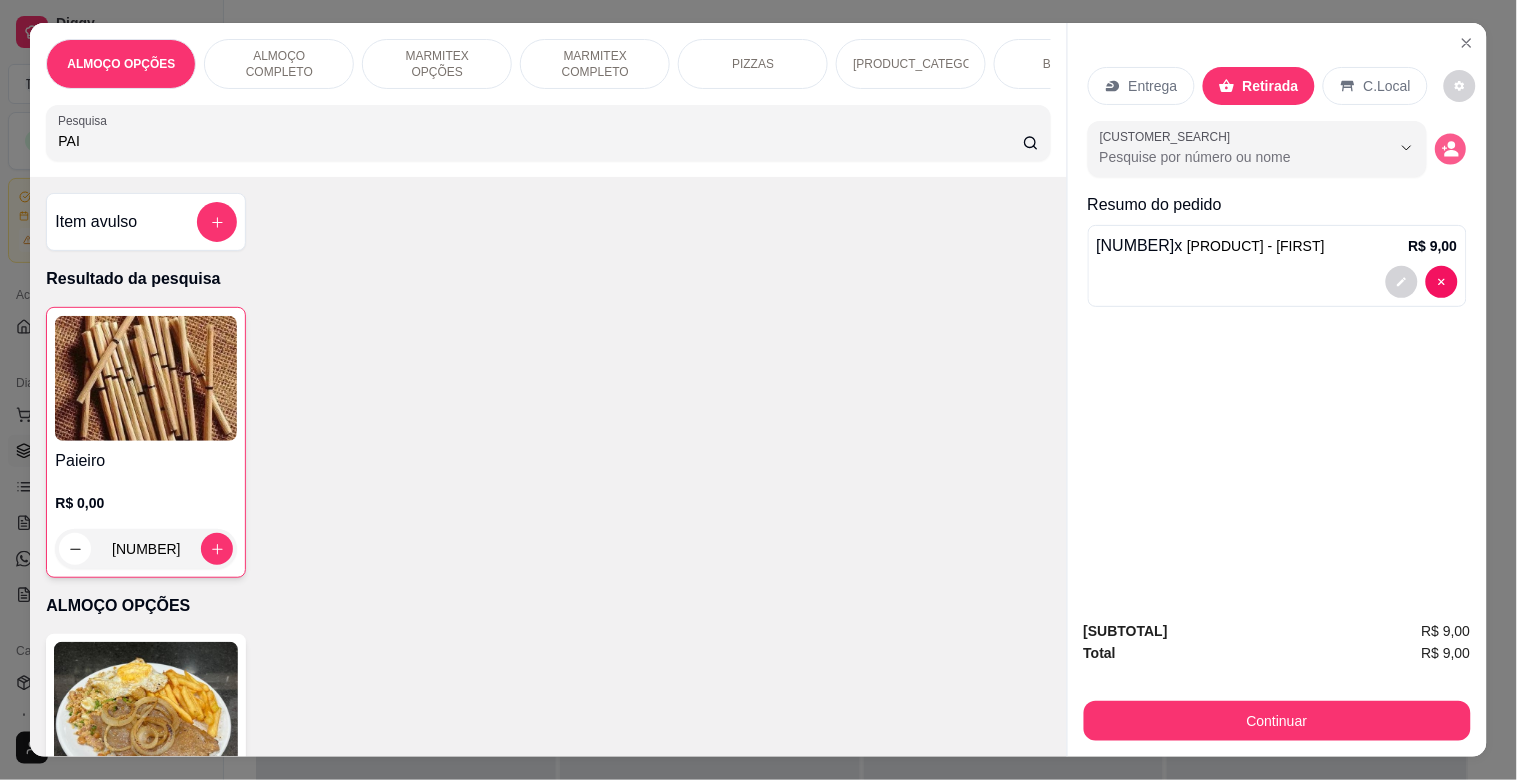 click 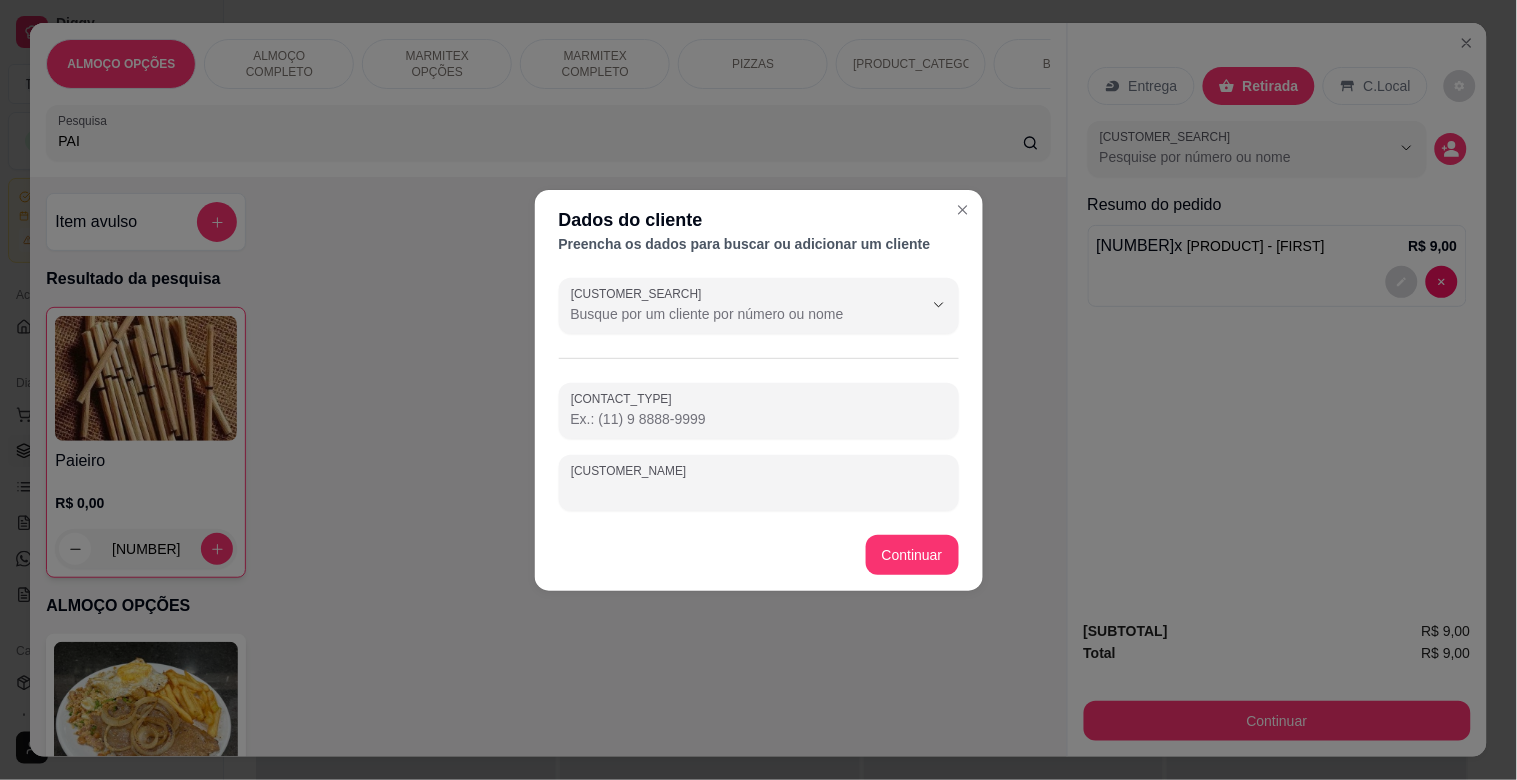 click on "[CUSTOMER_NAME]" at bounding box center [759, 491] 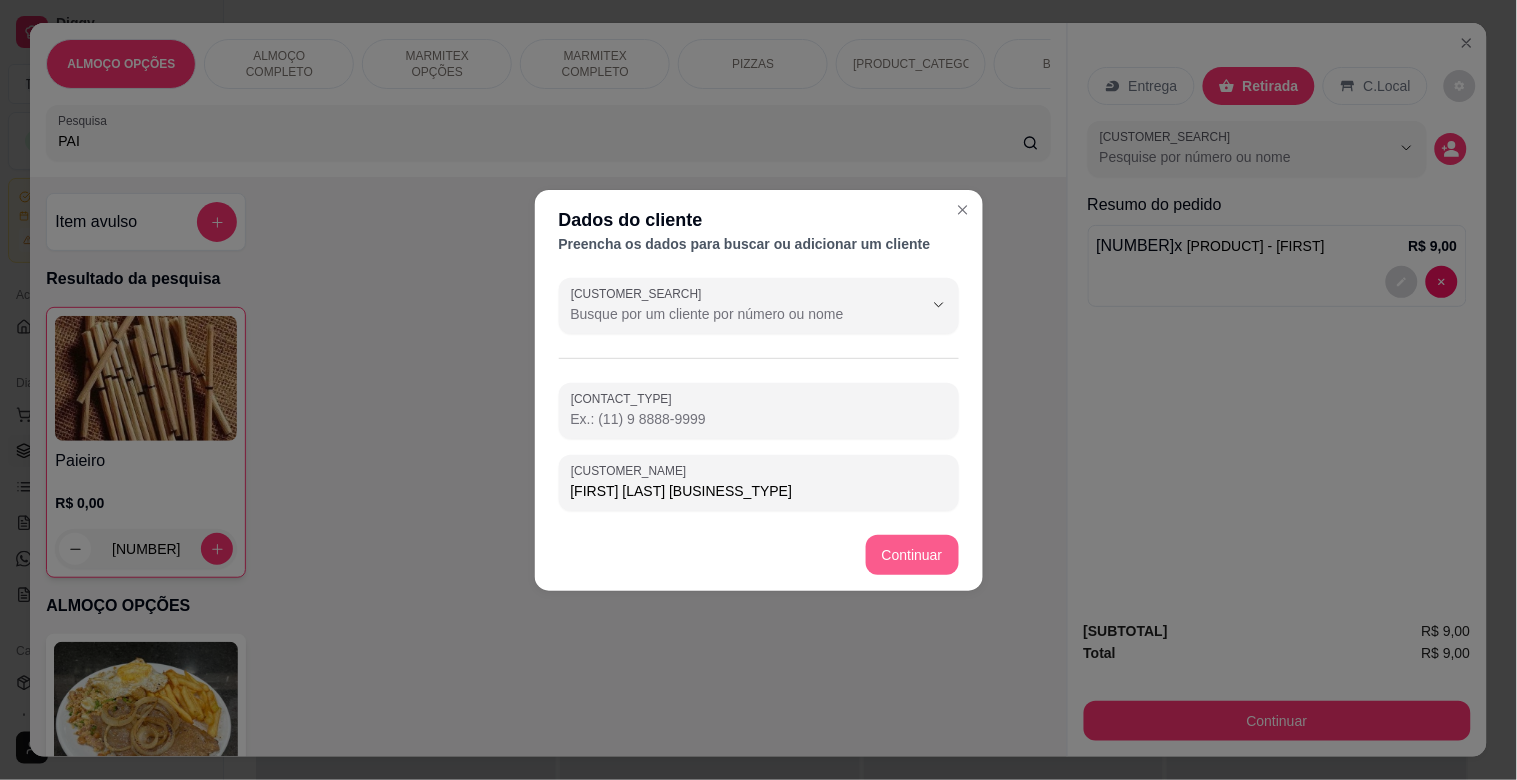 type on "[FIRST] [LAST] [BUSINESS_TYPE]" 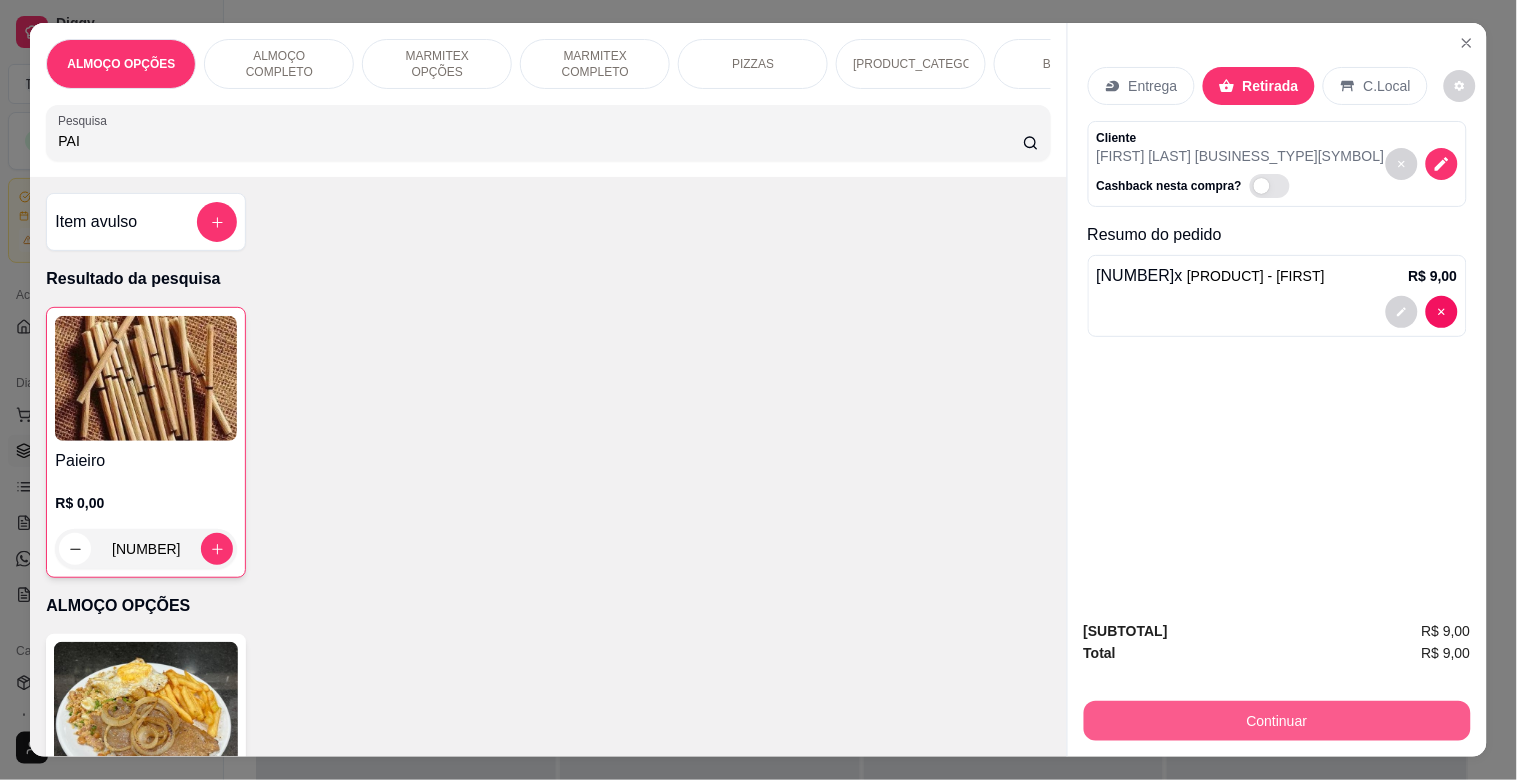 click on "Continuar" at bounding box center (1277, 721) 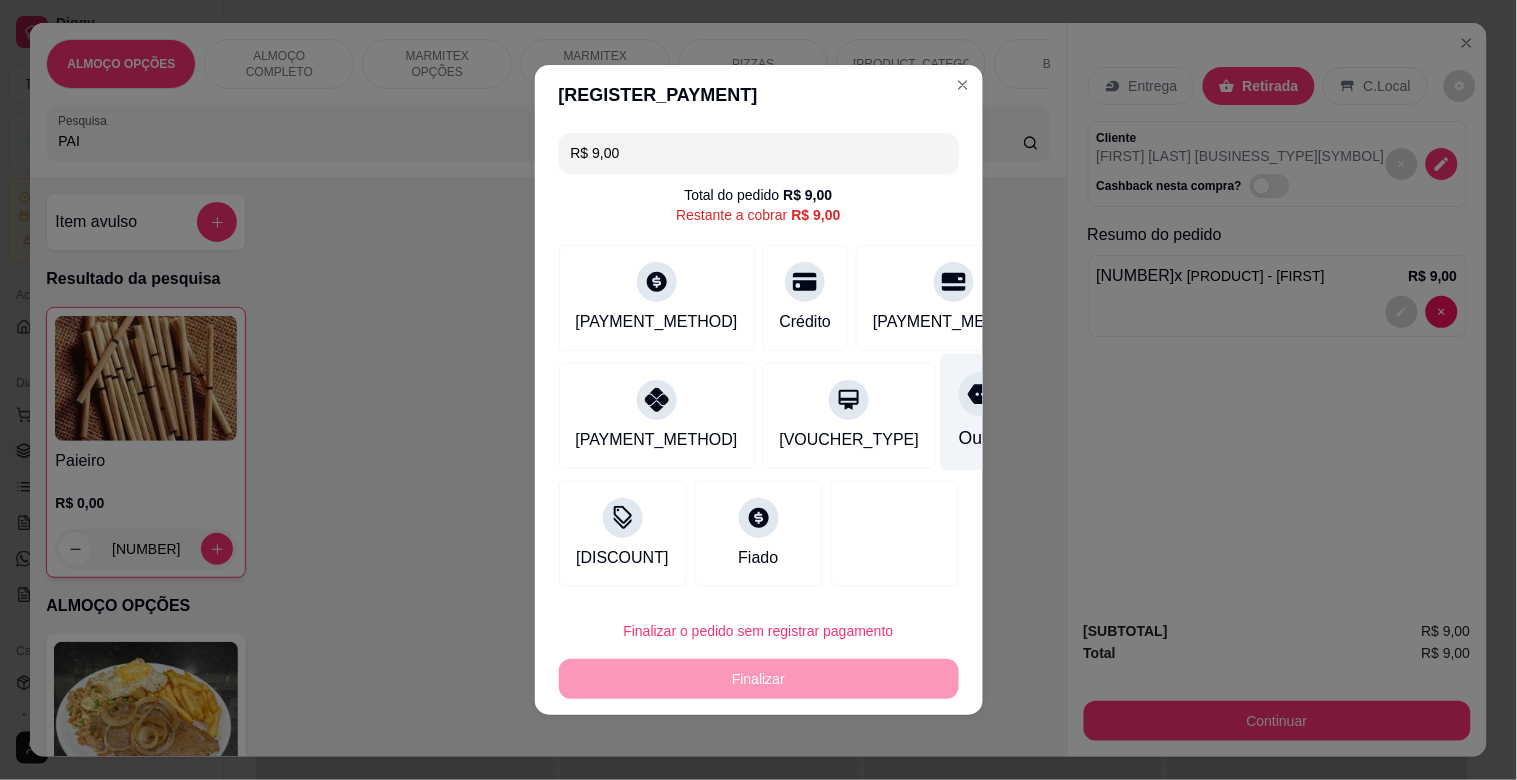 click on "Outro" at bounding box center (981, 438) 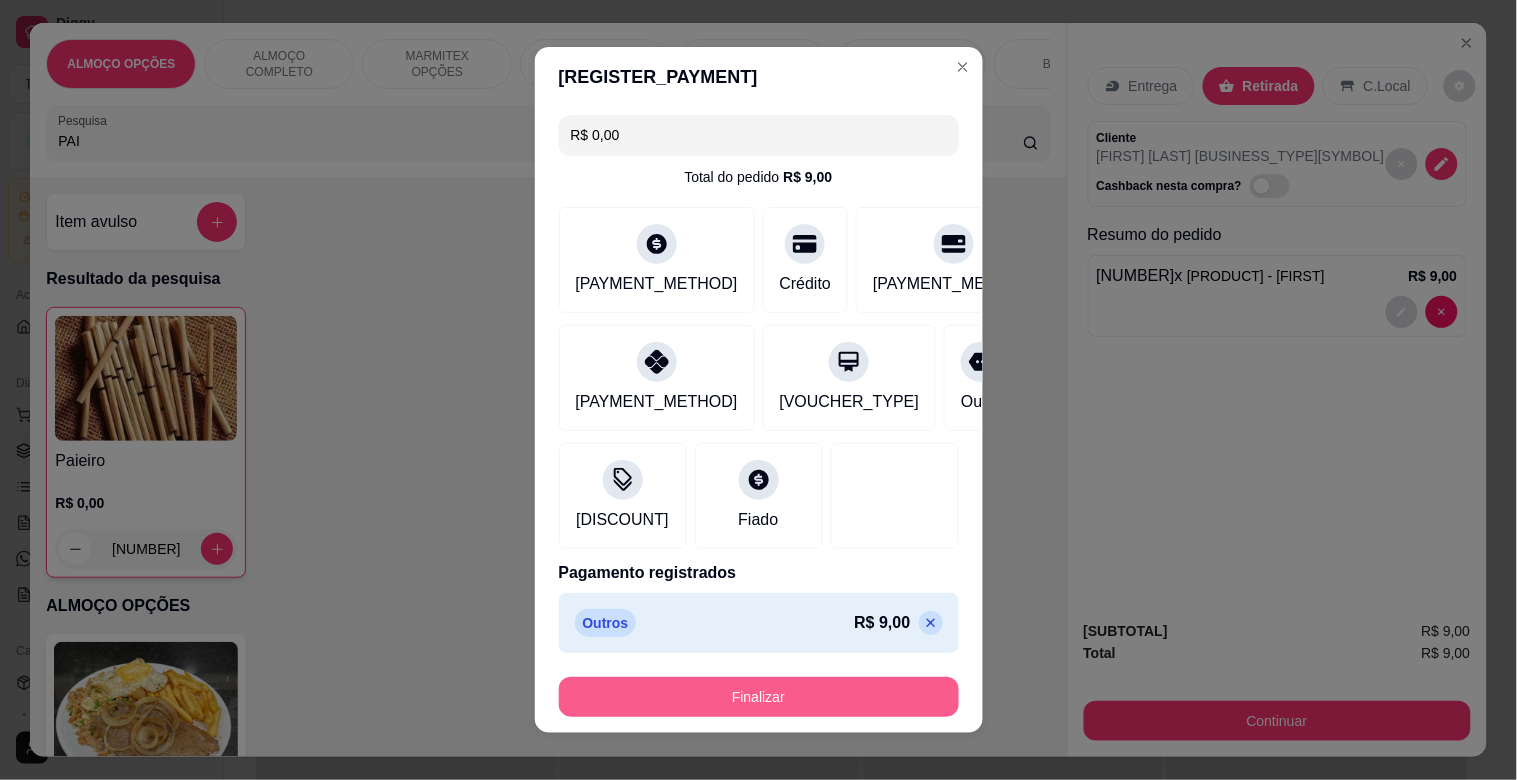 click on "Finalizar" at bounding box center [759, 697] 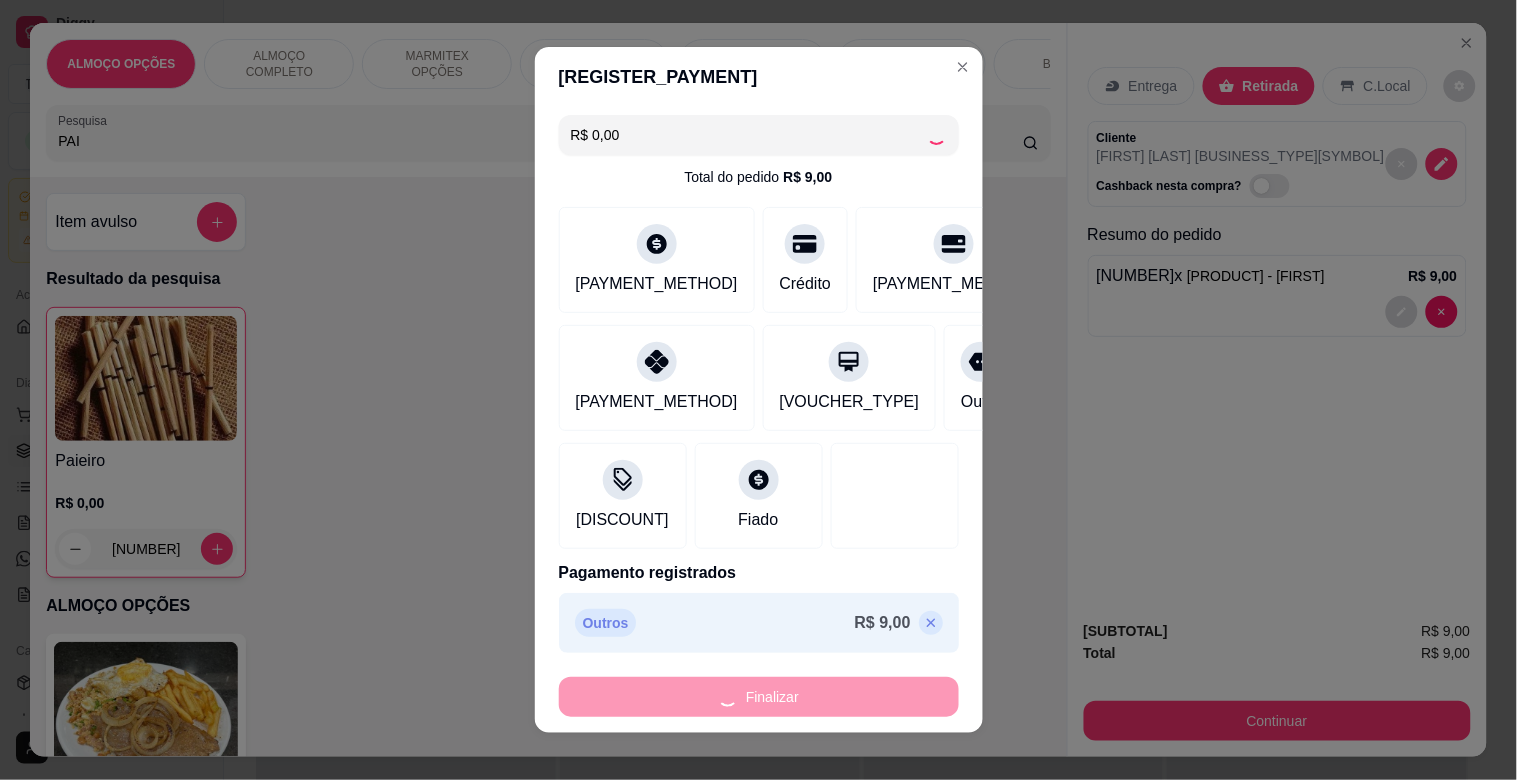 type on "0" 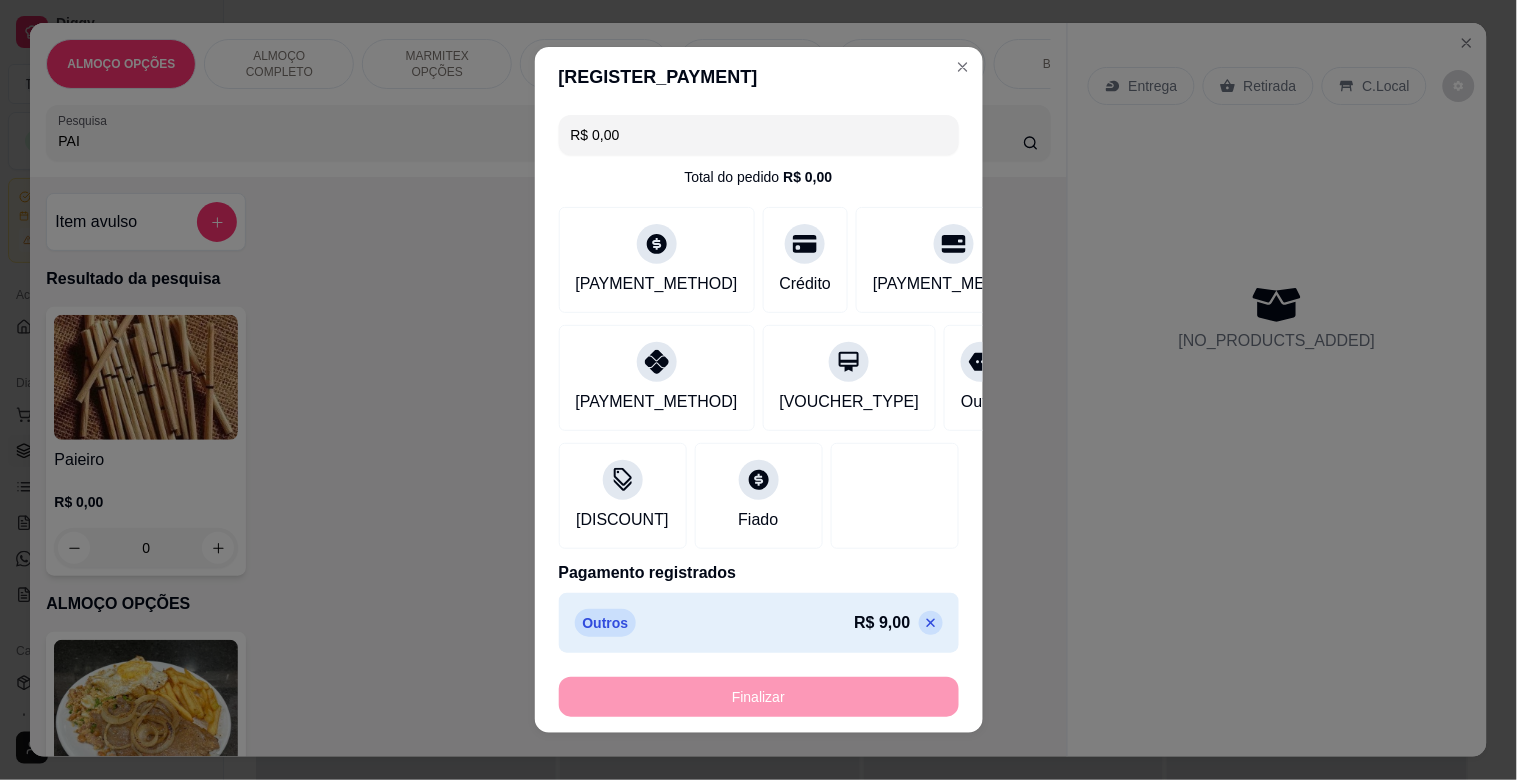 type on "-R$ 9,00" 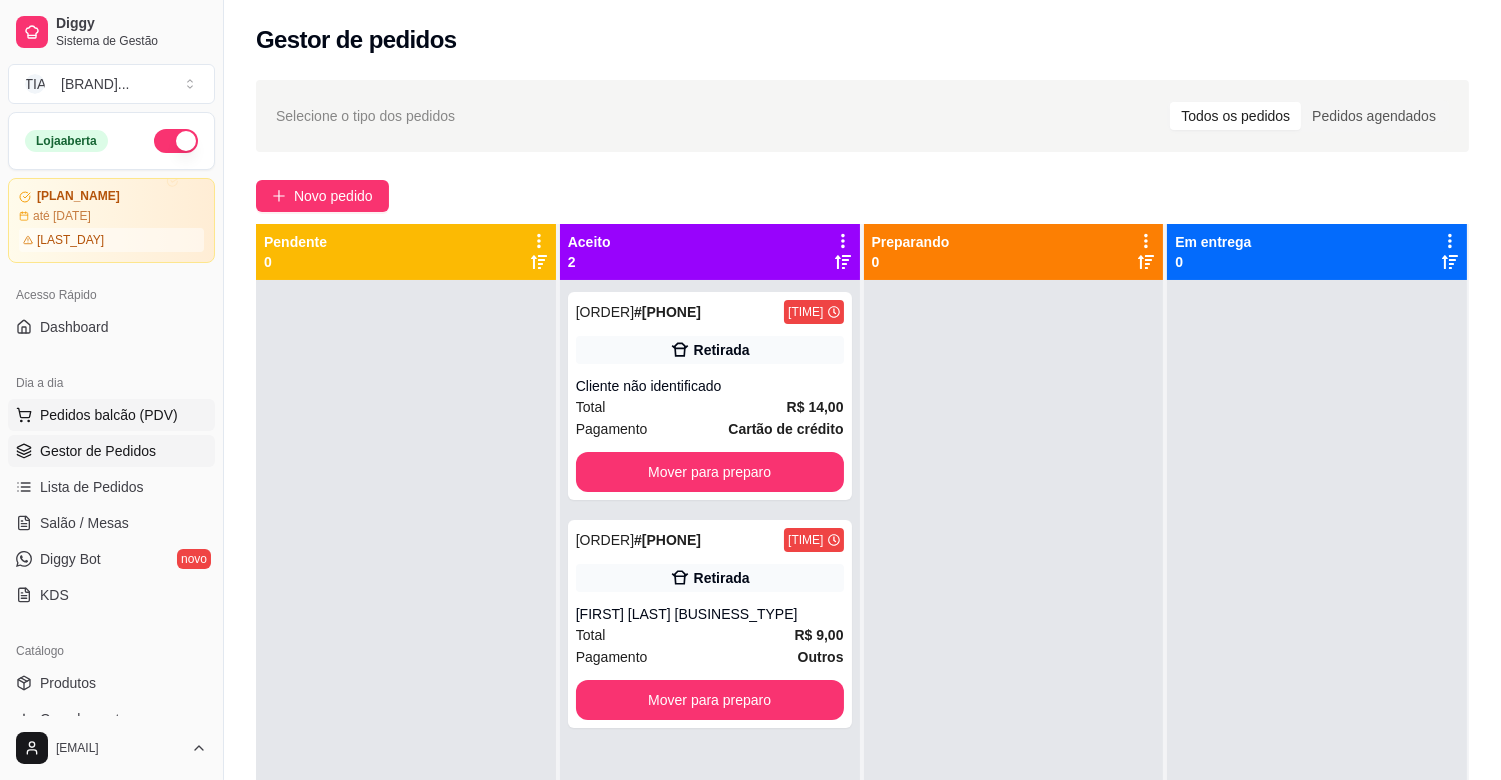 click on "Pedidos balcão (PDV)" at bounding box center (109, 415) 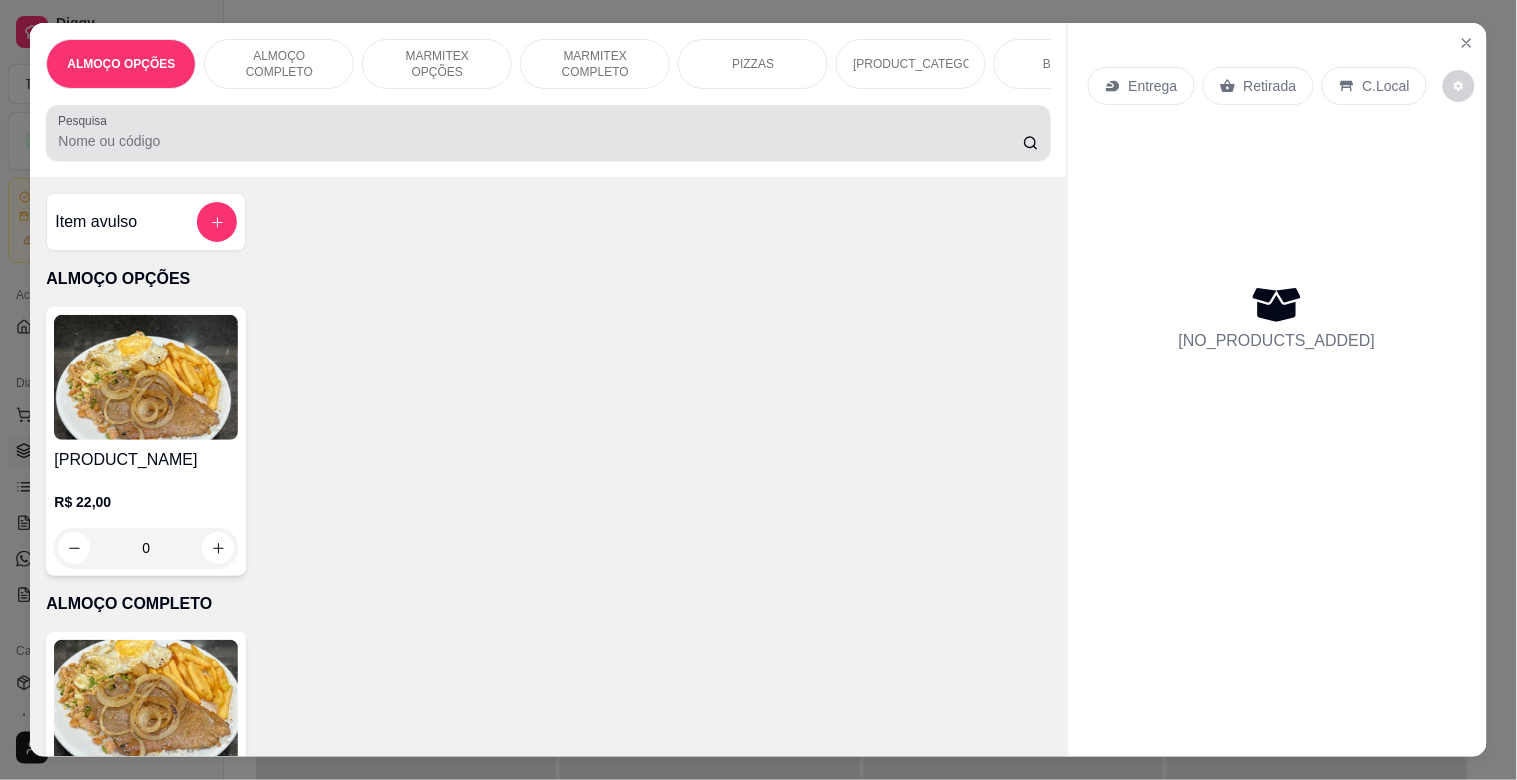 click on "Pesquisa" at bounding box center [548, 133] 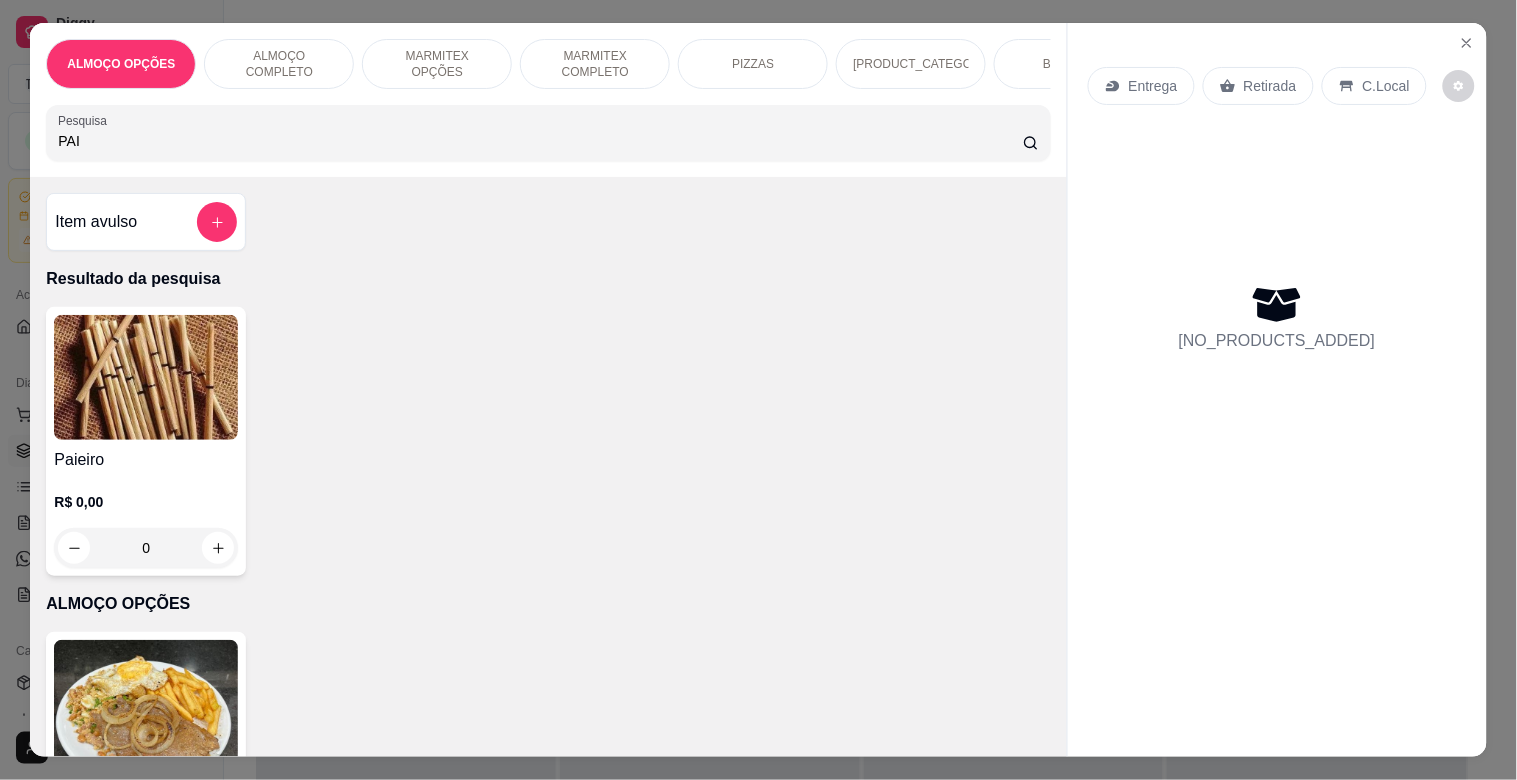 type on "PAI" 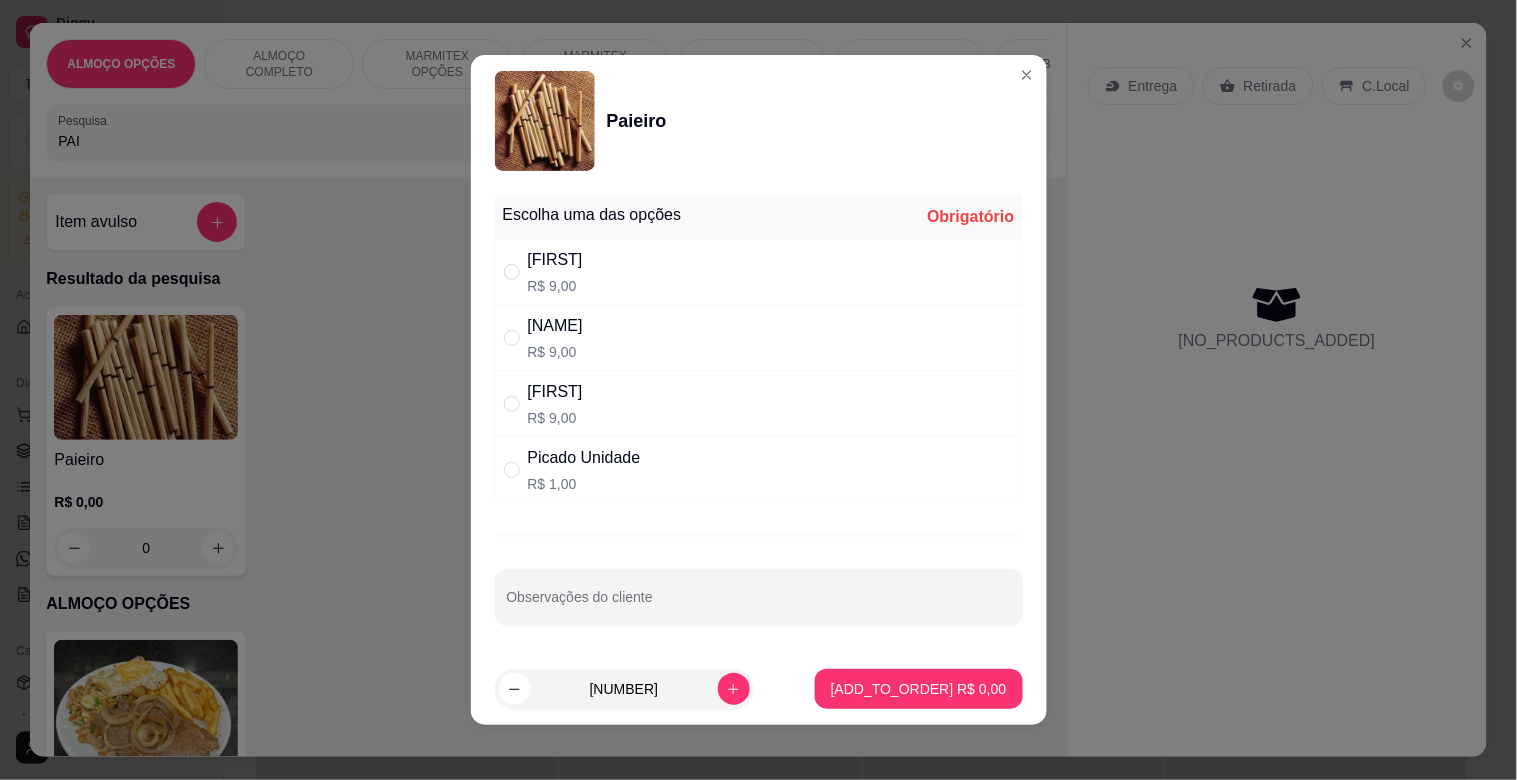 drag, startPoint x: 597, startPoint y: 356, endPoint x: 632, endPoint y: 396, distance: 53.15073 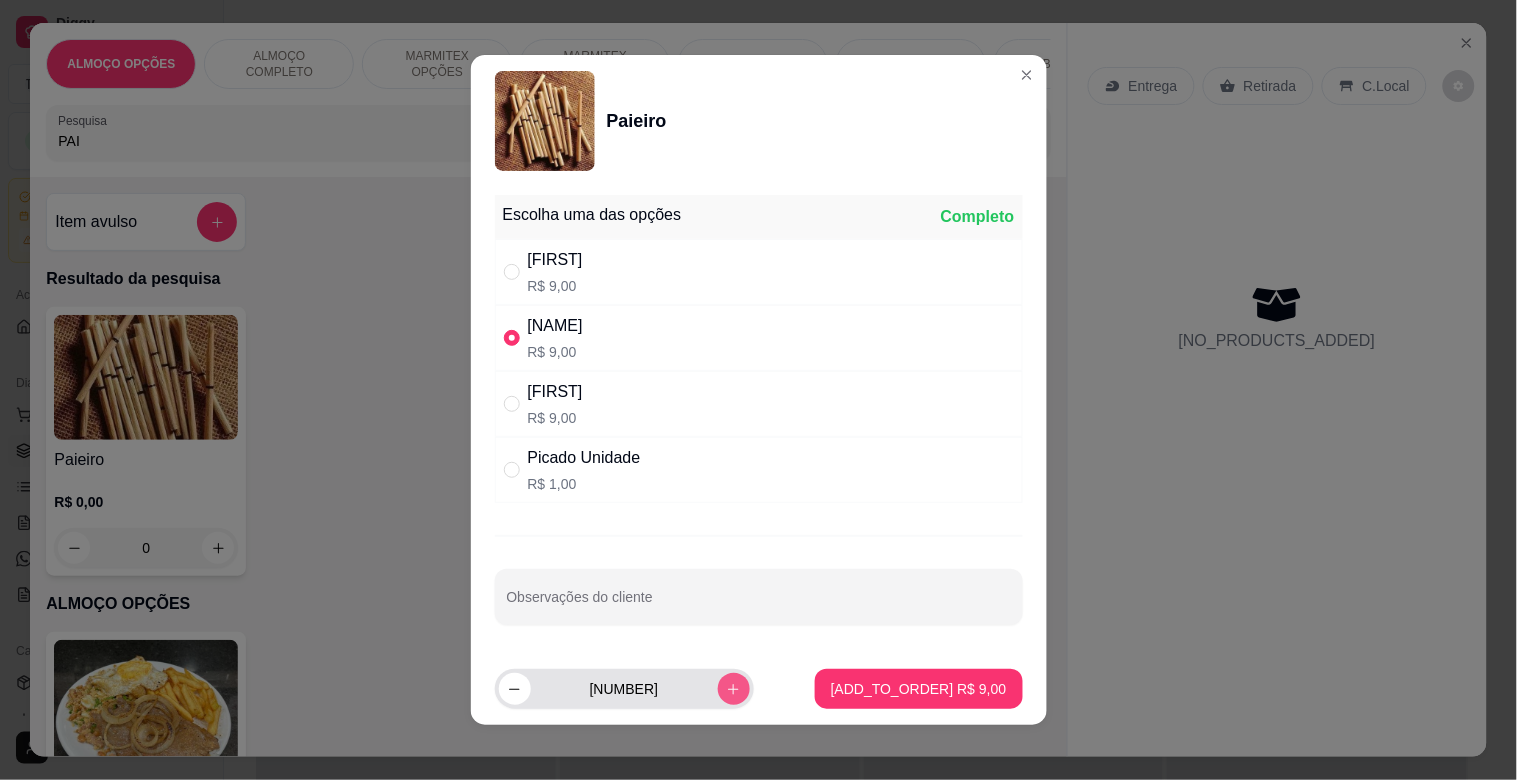 click 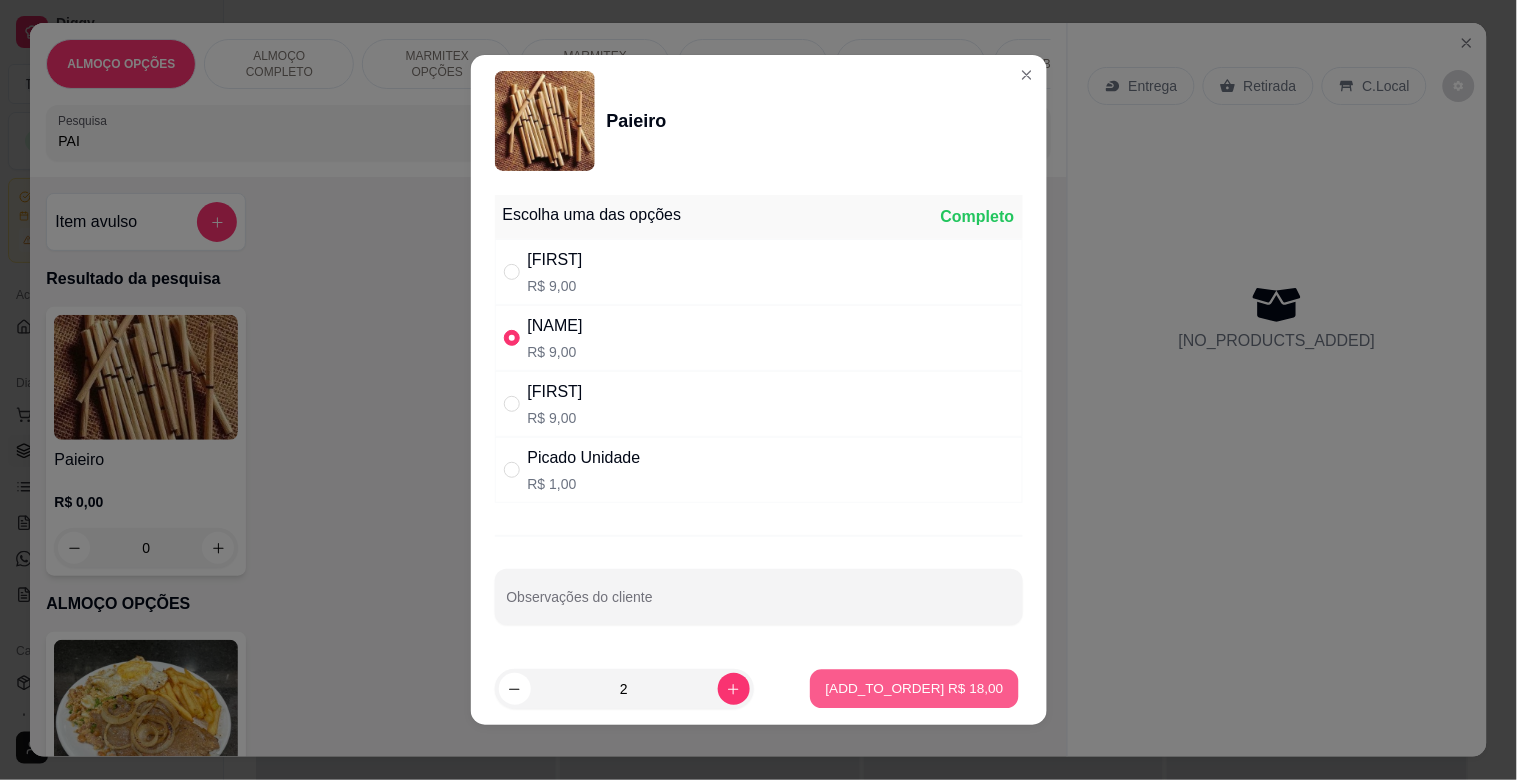 click on "Adicionar   R$ 18,00" at bounding box center [915, 688] 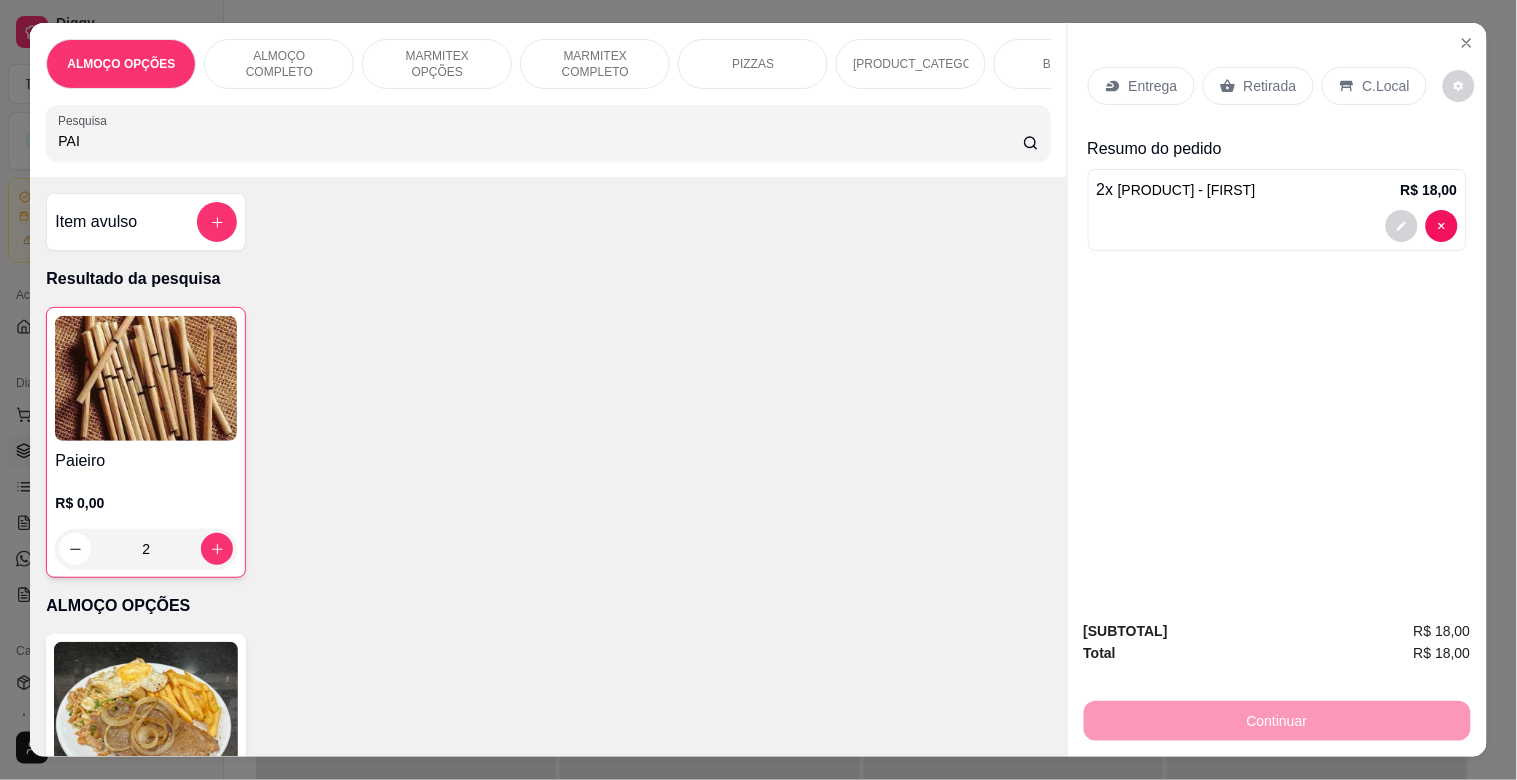 click at bounding box center [146, 378] 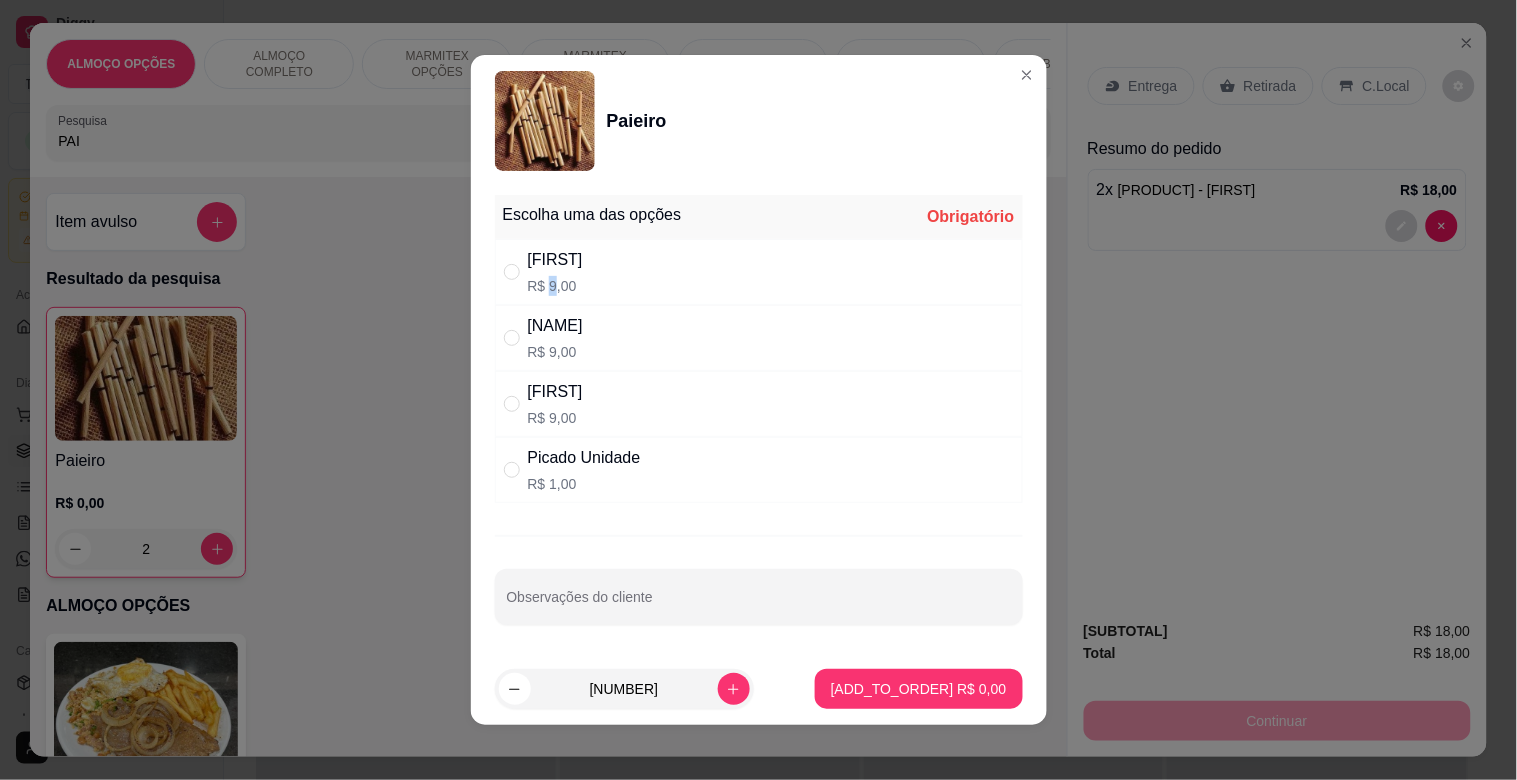 click on "R$ 9,00" at bounding box center [555, 286] 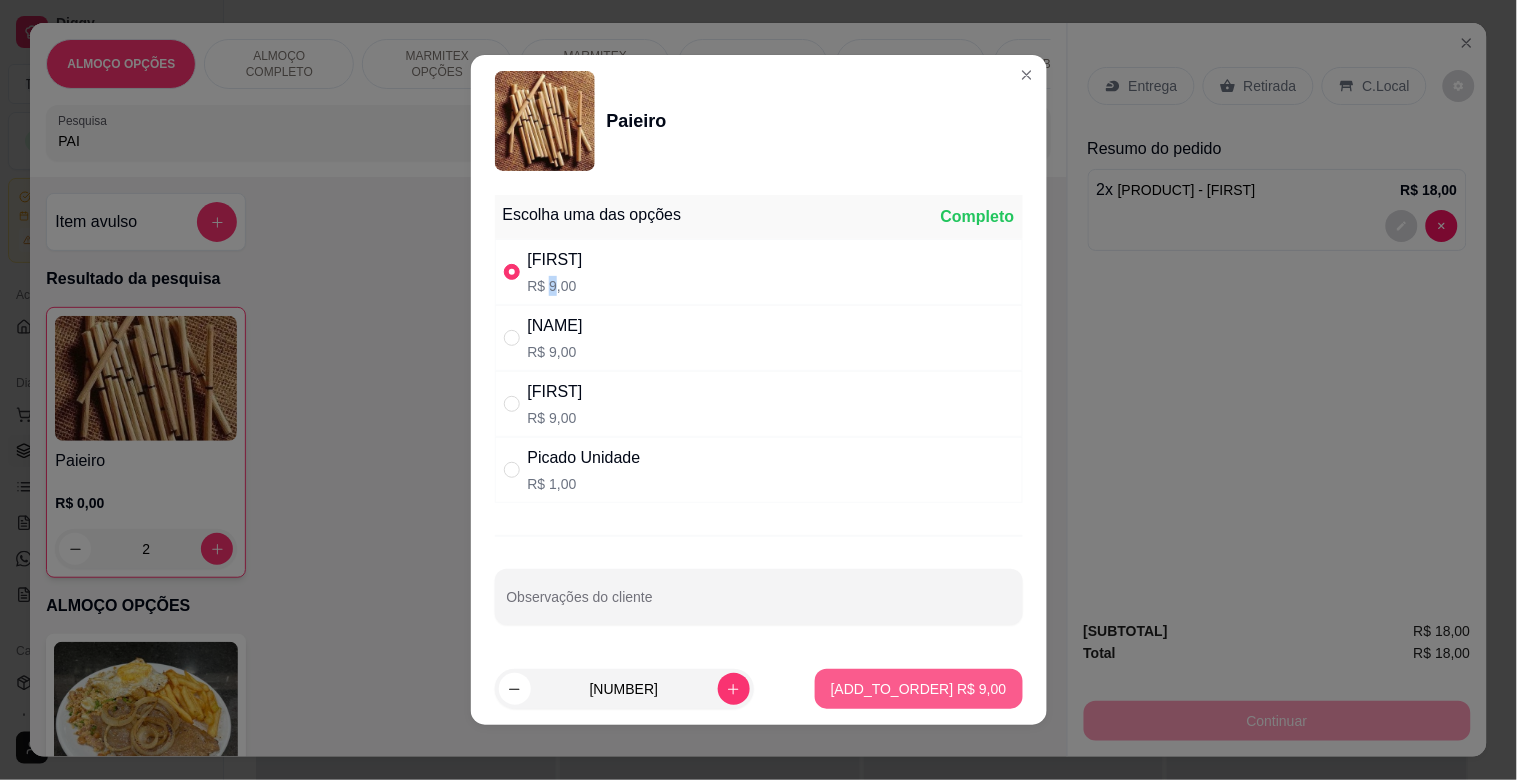 click on "Adicionar   R$ 9,00" at bounding box center (919, 689) 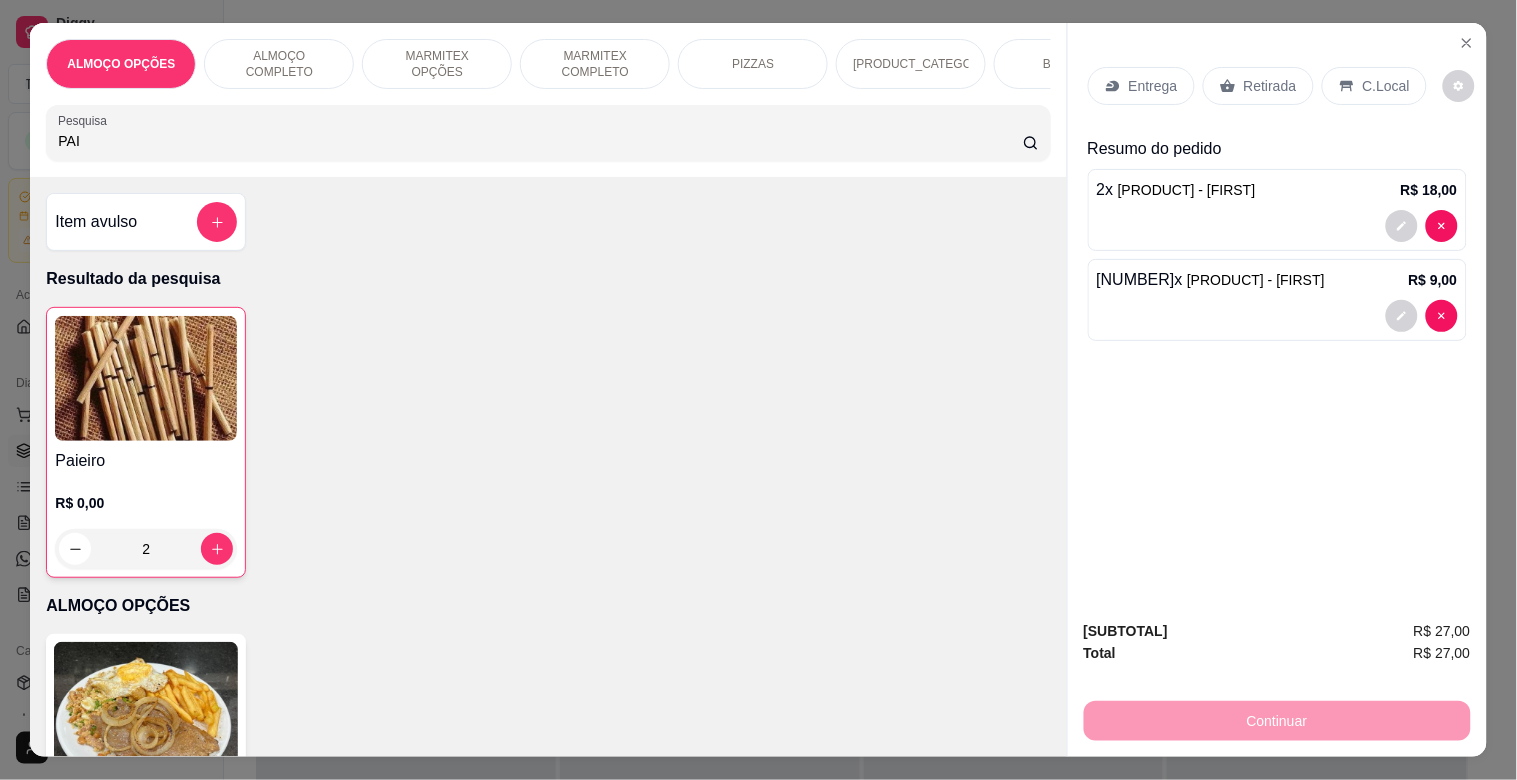 click on "Retirada" at bounding box center [1270, 86] 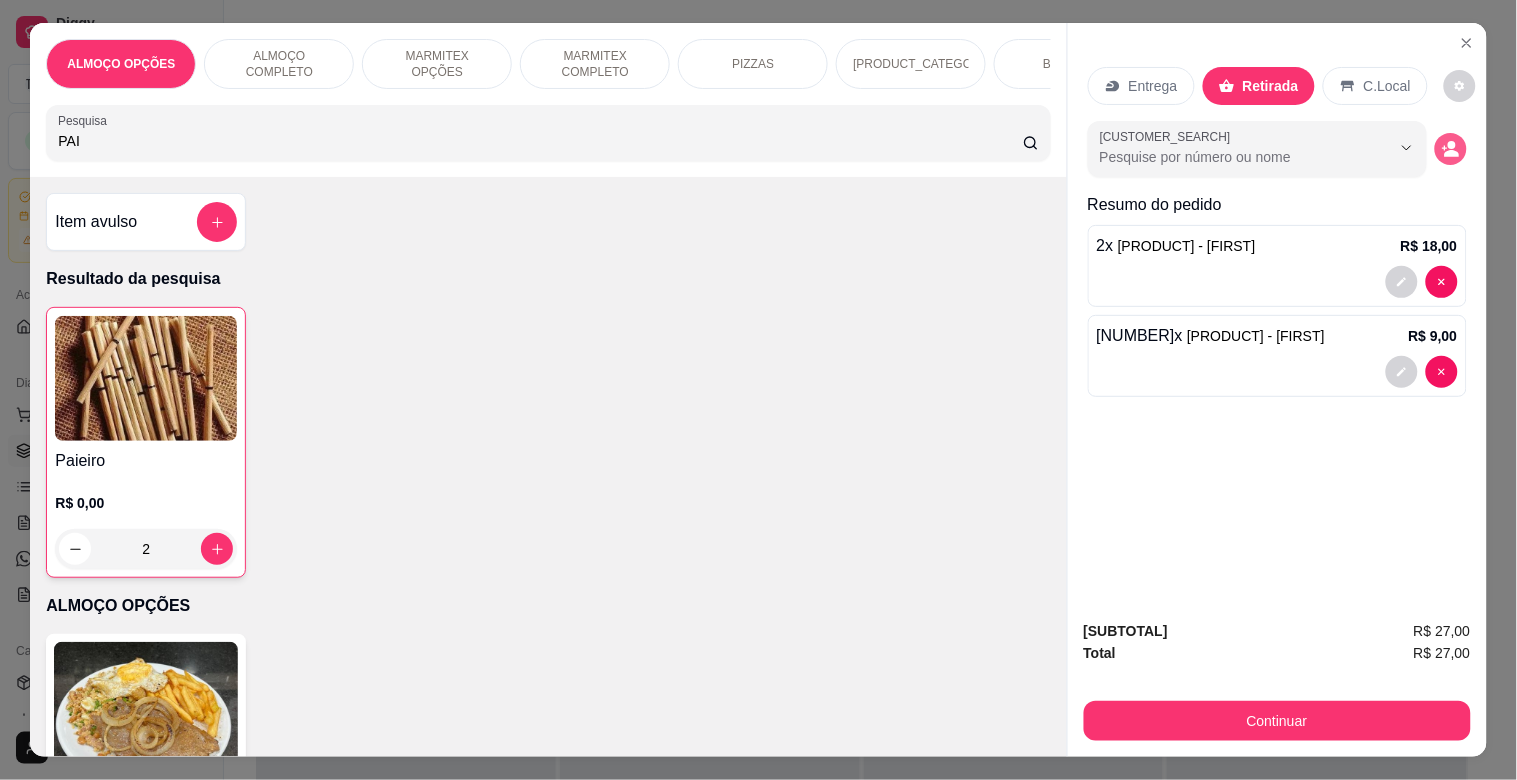 click 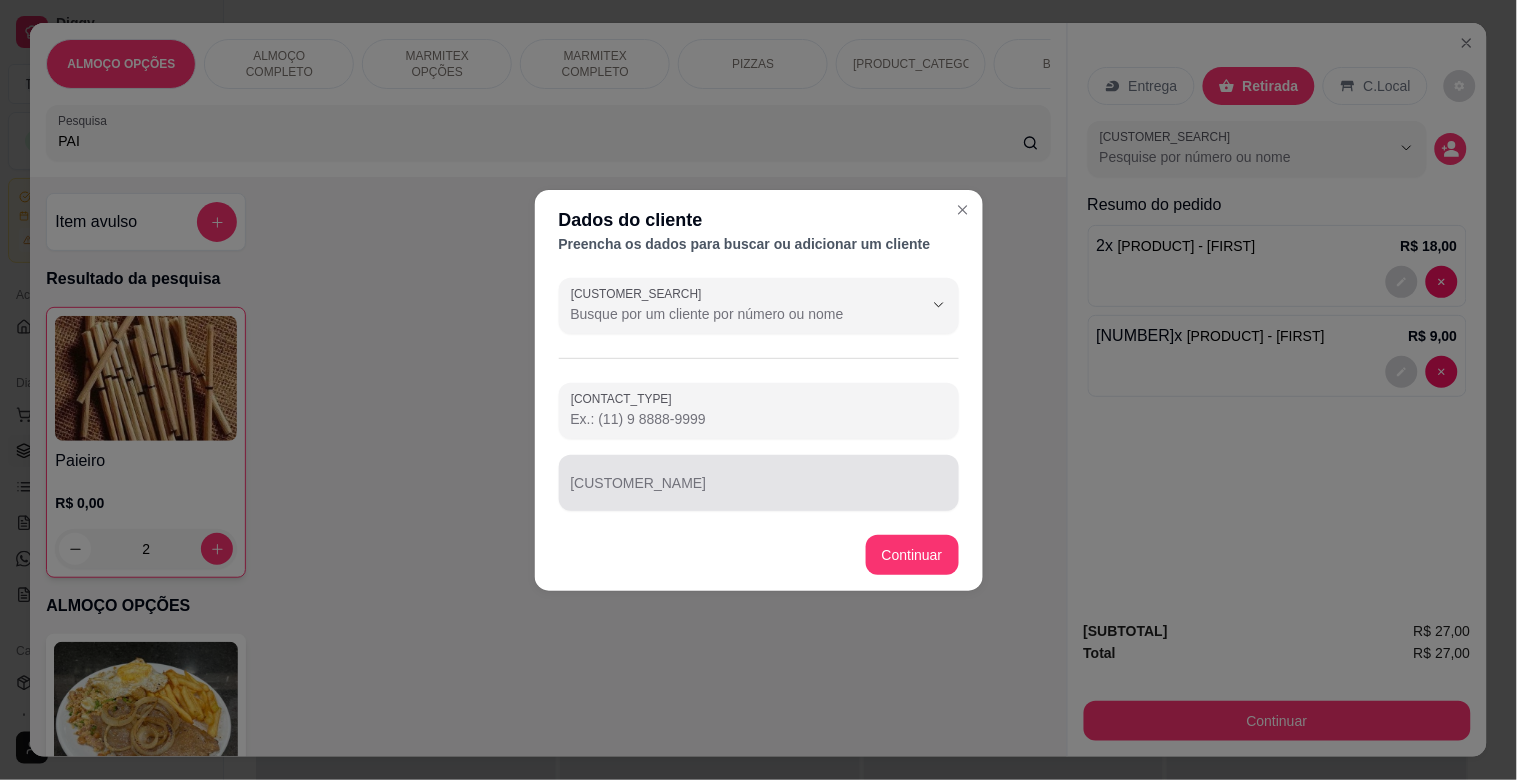 click on "[CUSTOMER_NAME]" at bounding box center (759, 491) 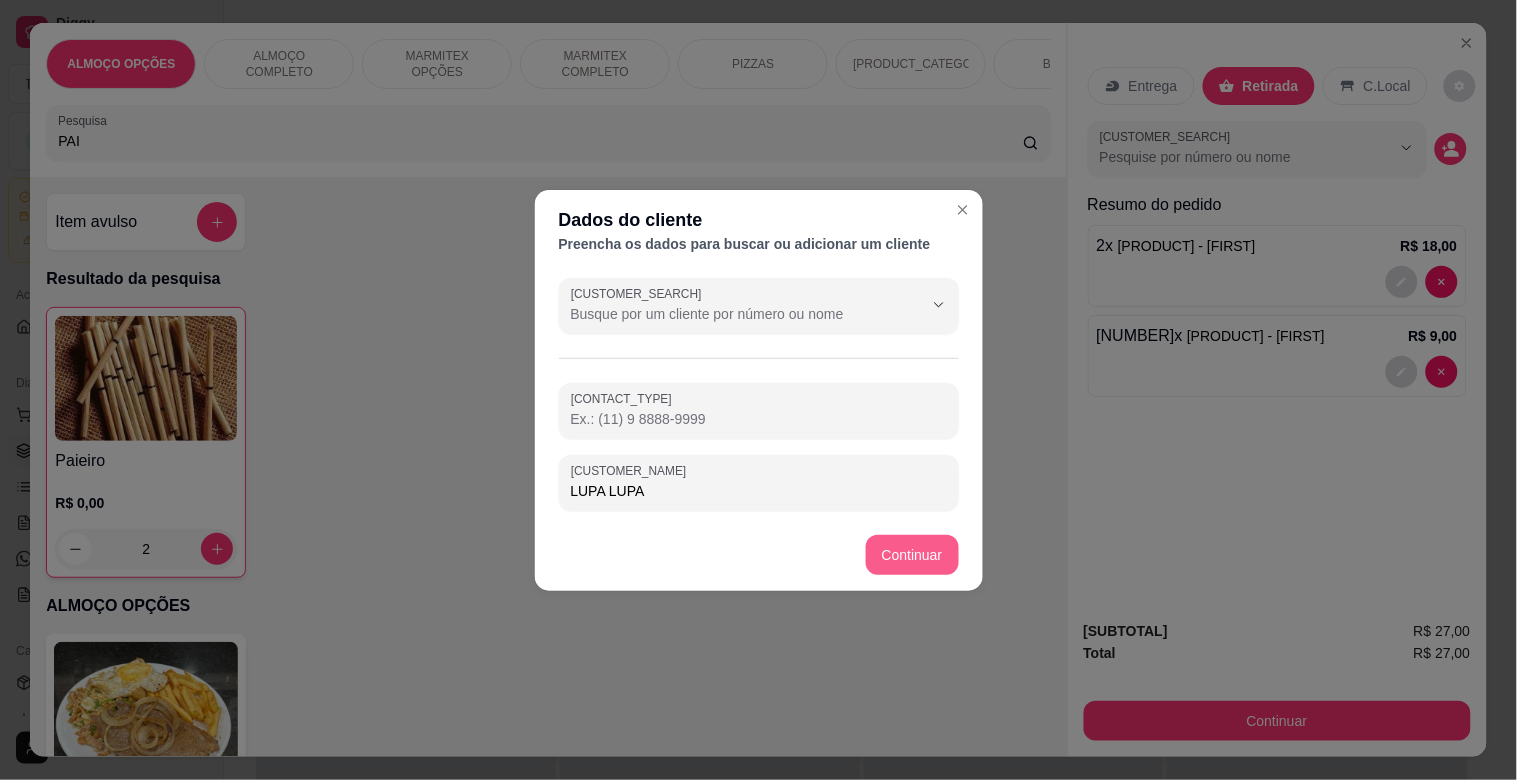 type on "LUPA LUPA" 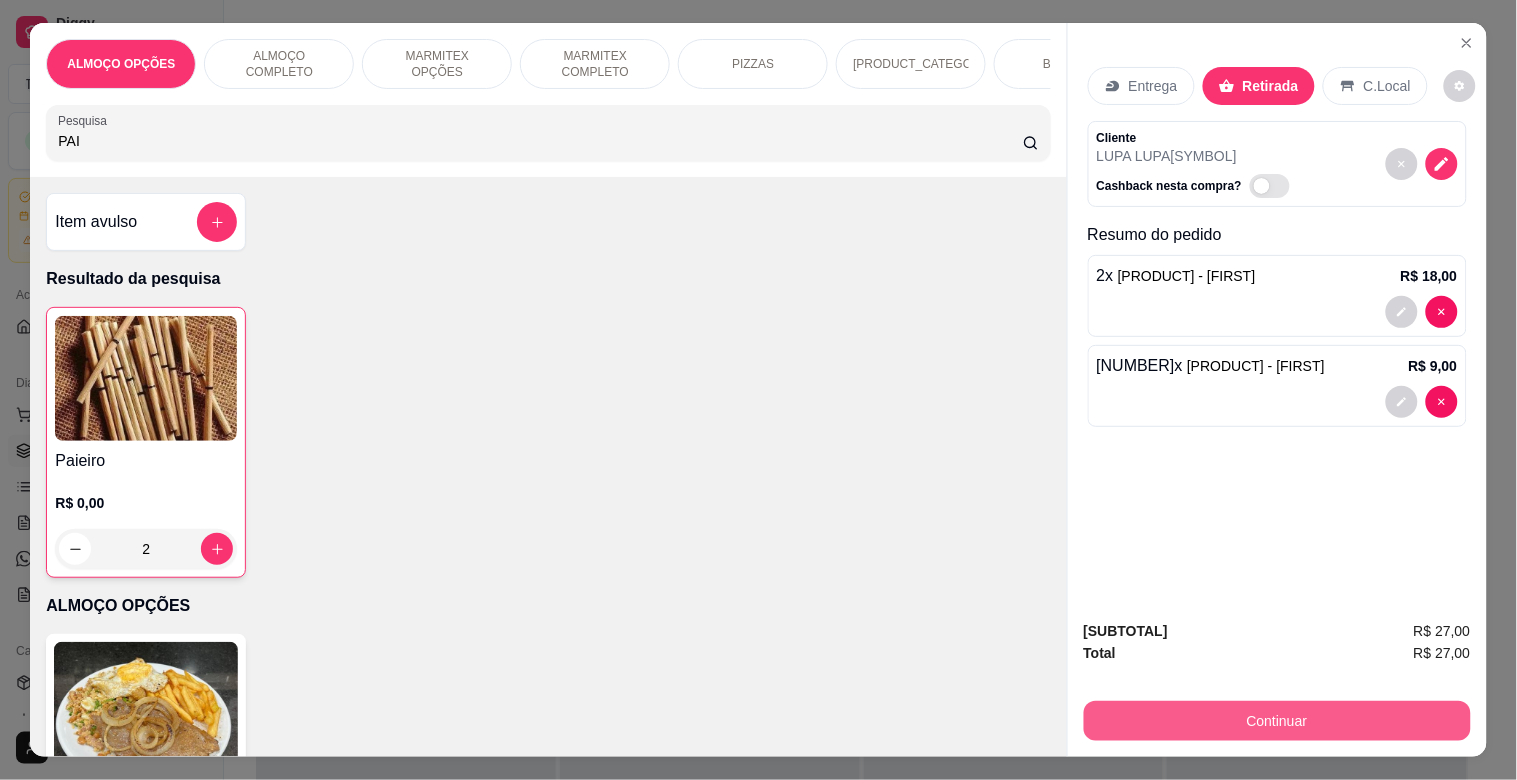 click on "Continuar" at bounding box center (1277, 721) 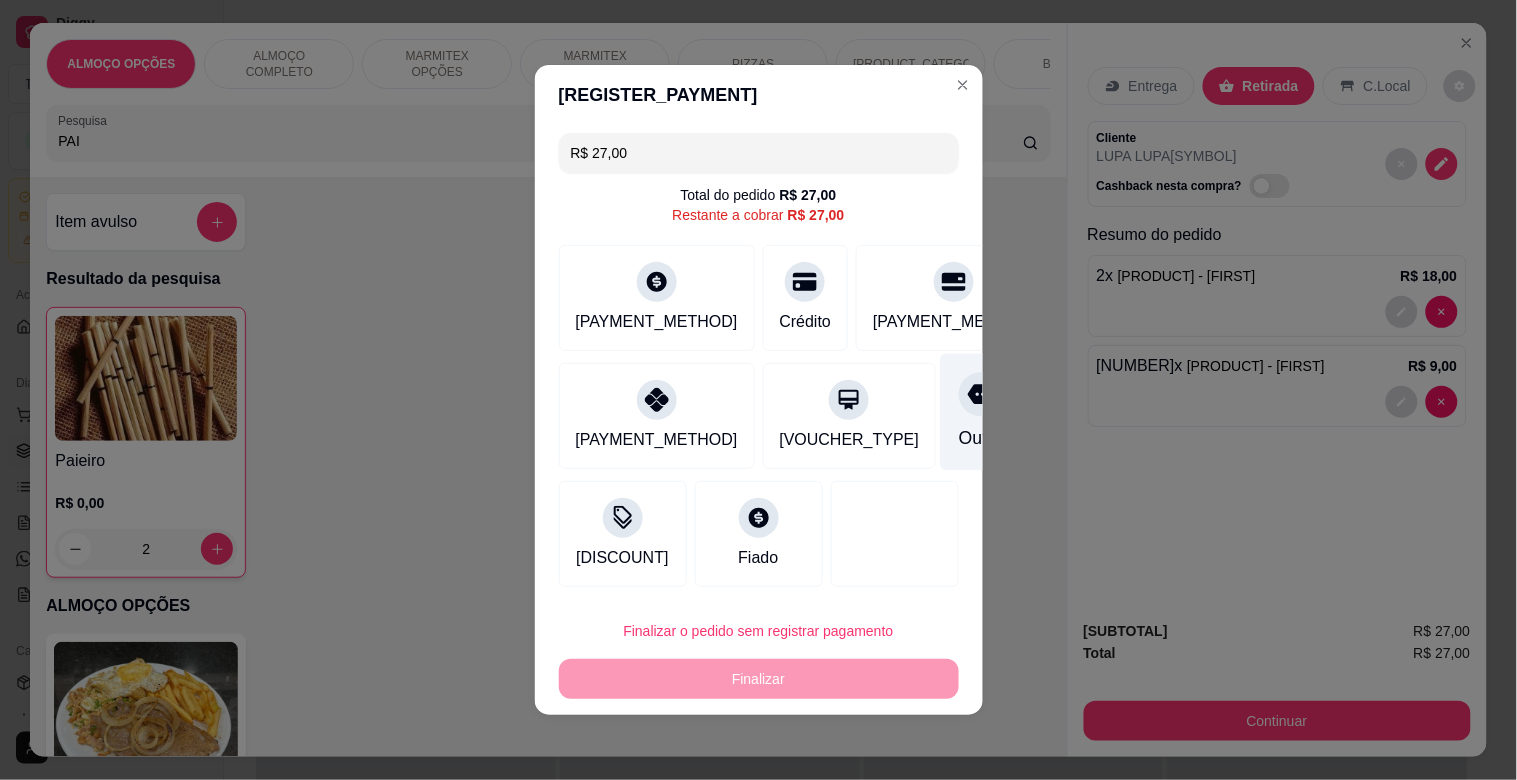 click on "Outro" at bounding box center [980, 412] 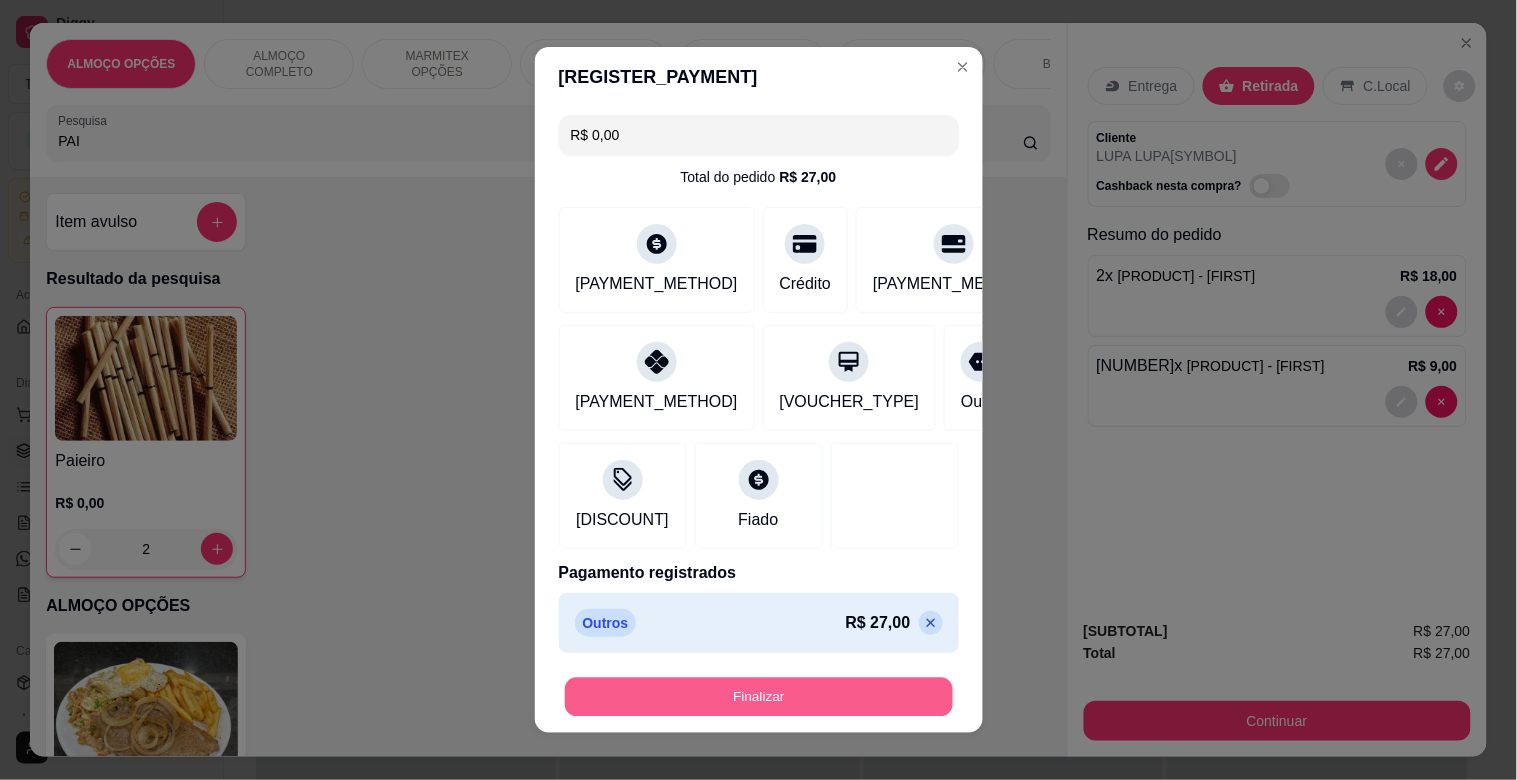 click on "Finalizar" at bounding box center [759, 697] 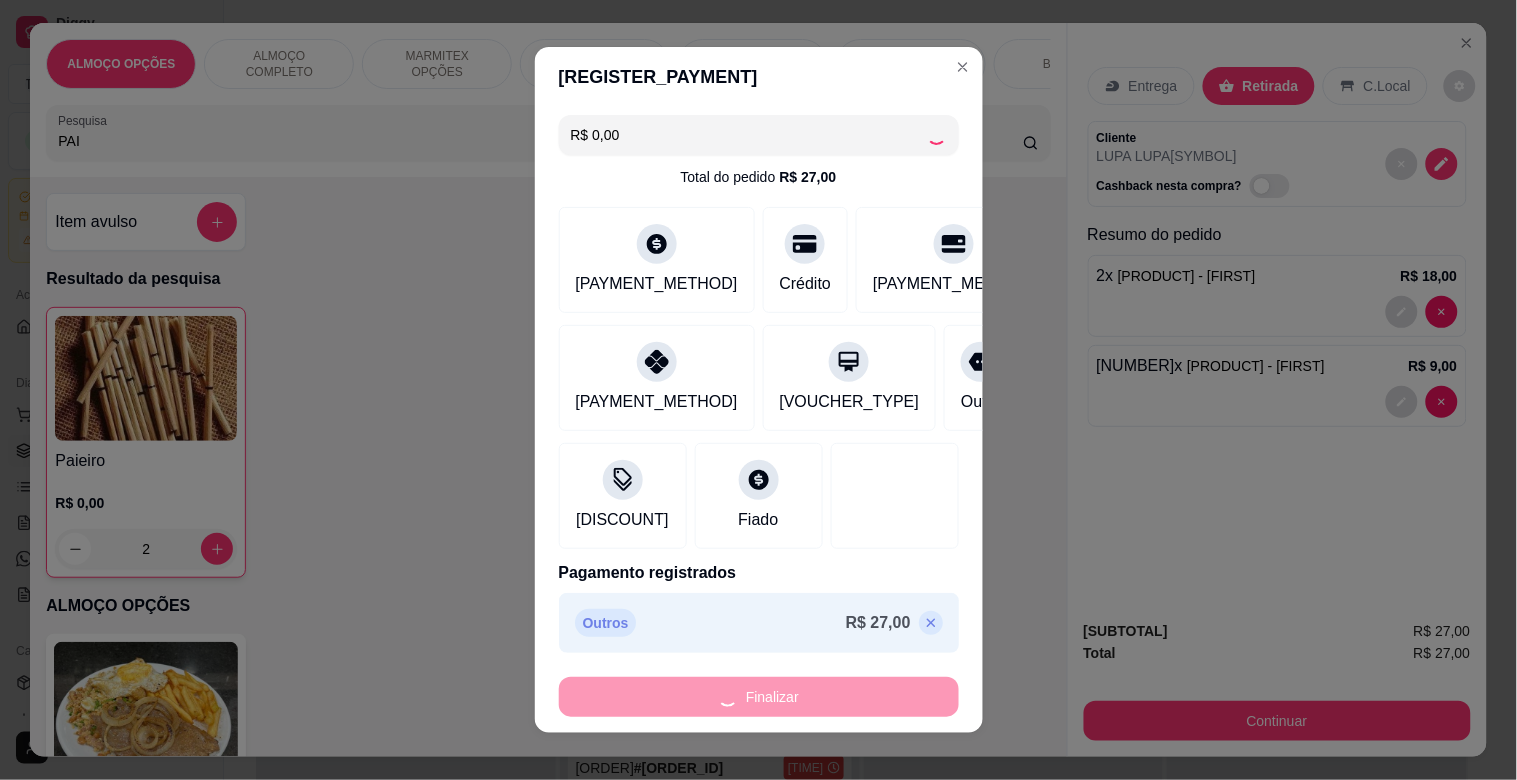 type on "0" 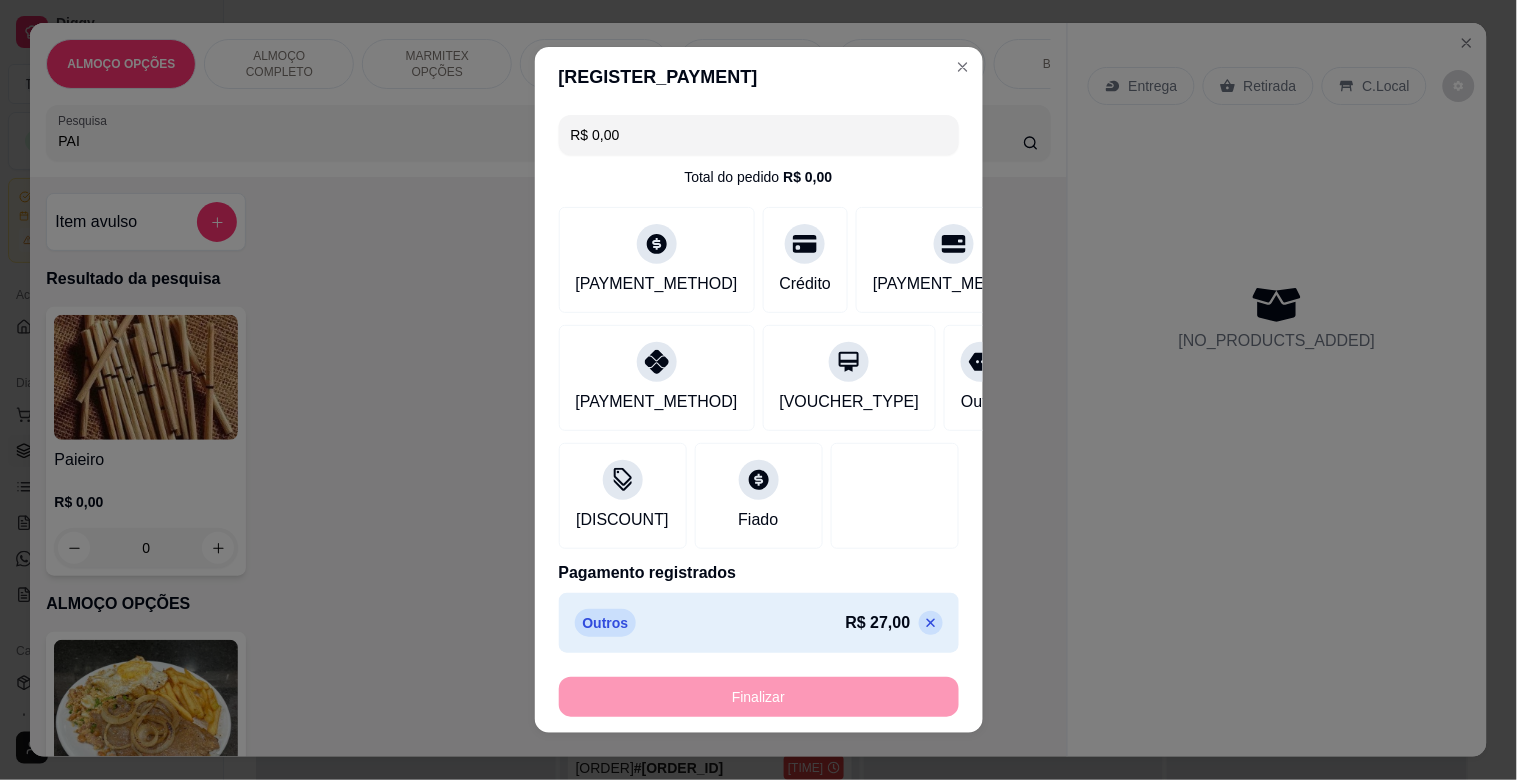 type on "-R$ 27,00" 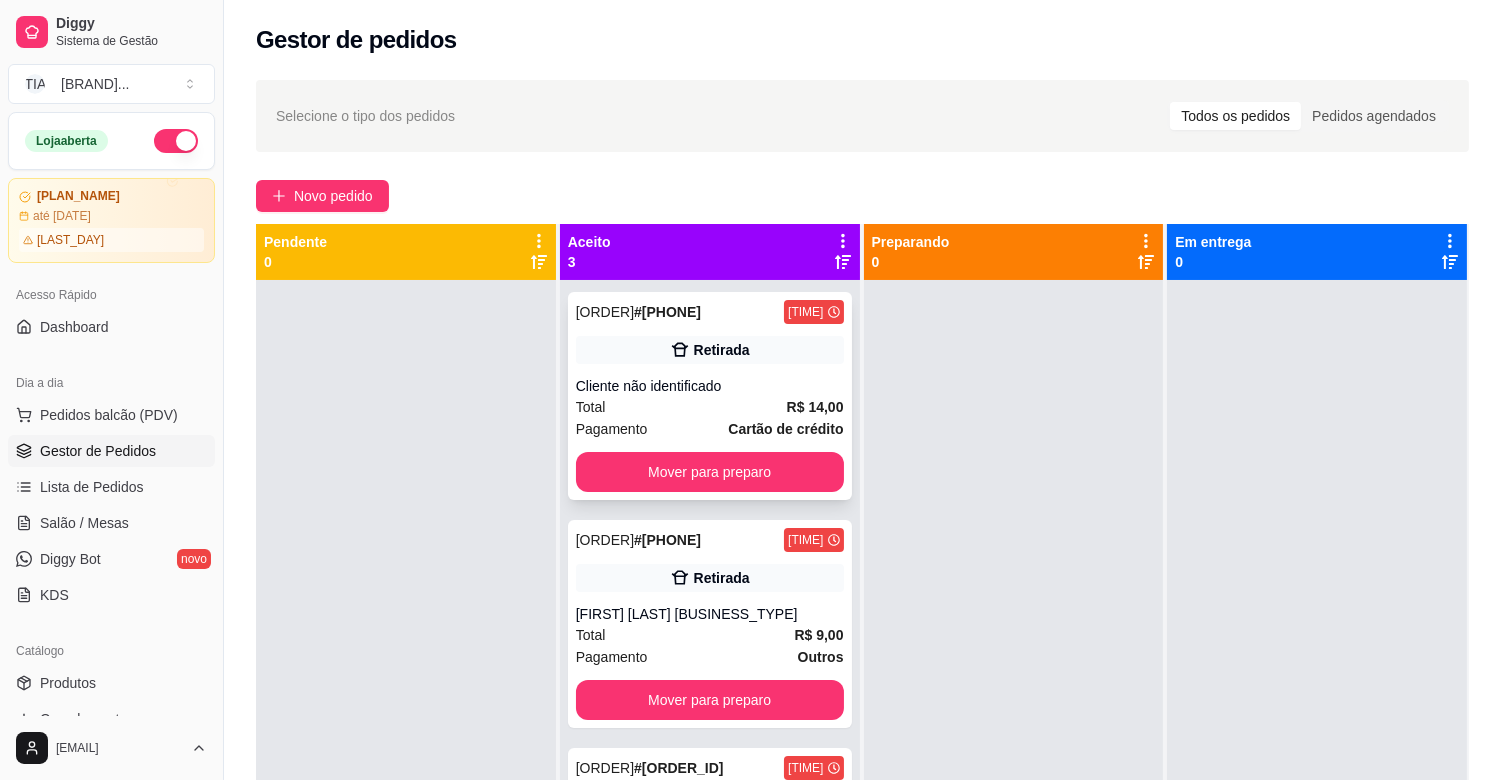 click on "[ORDER_NUMBER] # [ORDER_ID] [TIME] Retirada Cliente não identificado Total R$ 14,00 Pagamento [PAYMENT_METHOD] [MOVE_TO_STATUS]" at bounding box center (710, 396) 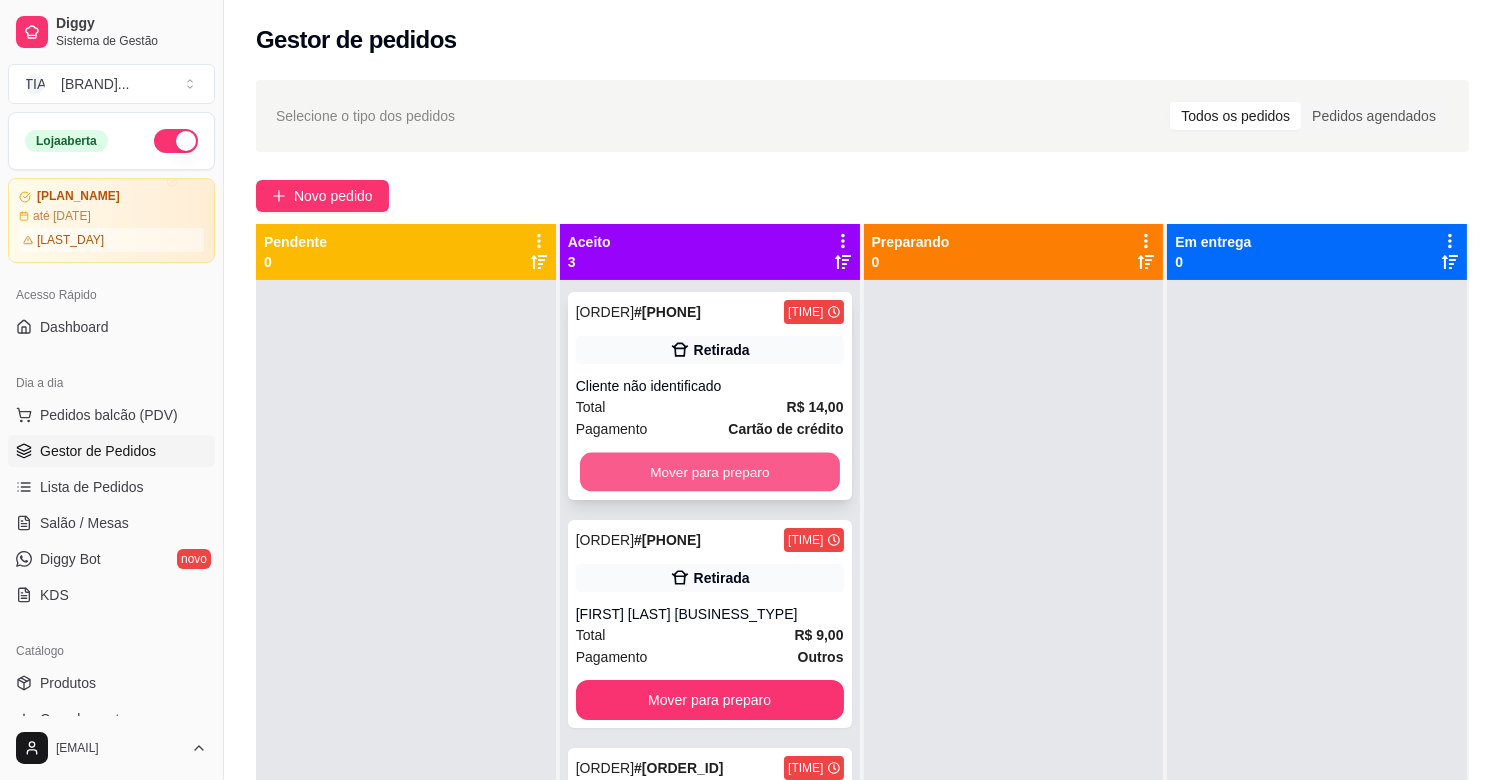 click on "Mover para preparo" at bounding box center (710, 472) 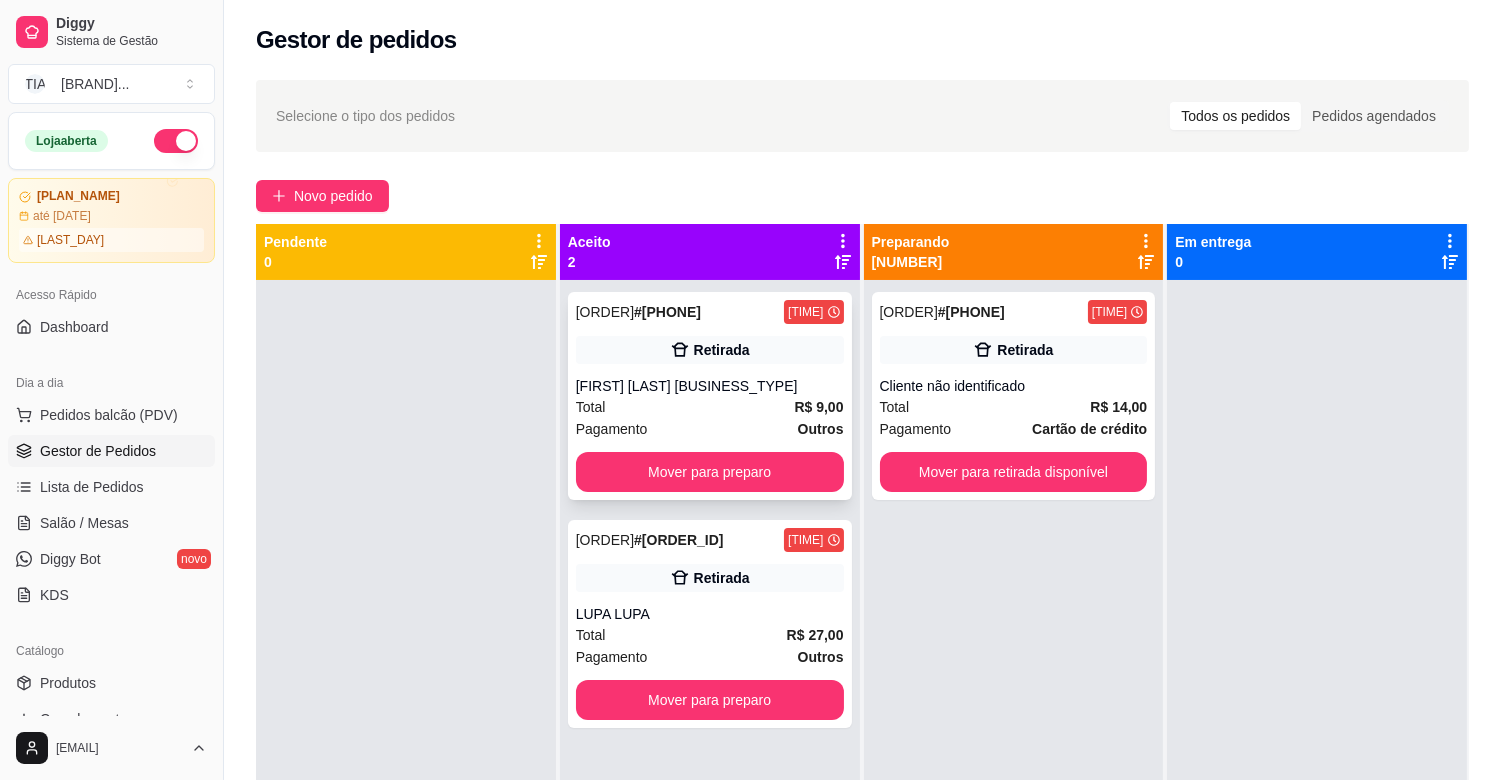 click on "[FIRST] [LAST] [BUSINESS_TYPE]" at bounding box center [710, 386] 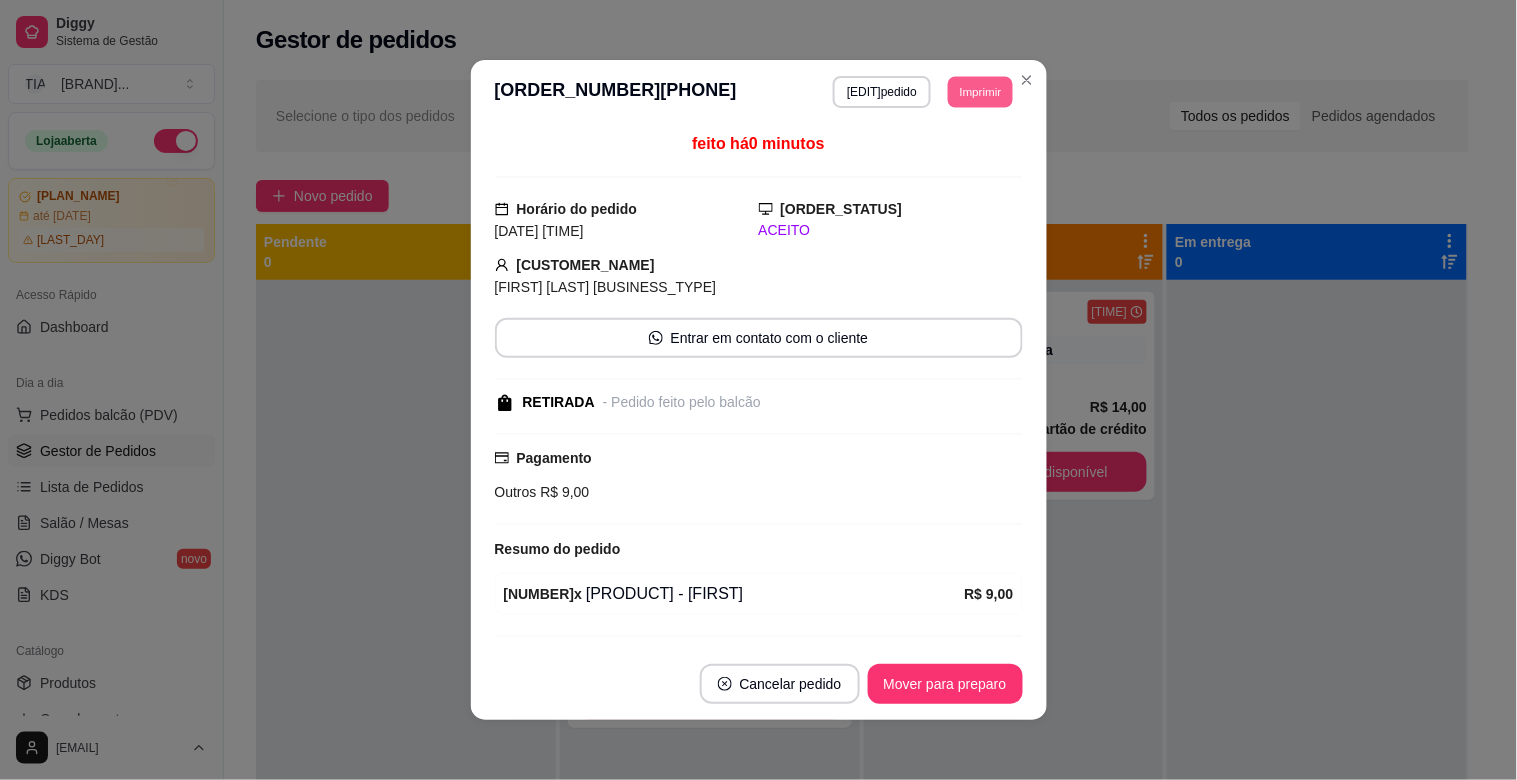 click on "Imprimir" at bounding box center (980, 91) 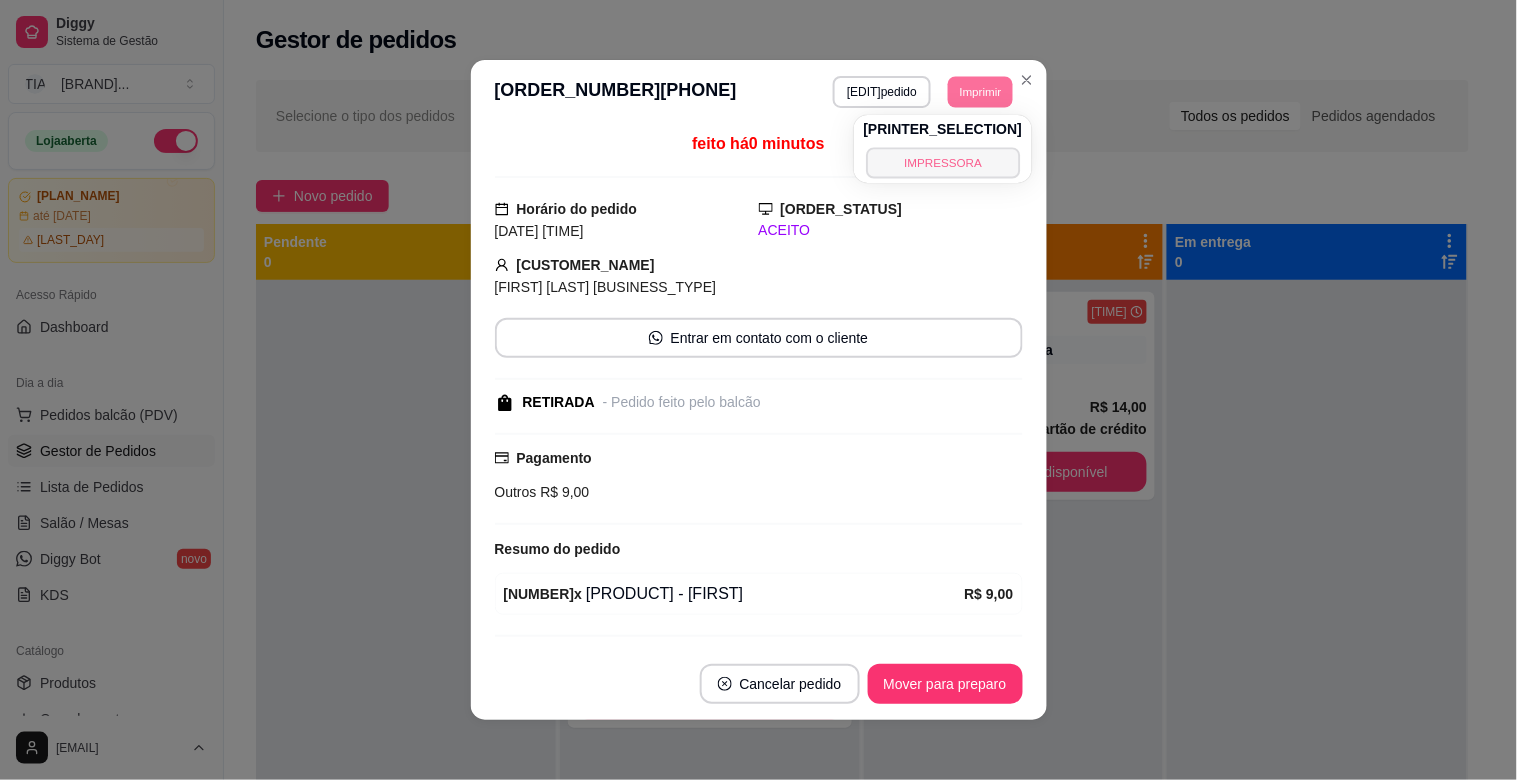 click on "IMPRESSORA" at bounding box center (943, 162) 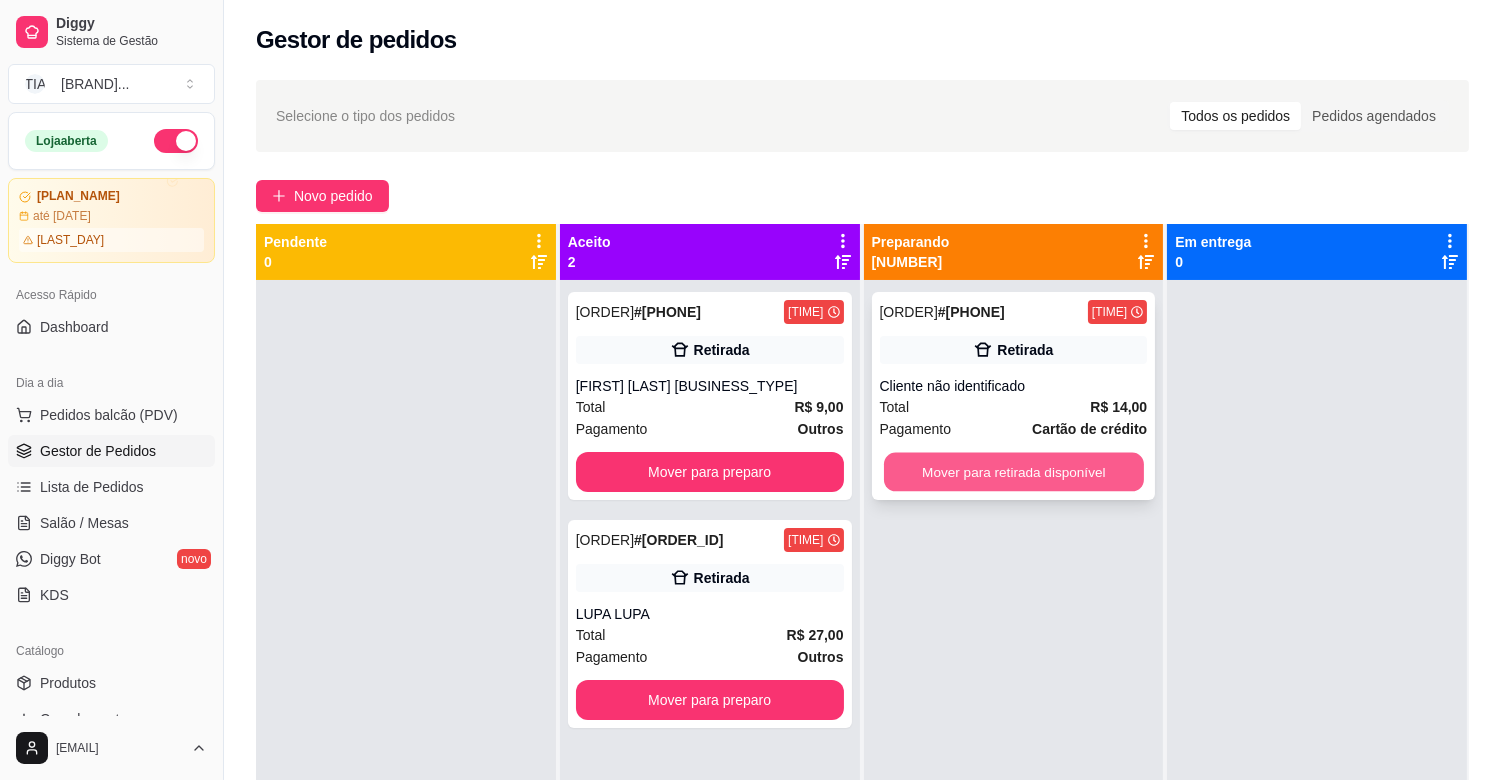 click on "Mover para retirada disponível" at bounding box center [1014, 472] 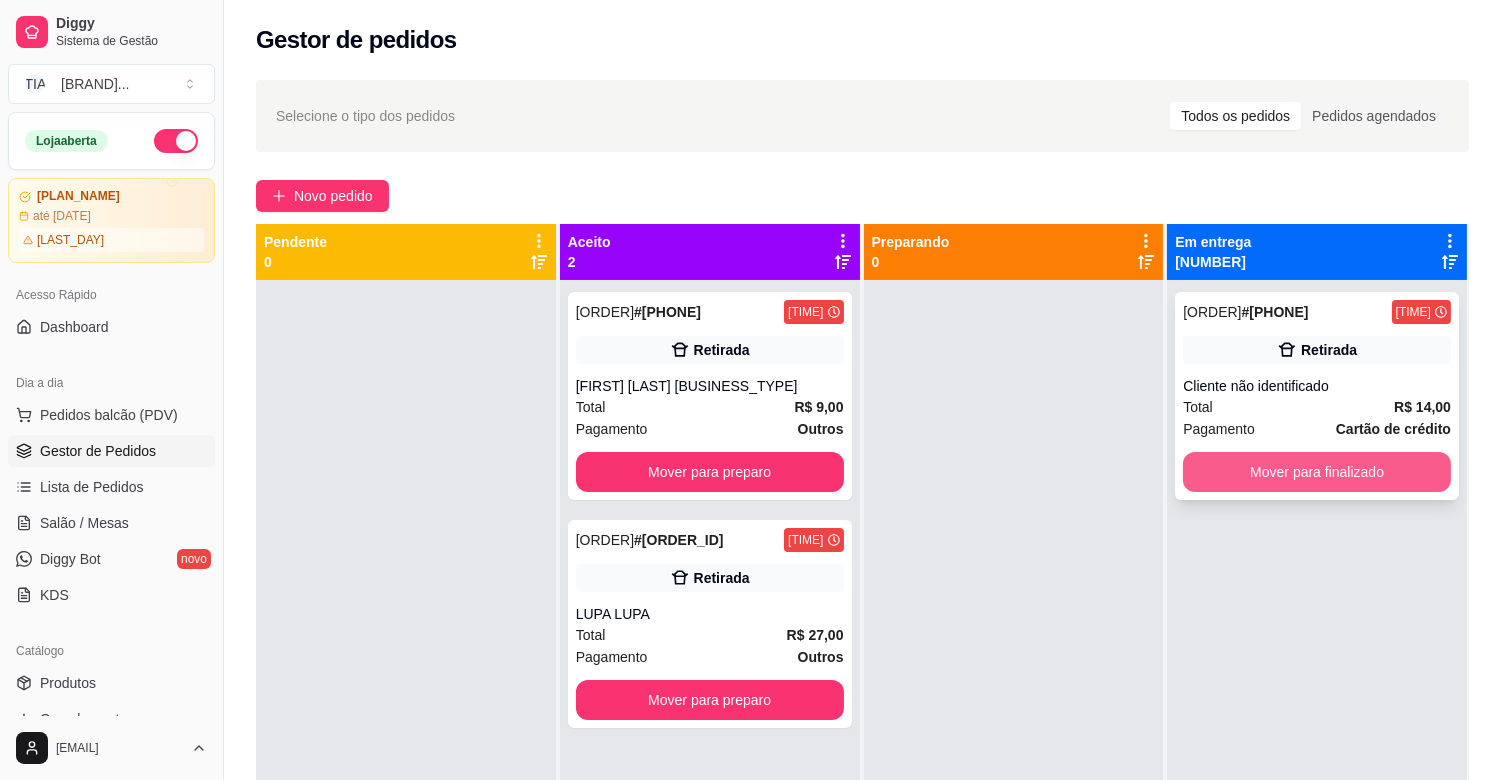 click on "Mover para finalizado" at bounding box center (1317, 472) 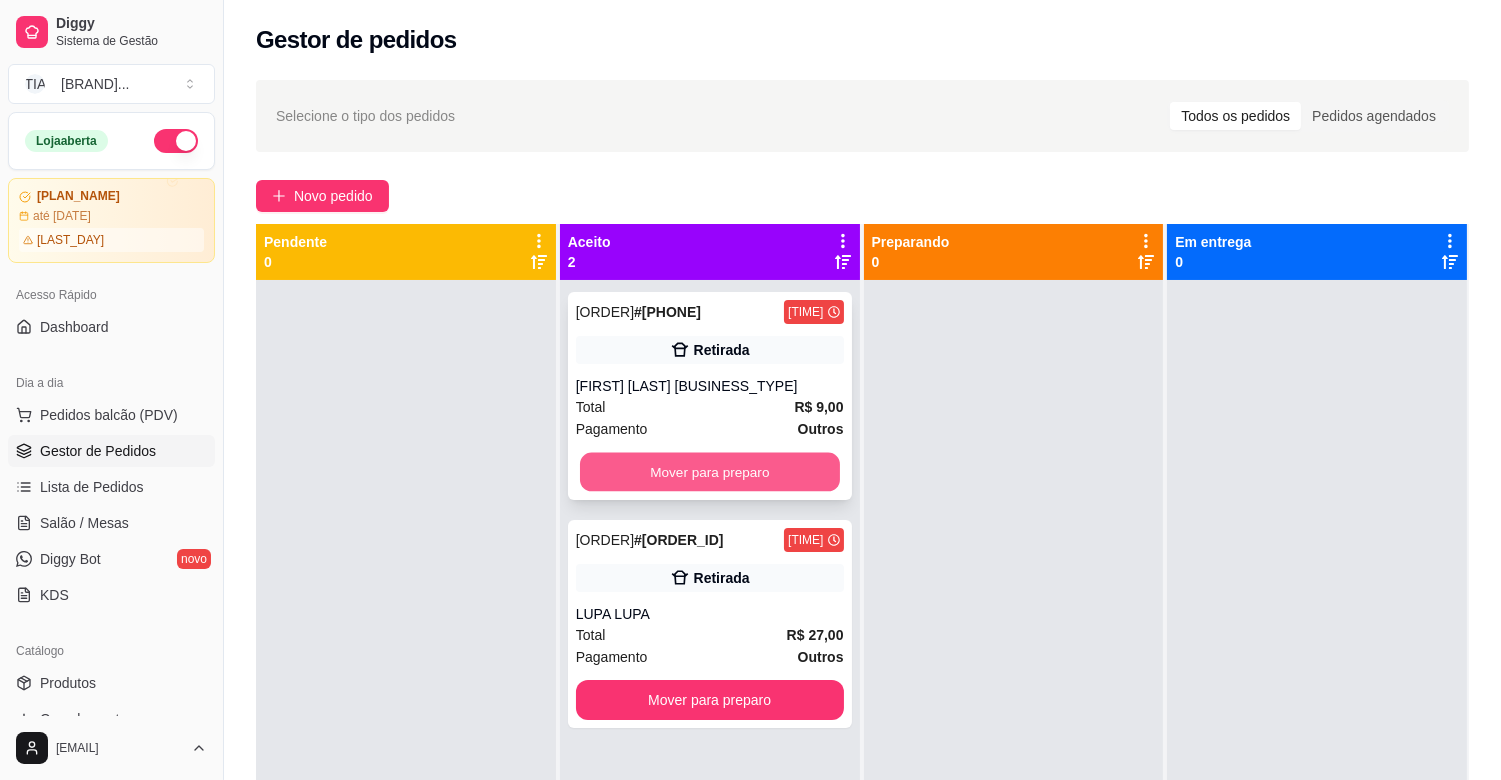click on "Mover para preparo" at bounding box center (710, 472) 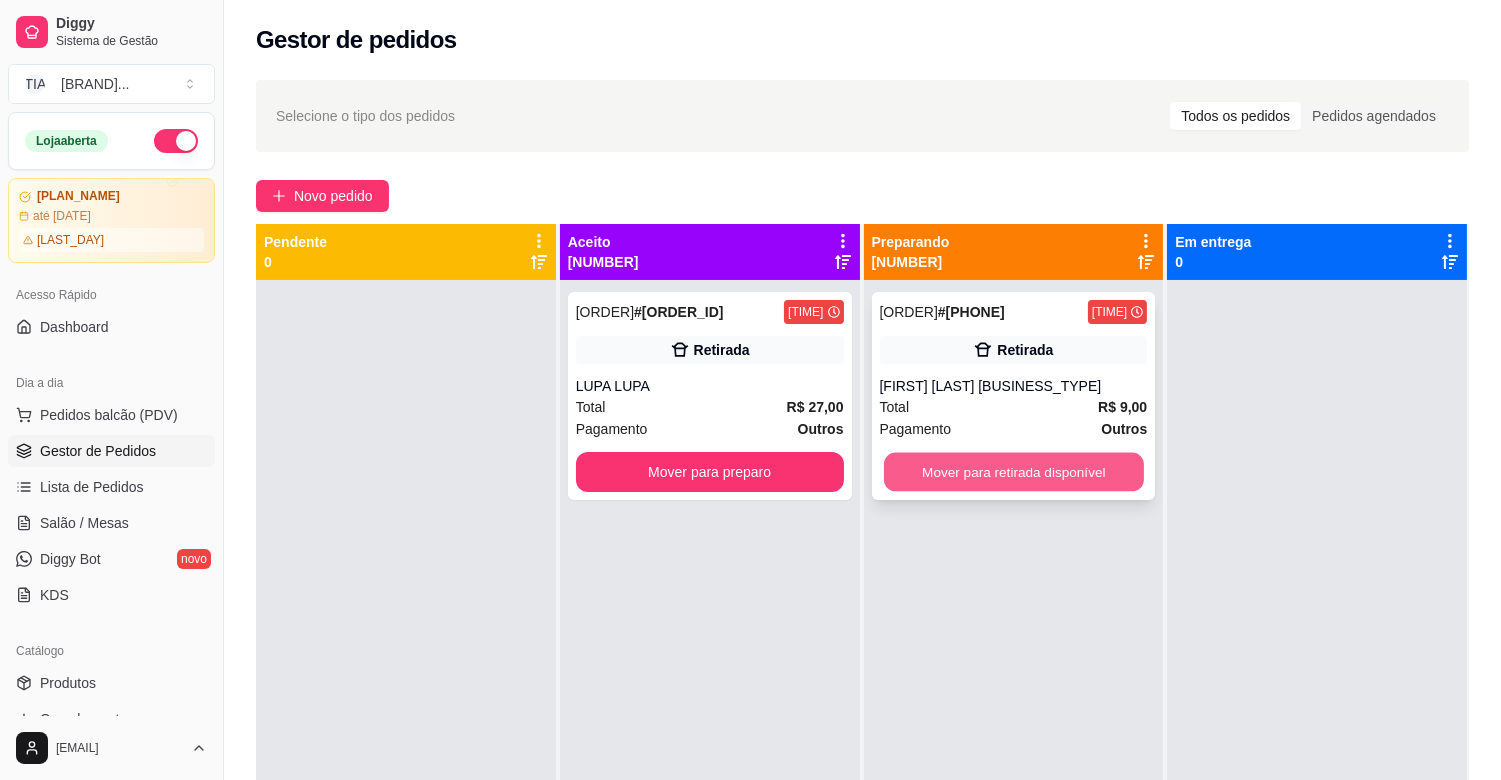 click on "Mover para retirada disponível" at bounding box center (1014, 472) 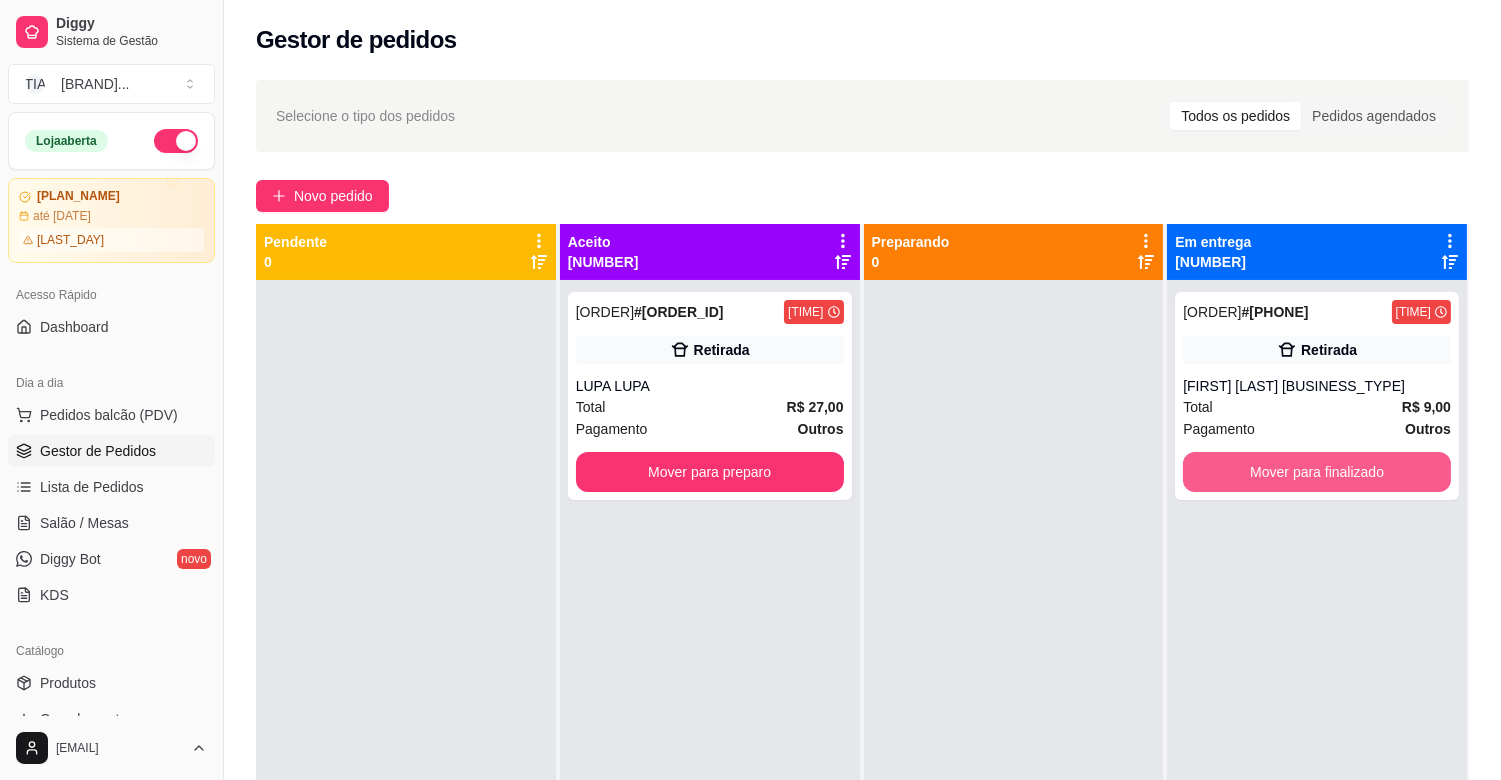 click on "Mover para finalizado" at bounding box center (1317, 472) 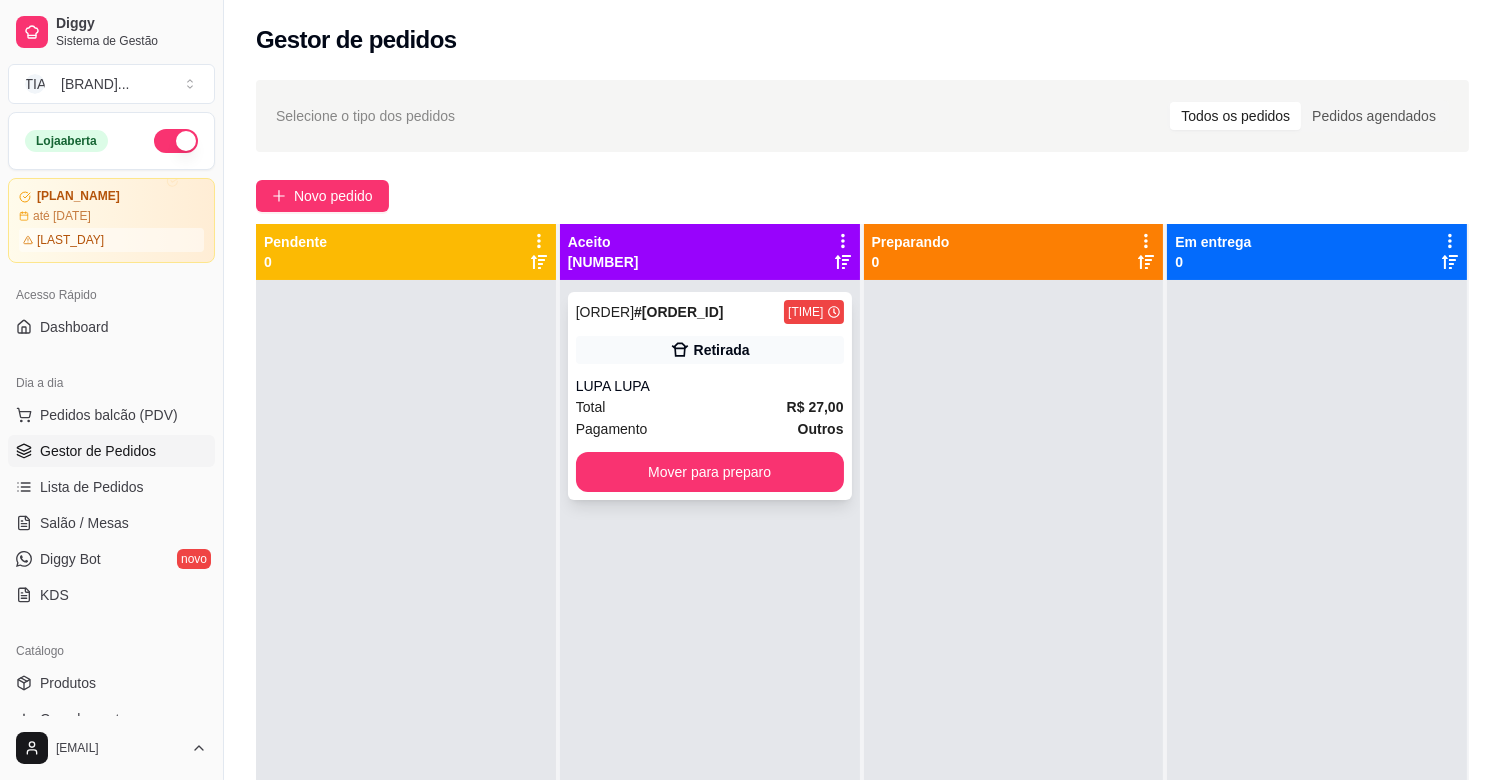 drag, startPoint x: 694, startPoint y: 350, endPoint x: 707, endPoint y: 350, distance: 13 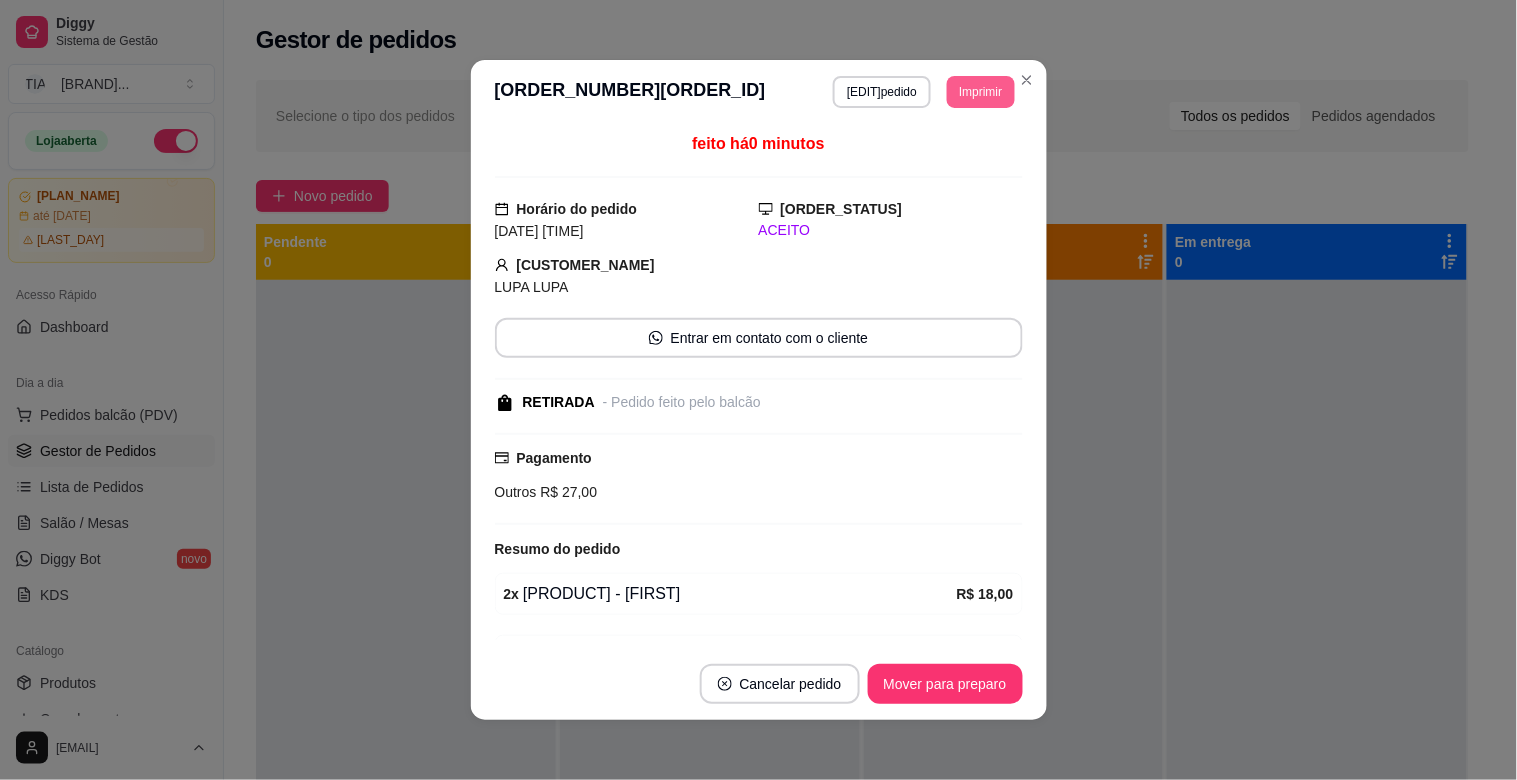 click on "Imprimir" at bounding box center [980, 92] 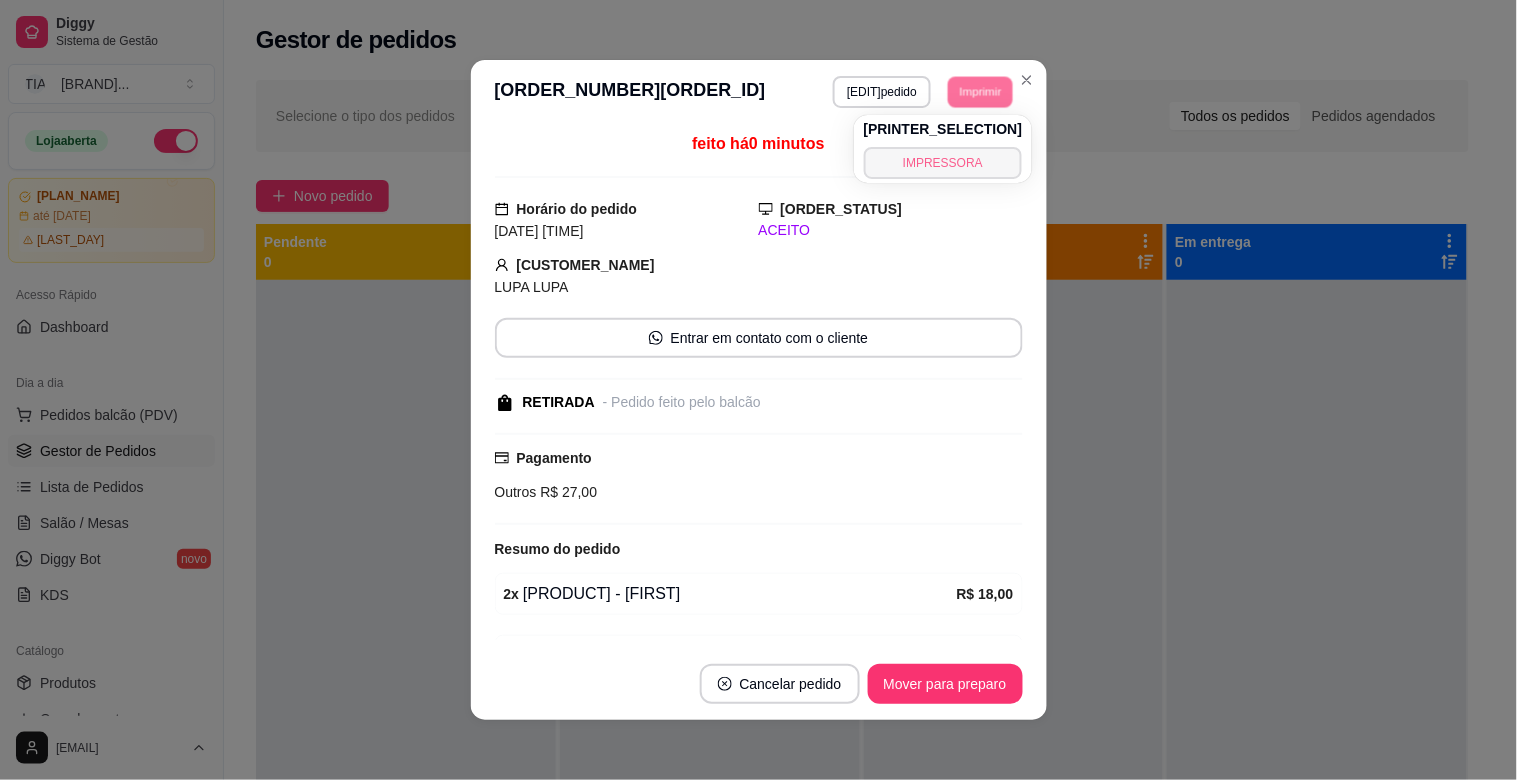 click on "IMPRESSORA" at bounding box center [943, 163] 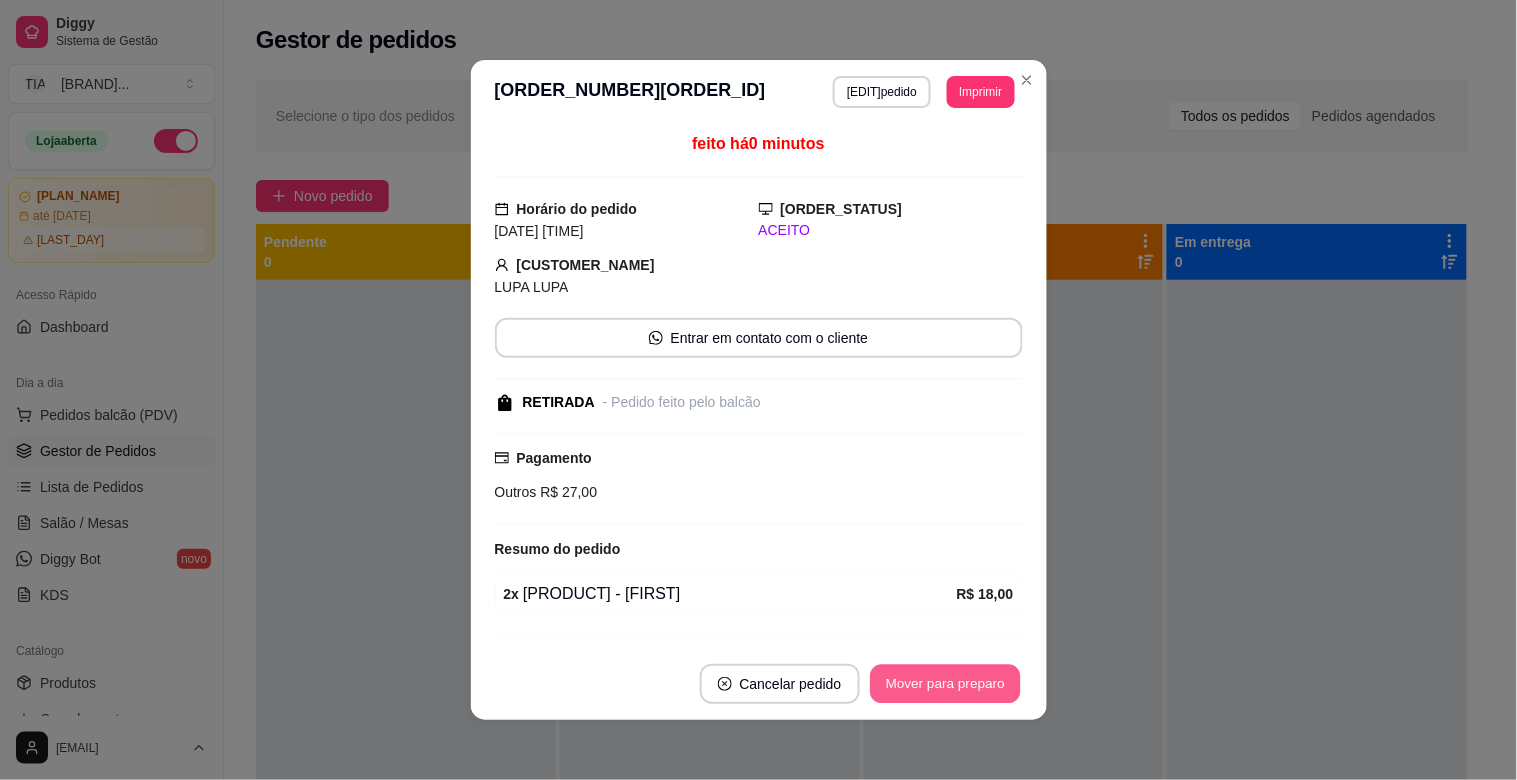 click on "Mover para preparo" at bounding box center [945, 684] 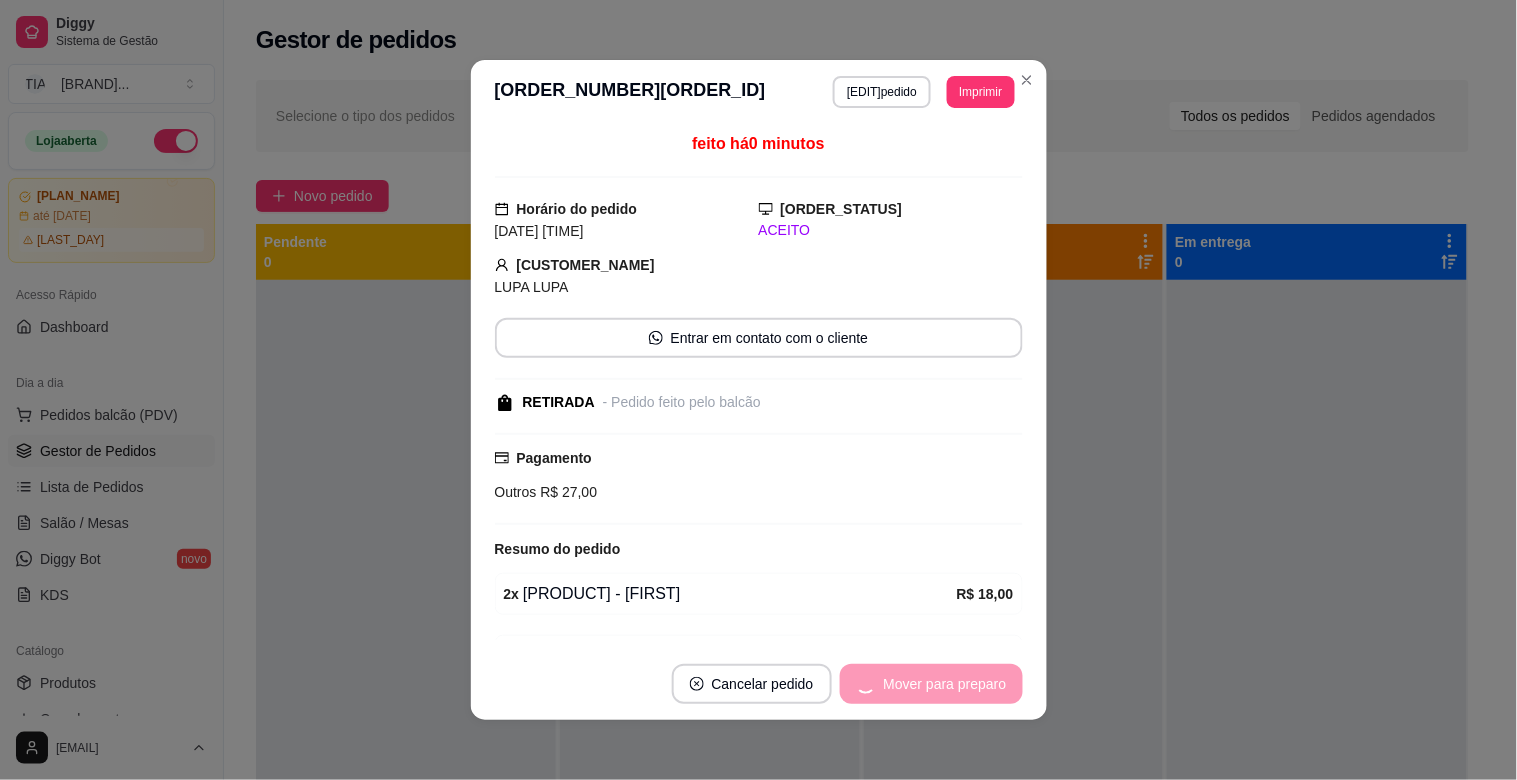 click on "Mover para preparo" at bounding box center [931, 684] 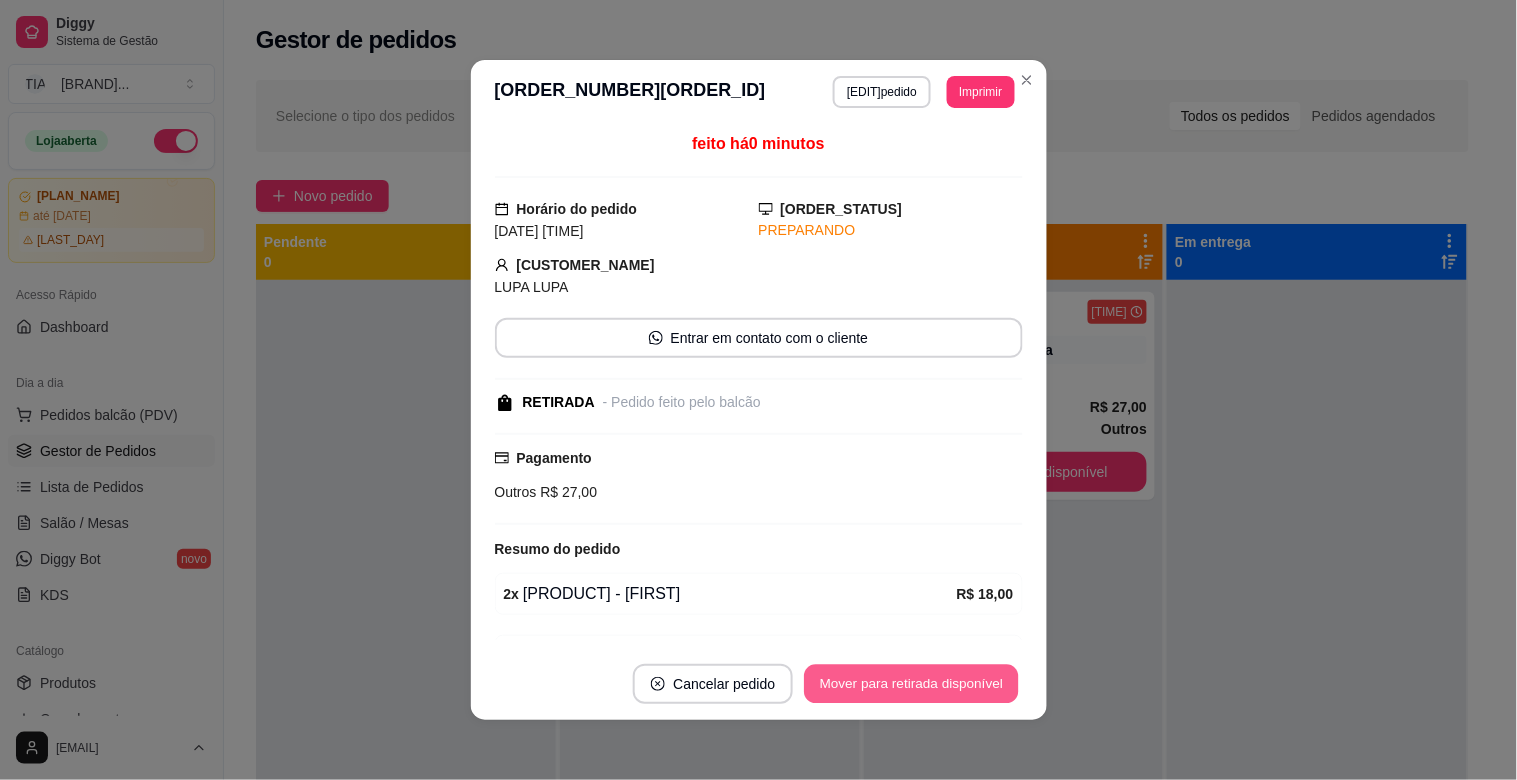 click on "Mover para retirada disponível" at bounding box center (912, 684) 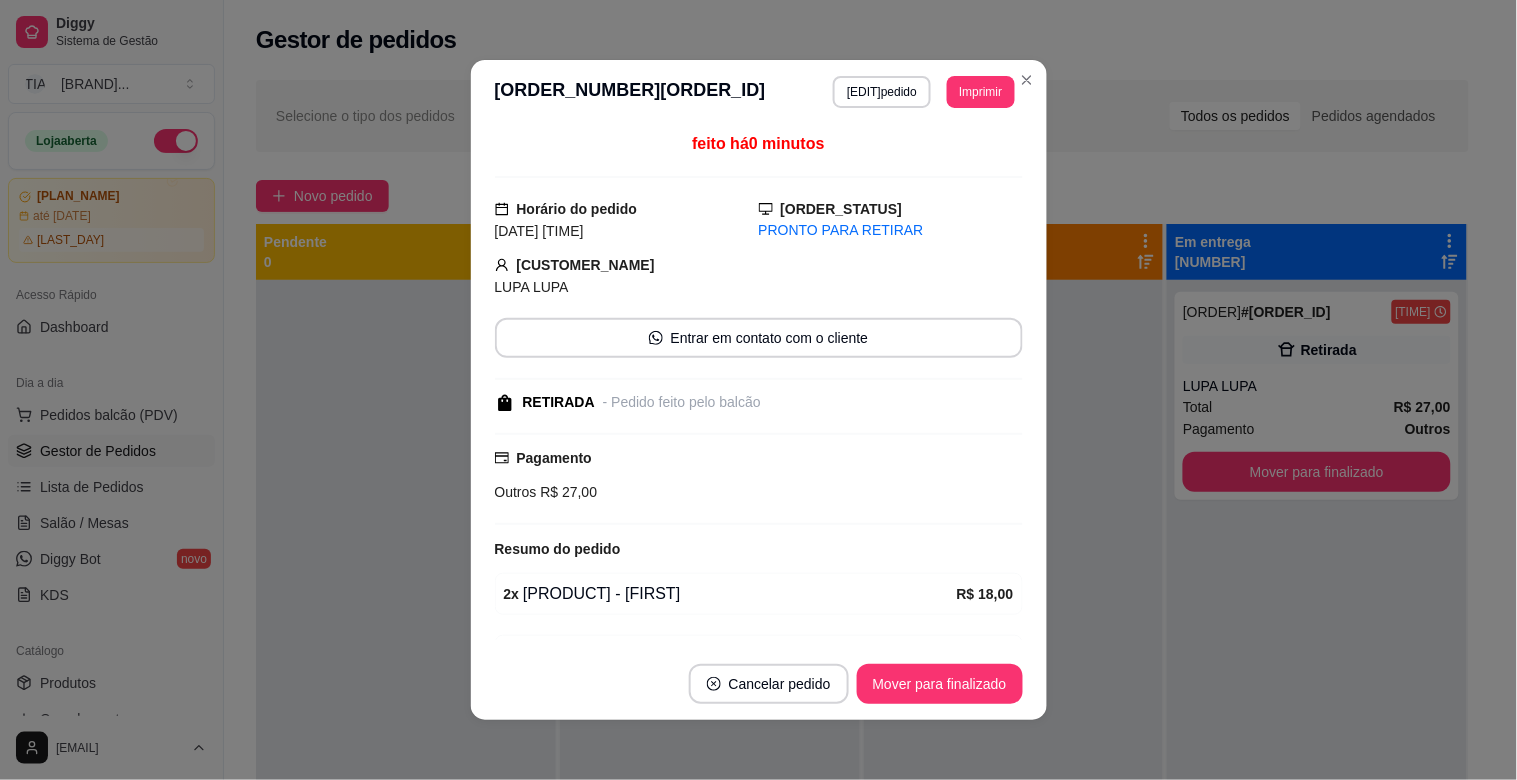 click on "Mover para finalizado" at bounding box center (940, 684) 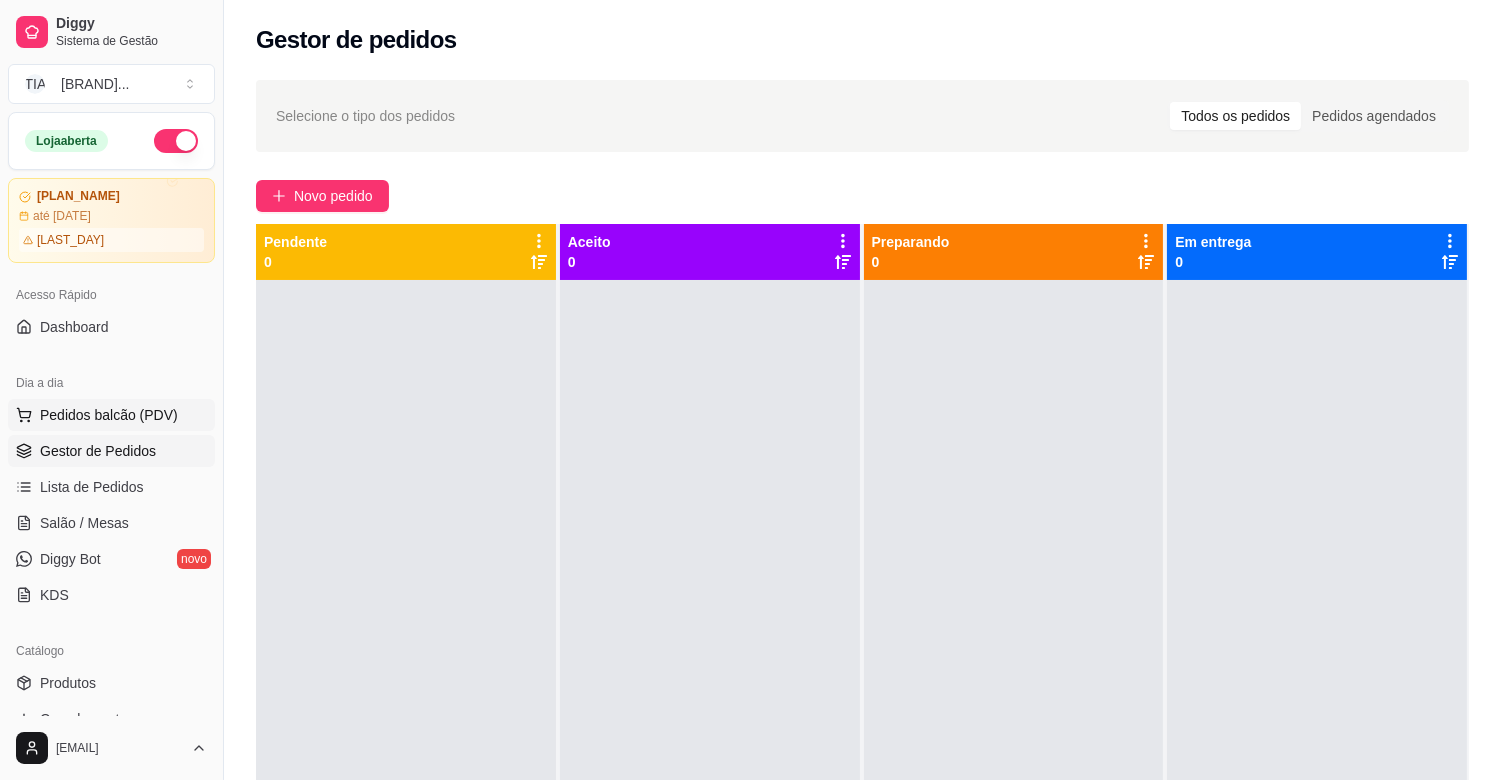 click on "Pedidos balcão (PDV)" at bounding box center (109, 415) 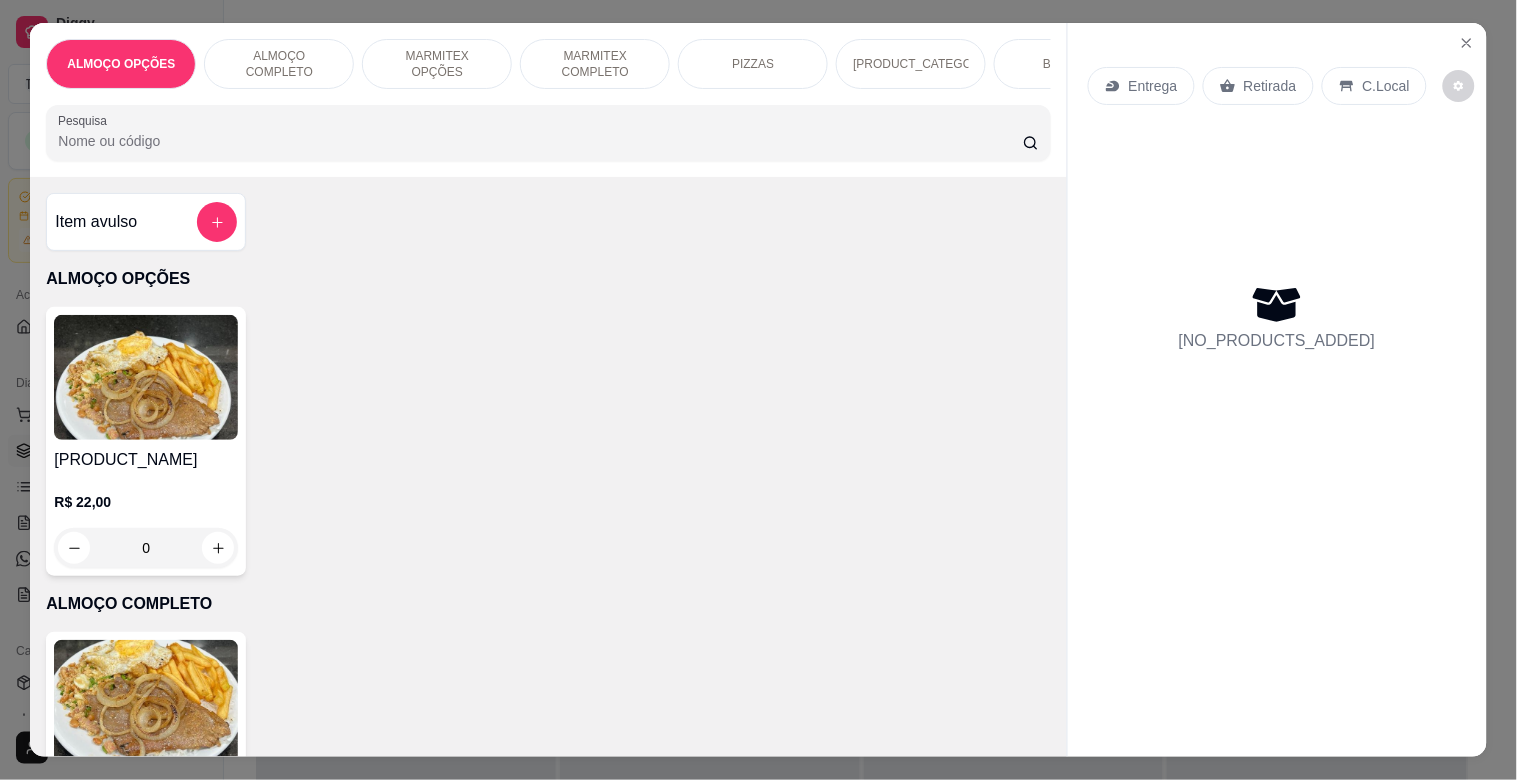 drag, startPoint x: 416, startPoint y: 98, endPoint x: 418, endPoint y: 144, distance: 46.043457 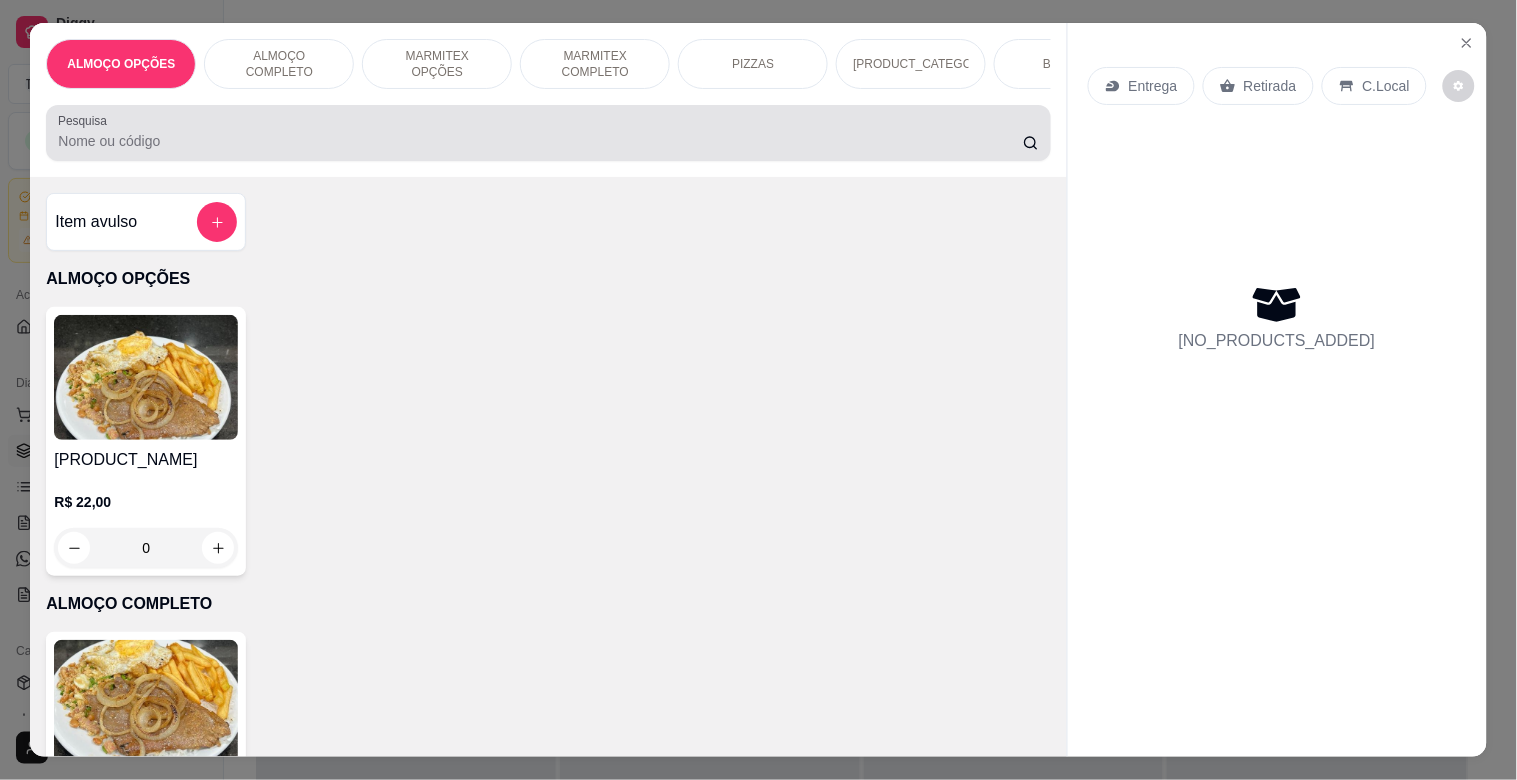 click on "Pesquisa" at bounding box center [540, 141] 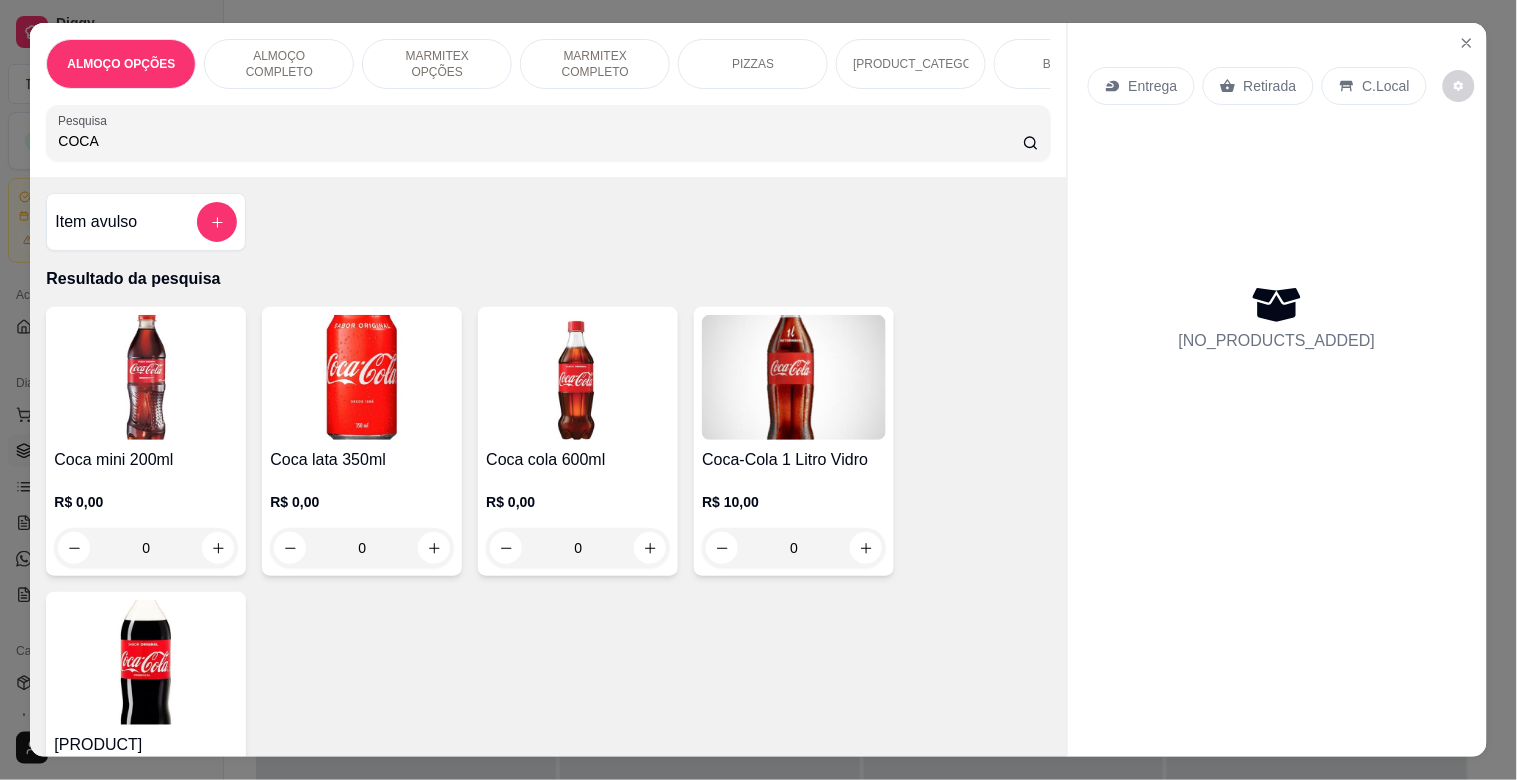 type on "COCA" 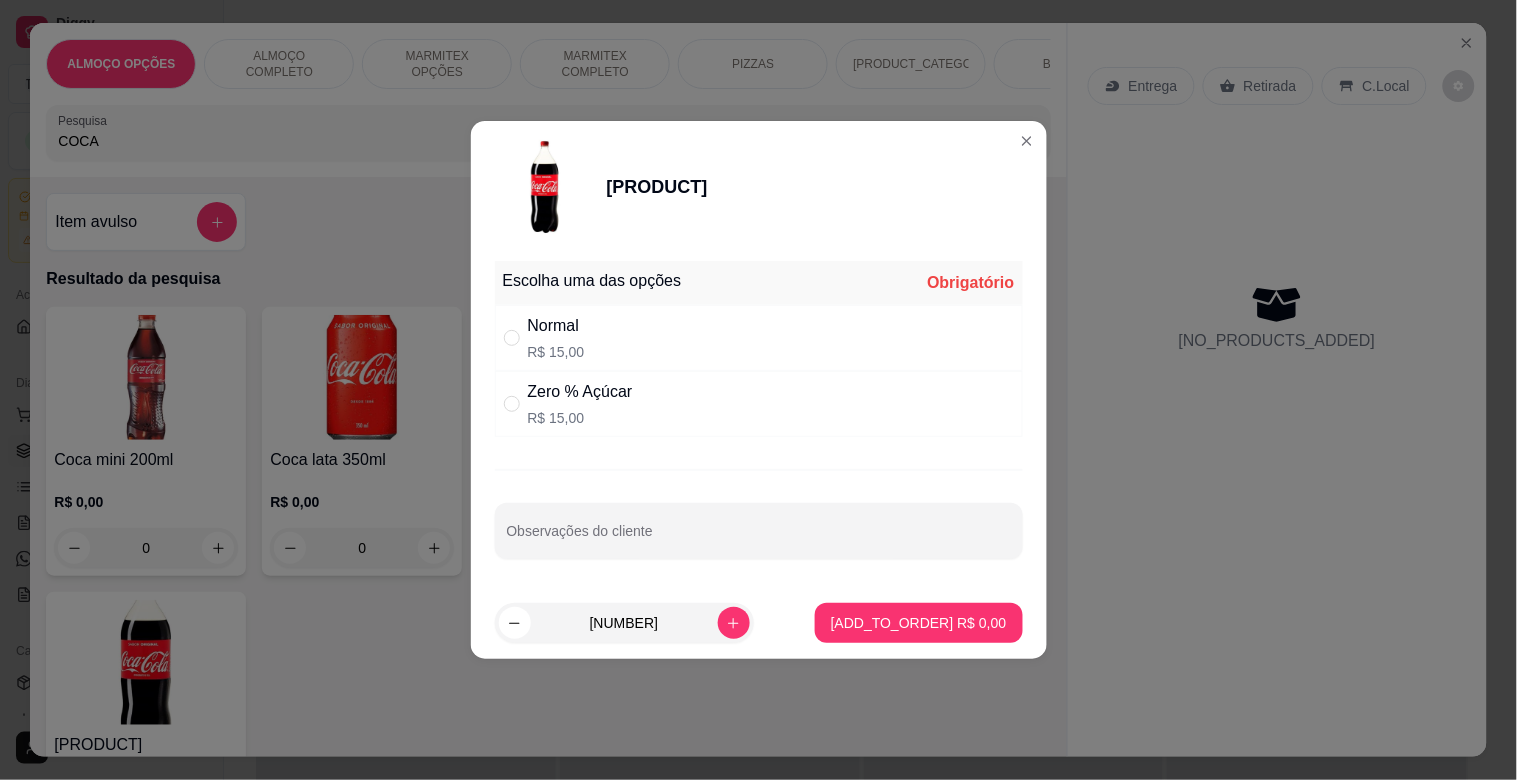 click on "[CONDITION]  R$ 15,00" at bounding box center [759, 338] 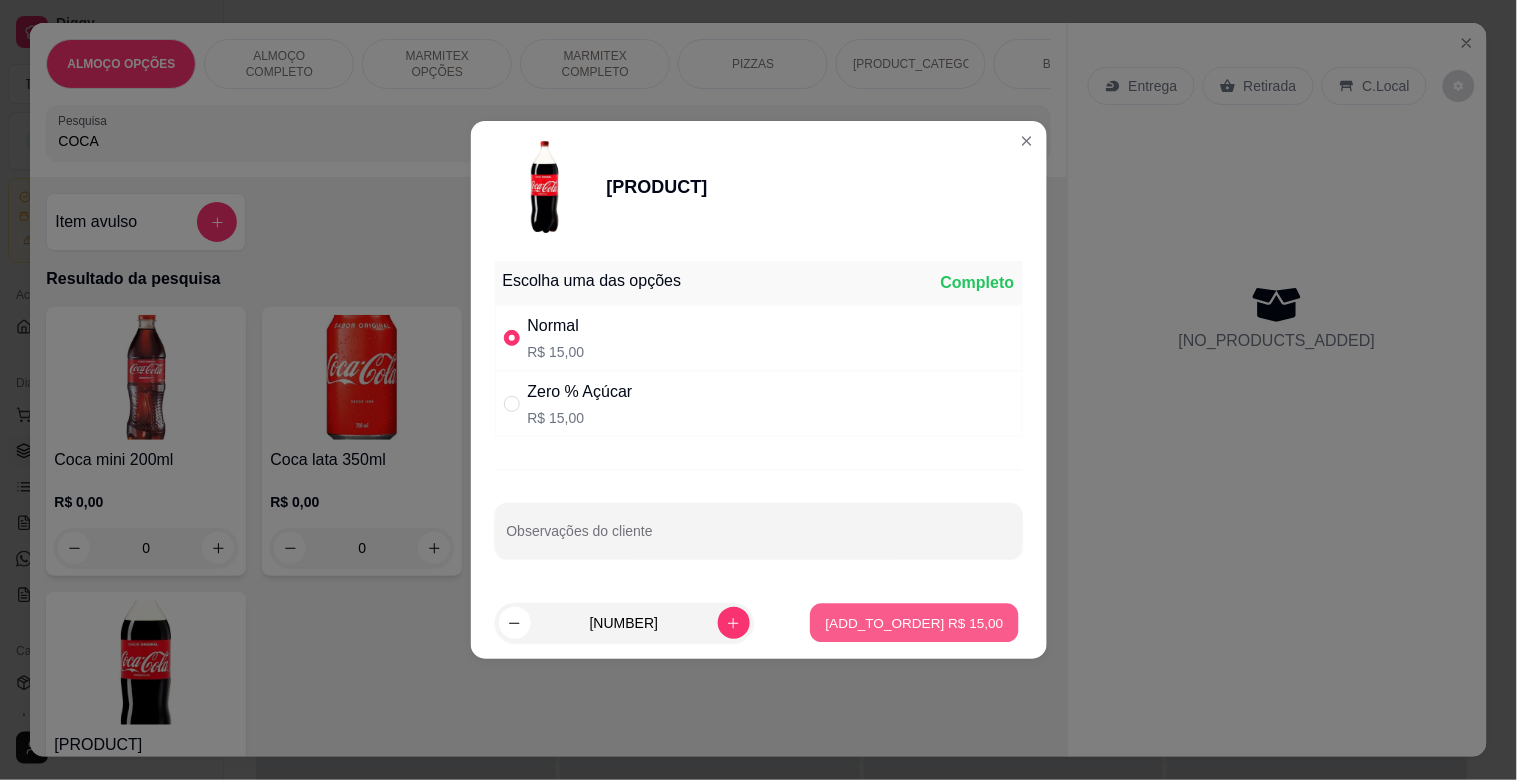 click on "Adicionar   R$ 15,00" at bounding box center [914, 623] 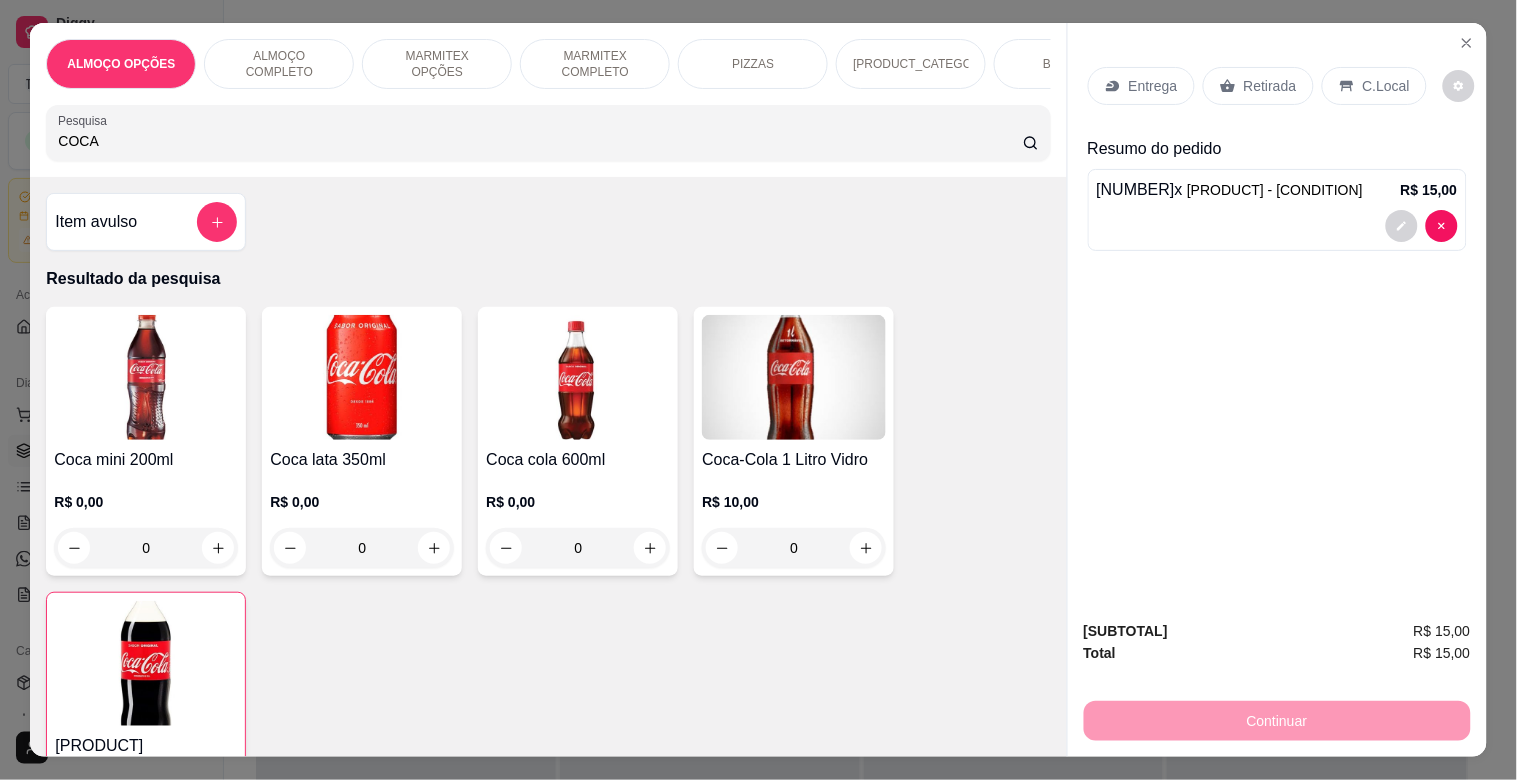 click on "Retirada" at bounding box center [1270, 86] 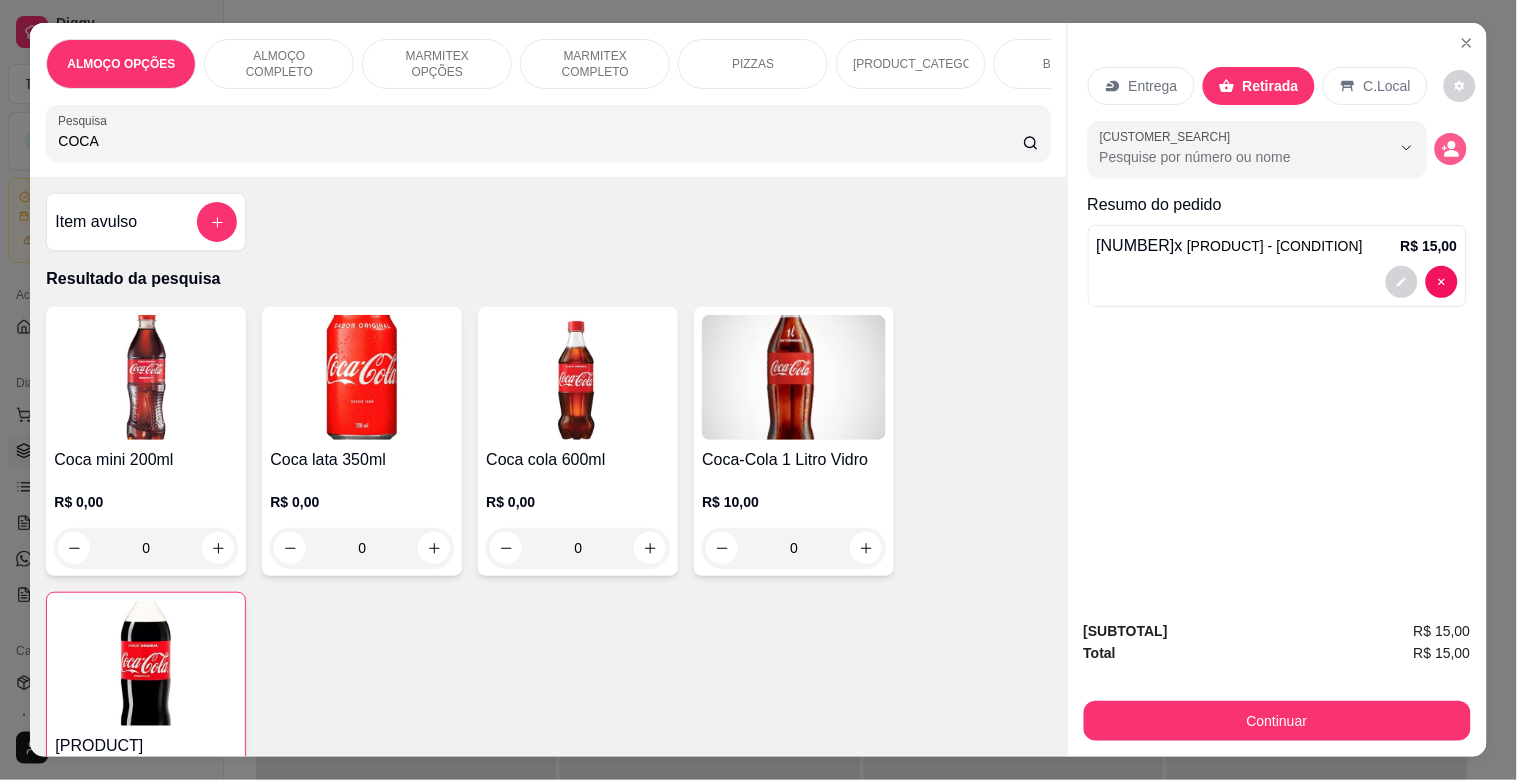 click 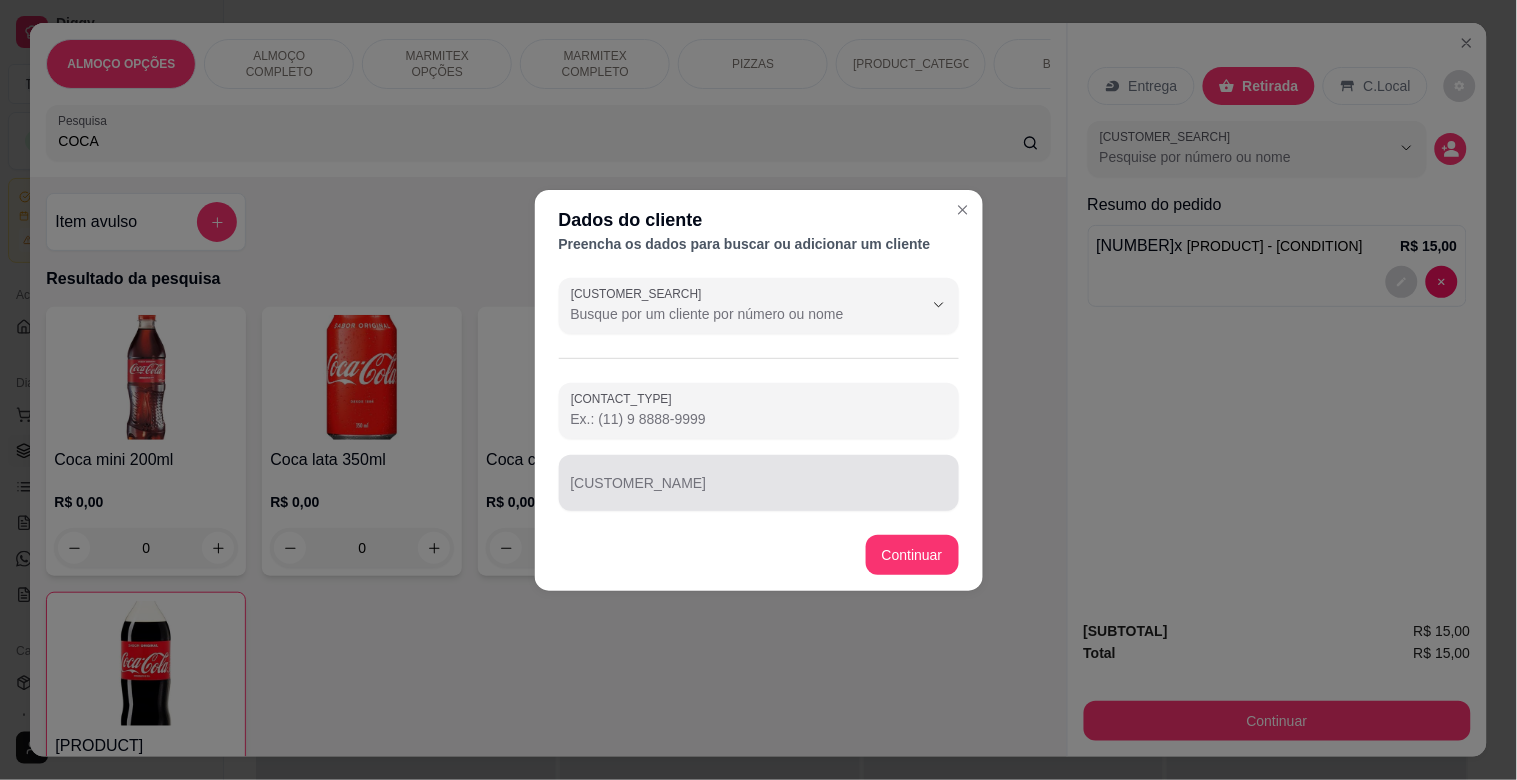 click on "[CUSTOMER_NAME]" at bounding box center (759, 483) 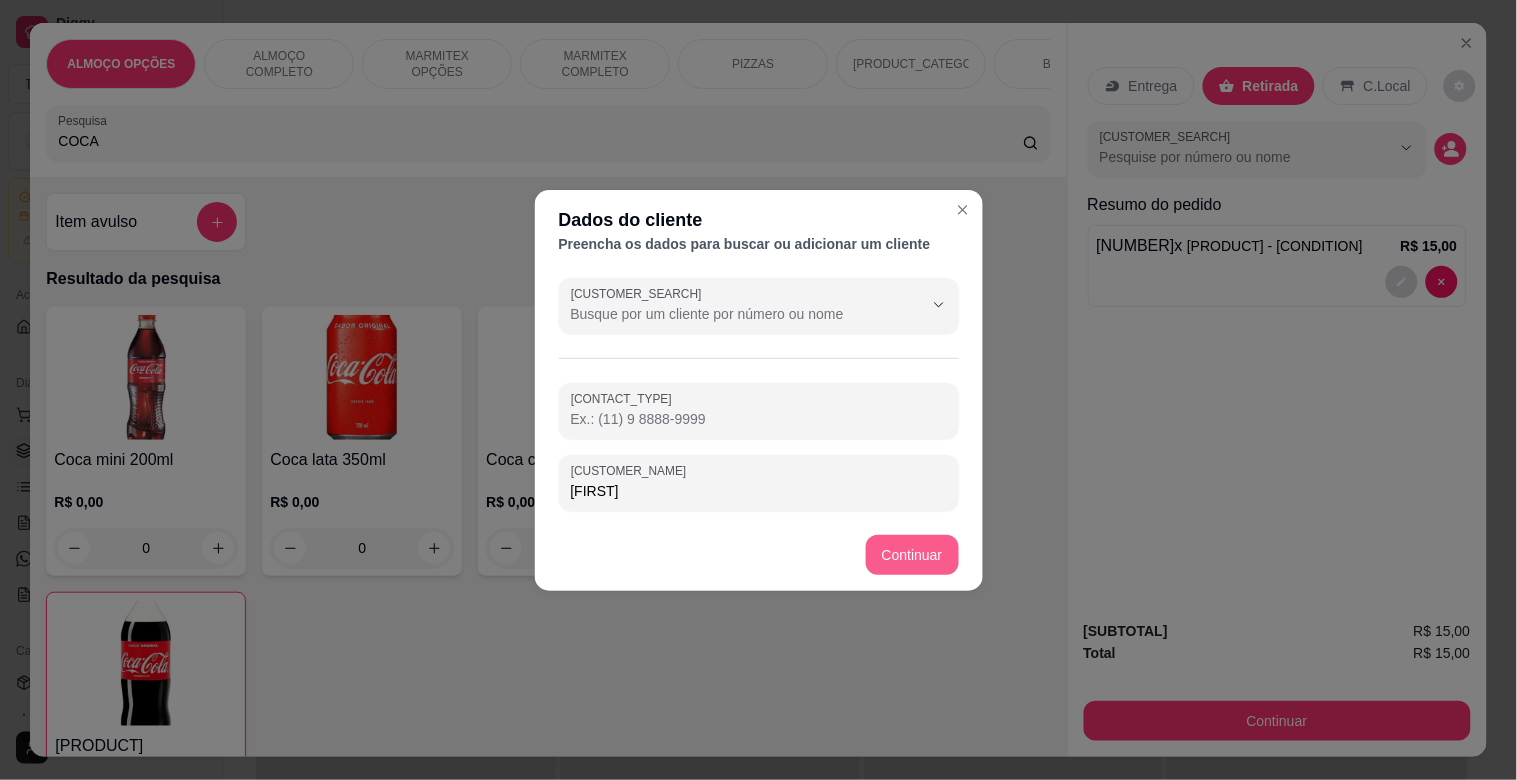 type on "[FIRST]" 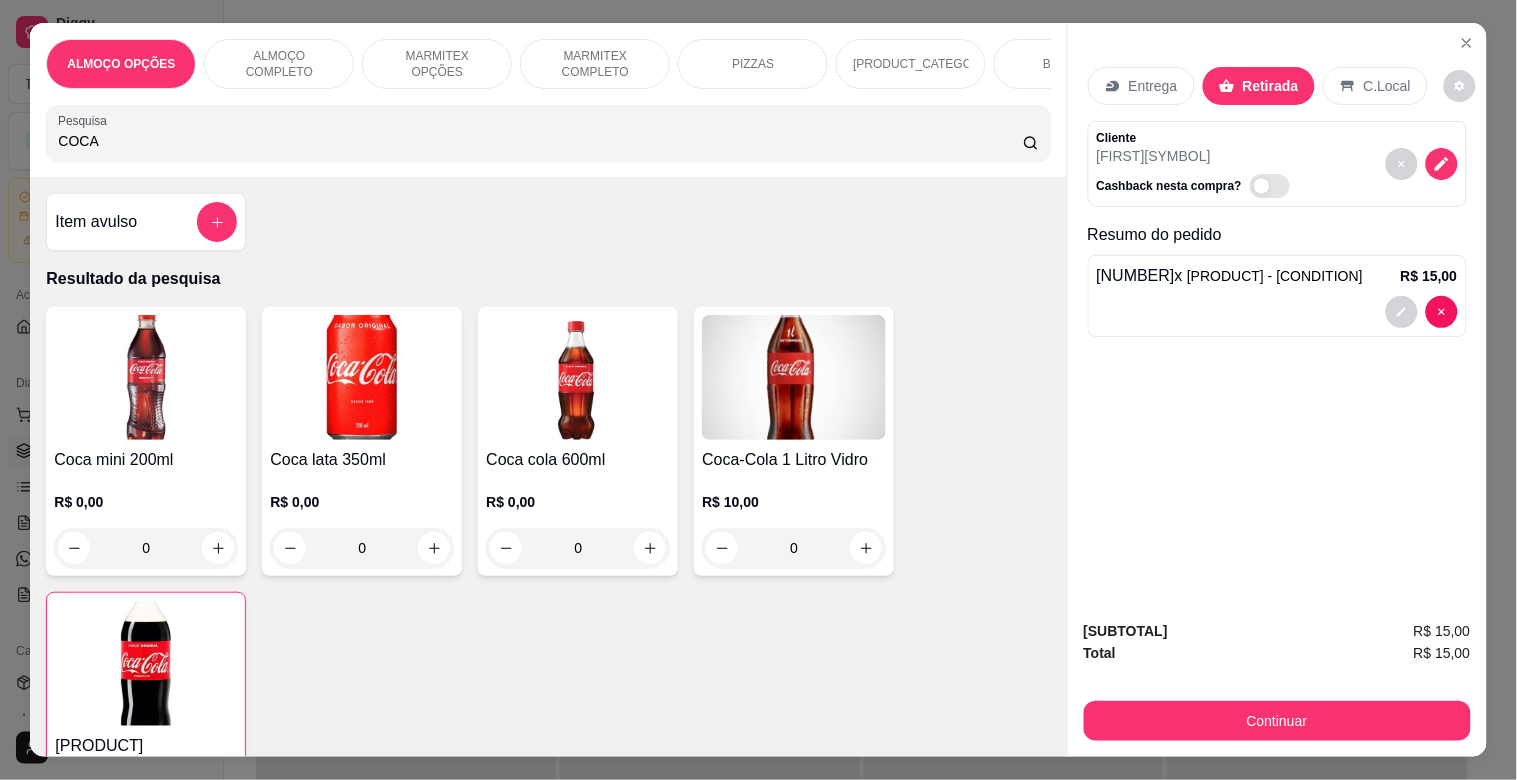 click on "Continuar" at bounding box center [1277, 718] 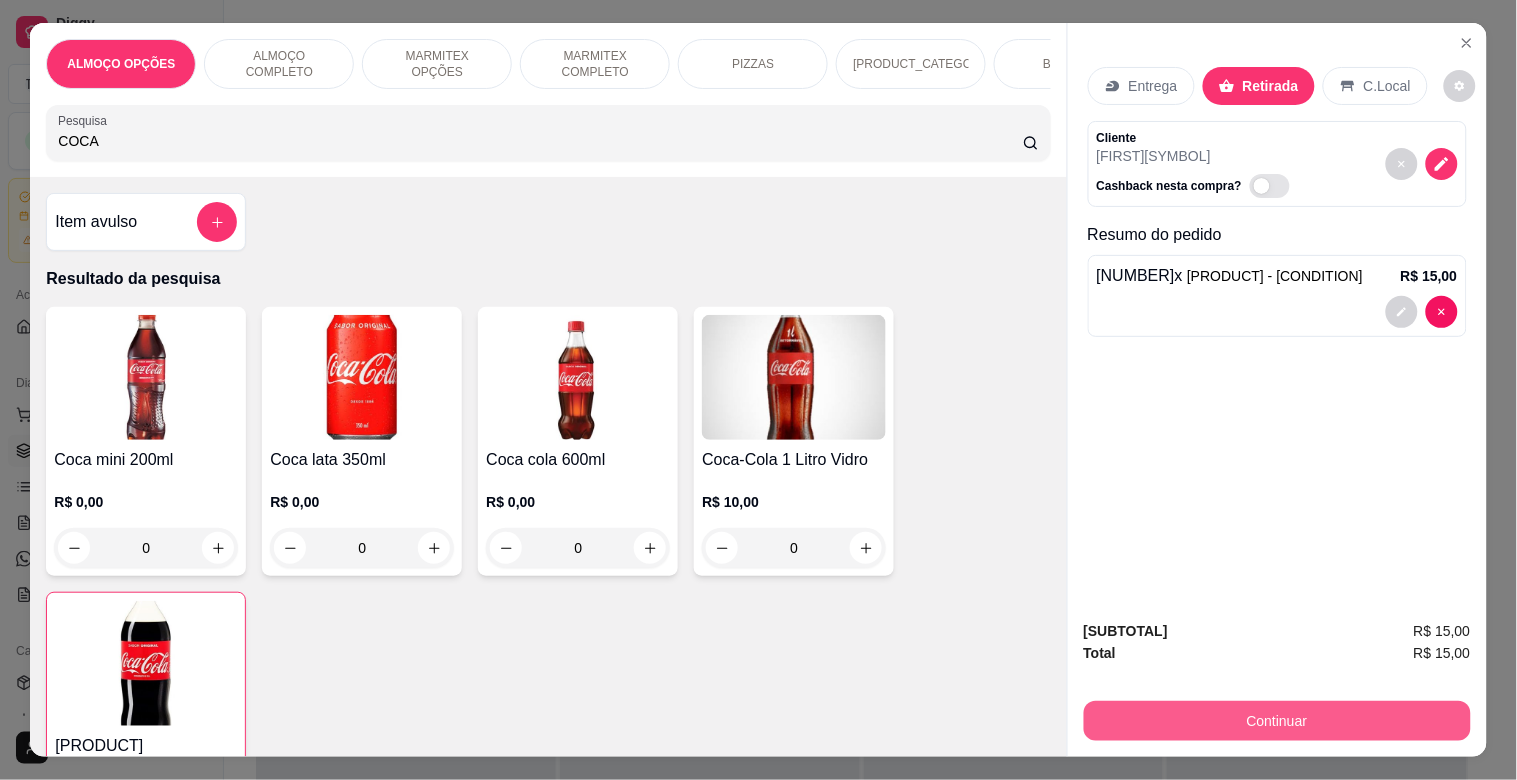 click on "Continuar" at bounding box center (1277, 721) 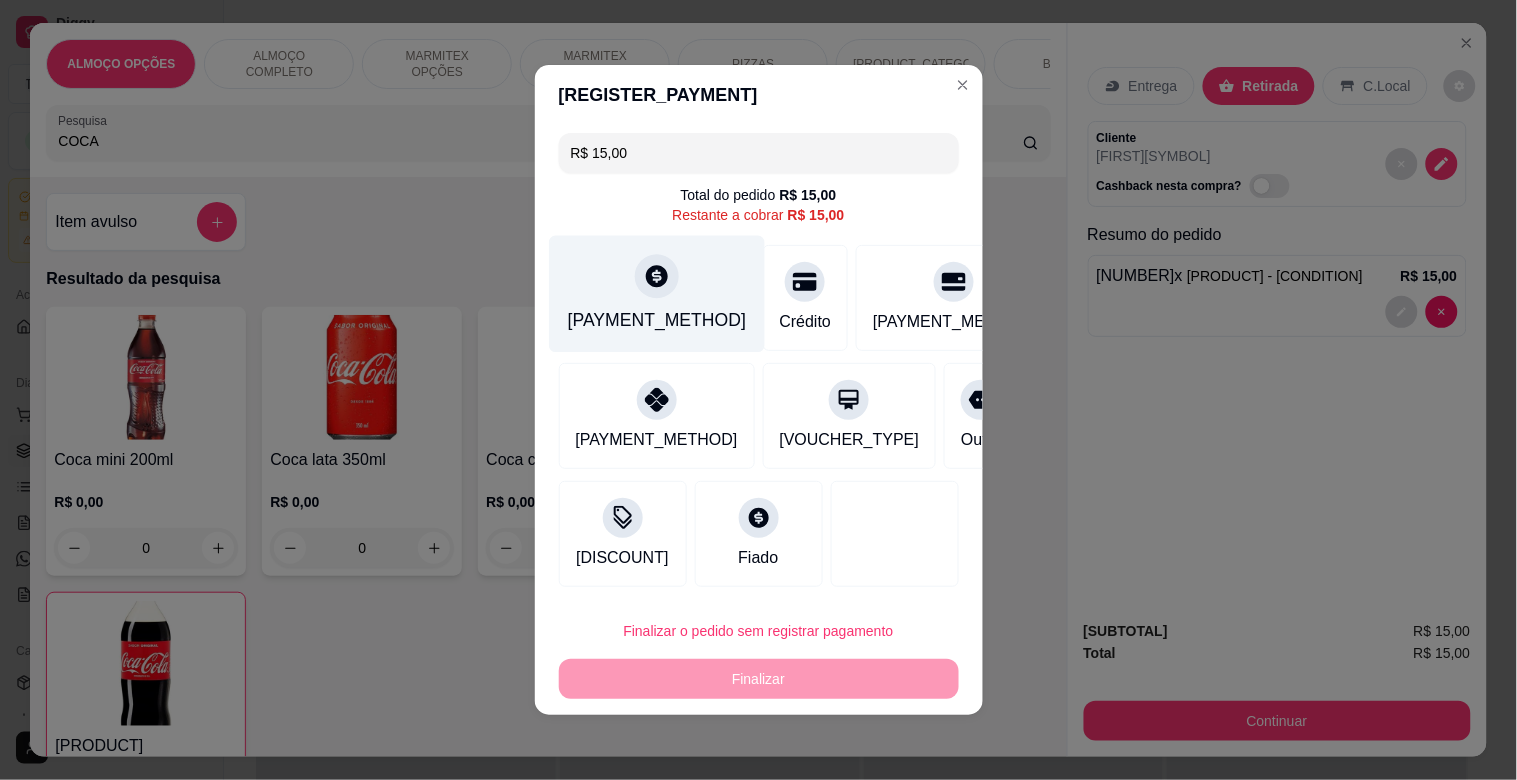click on "[PAYMENT_METHOD]" at bounding box center (656, 320) 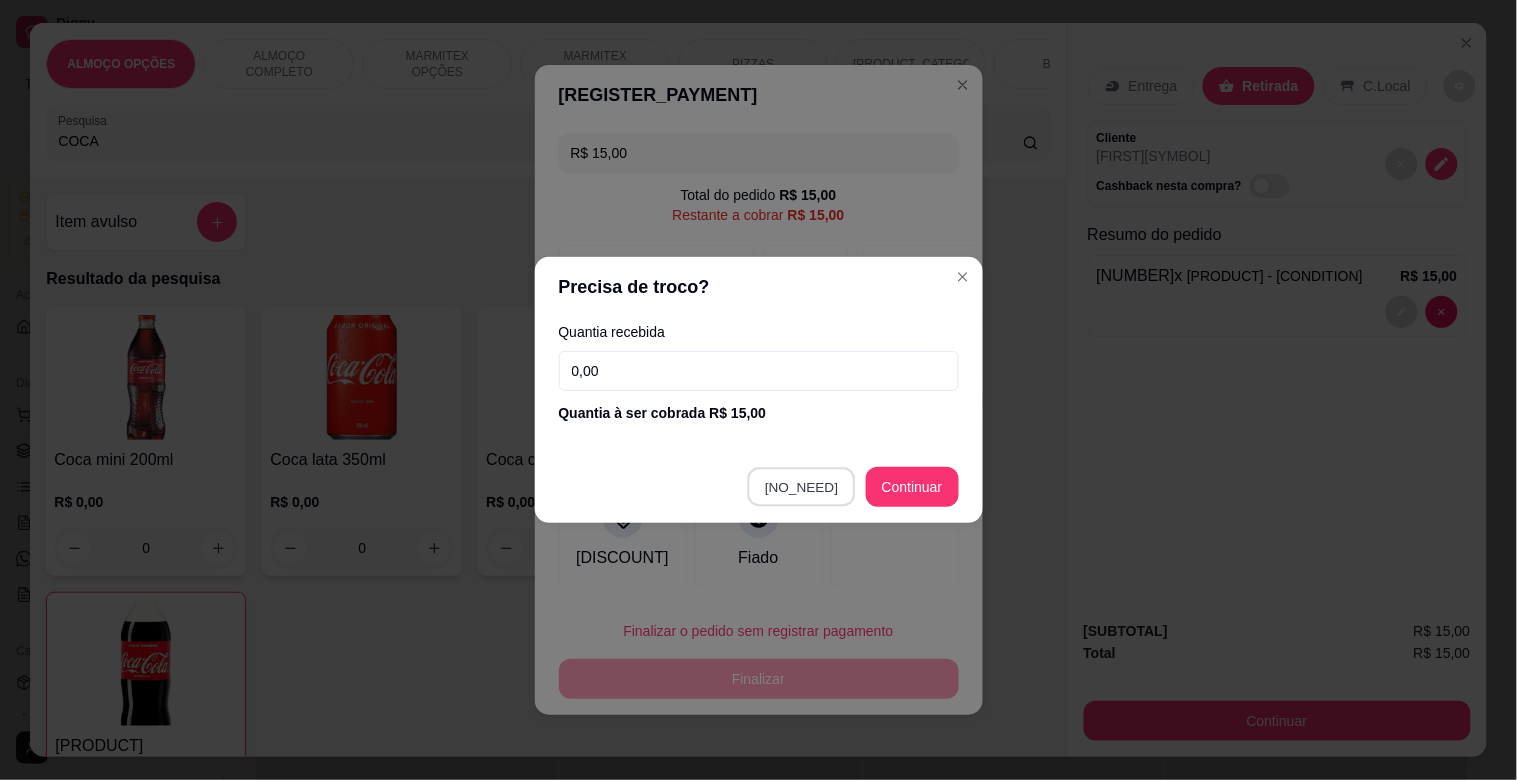 type on "R$ 0,00" 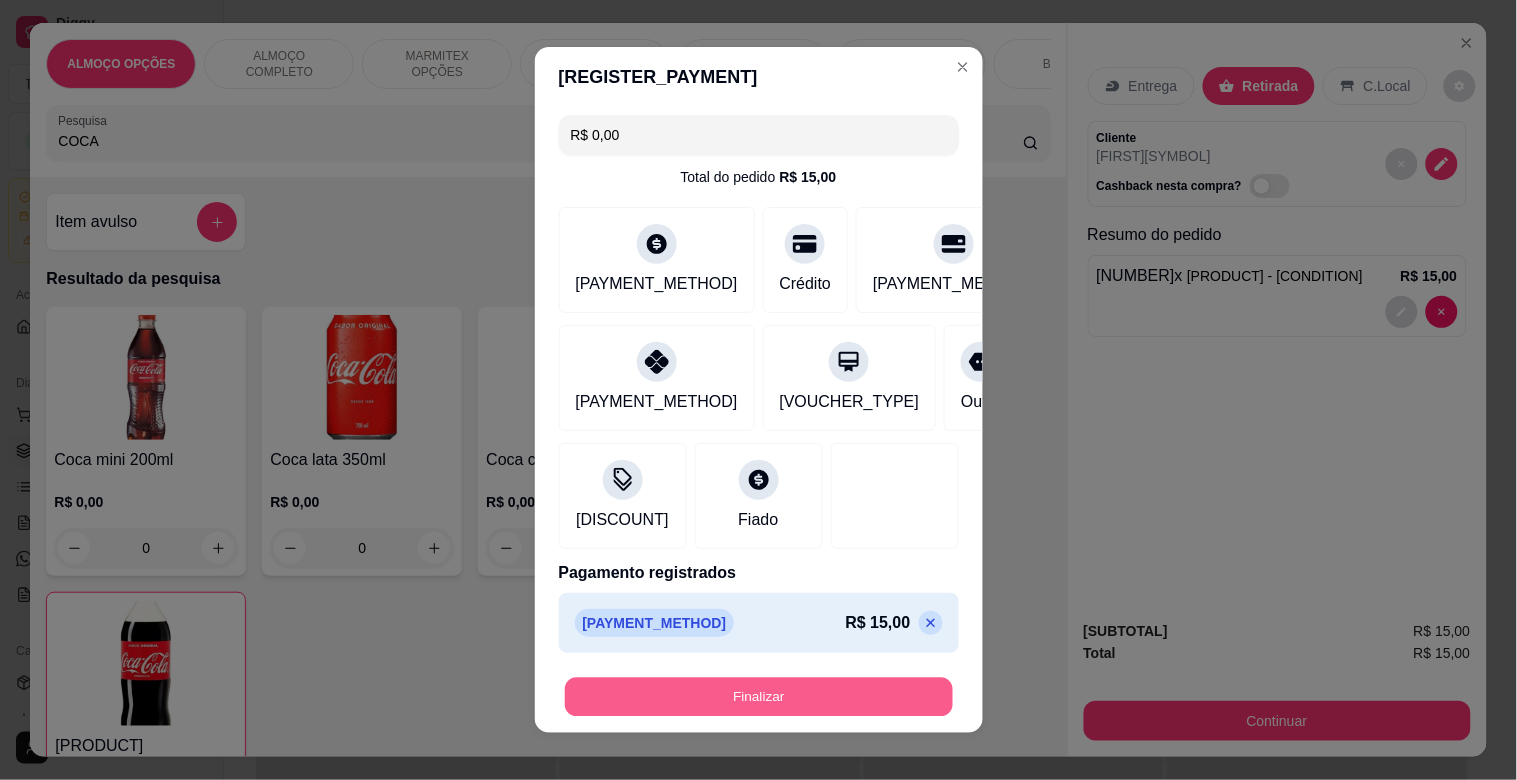 click on "Finalizar" at bounding box center (759, 697) 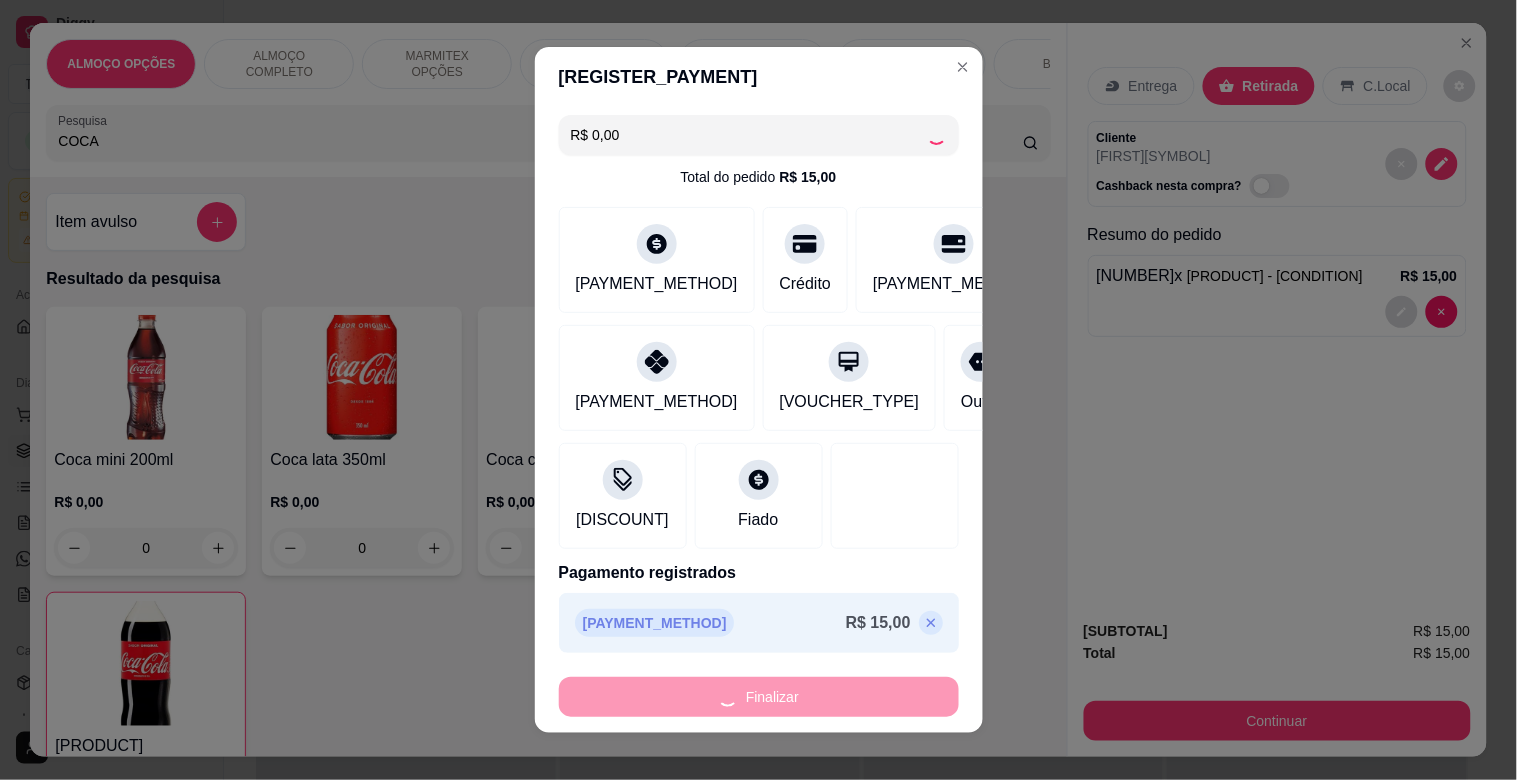 type on "0" 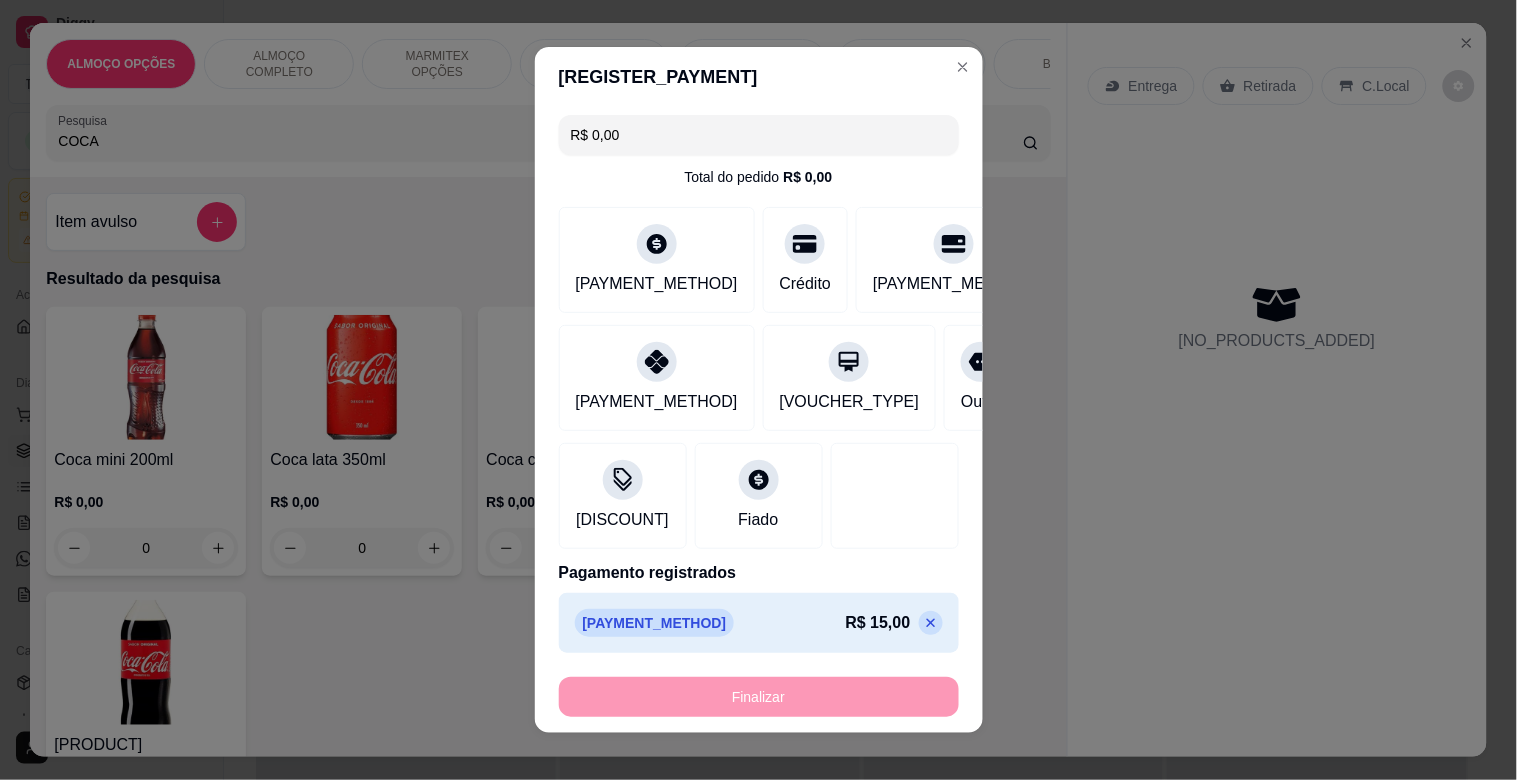 type on "-R$ 15,00" 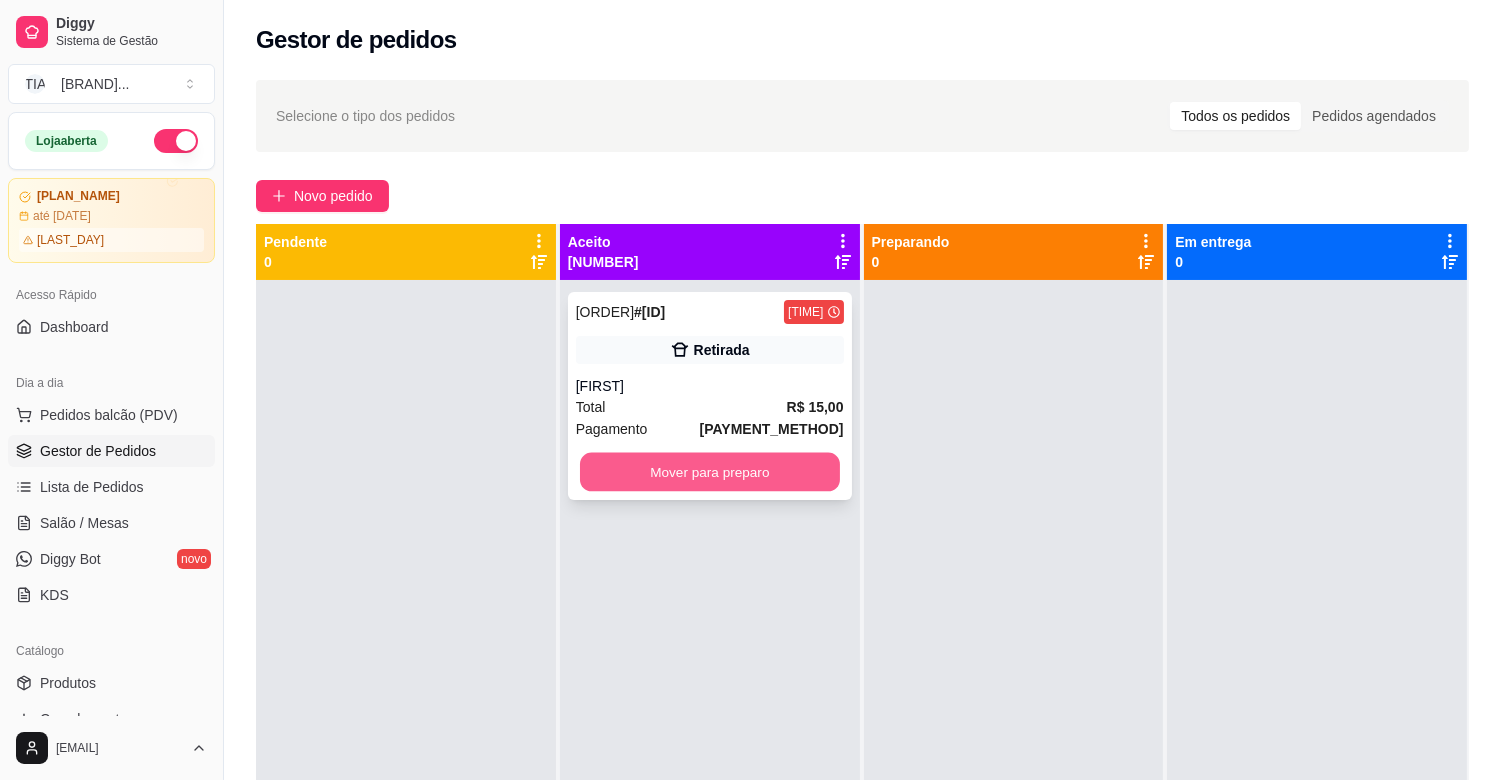 click on "Mover para preparo" at bounding box center (710, 472) 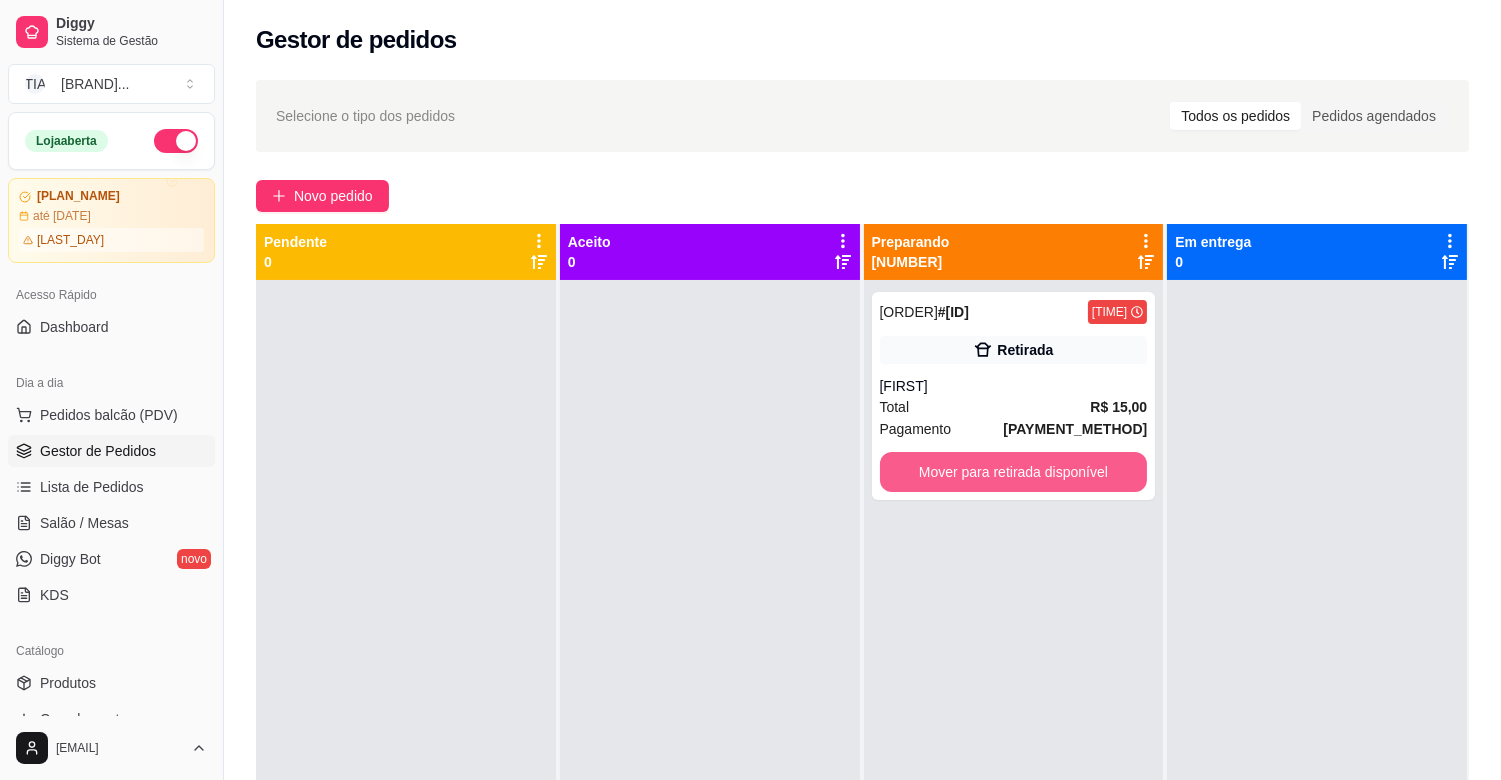click on "Mover para retirada disponível" at bounding box center [1014, 472] 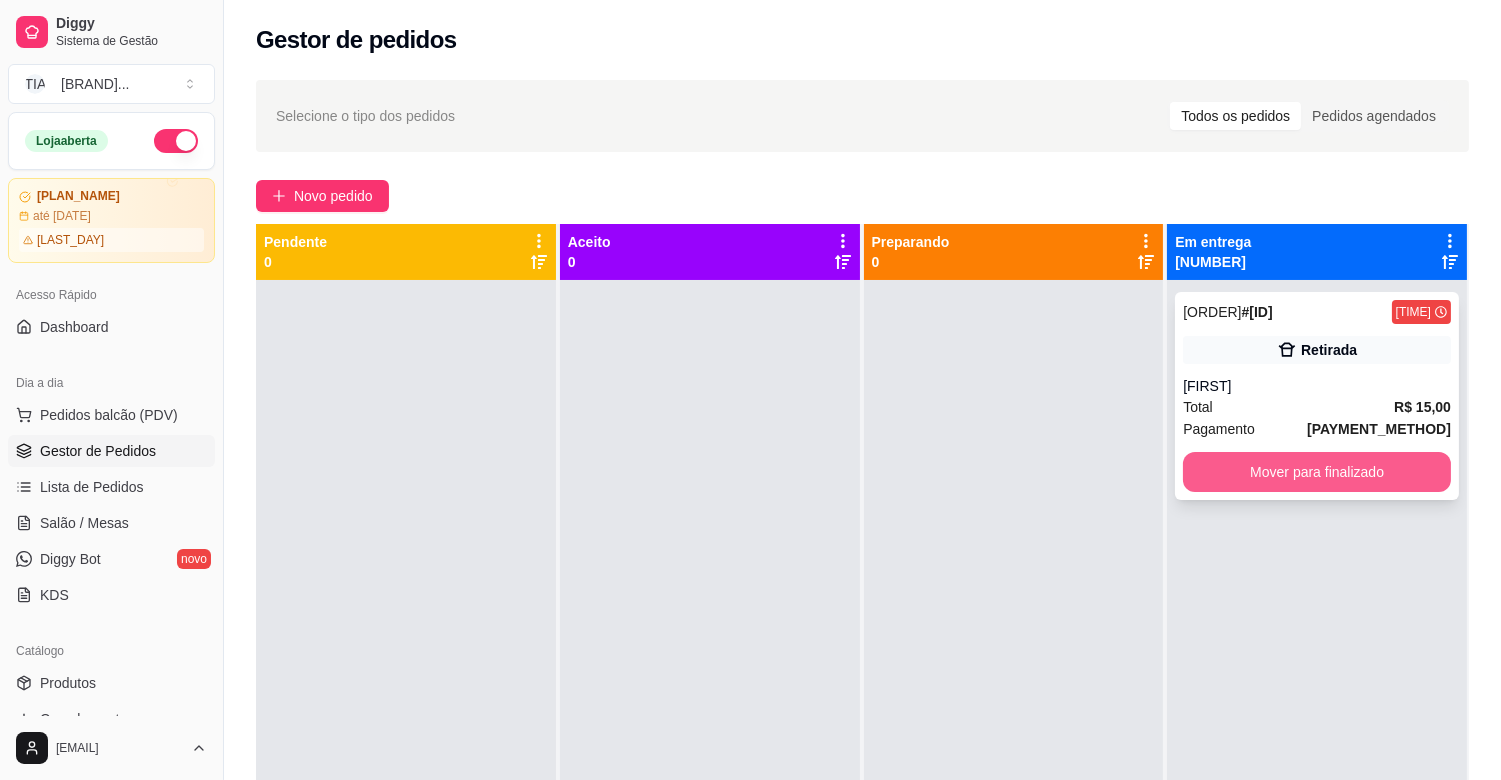 click on "Mover para finalizado" at bounding box center (1317, 472) 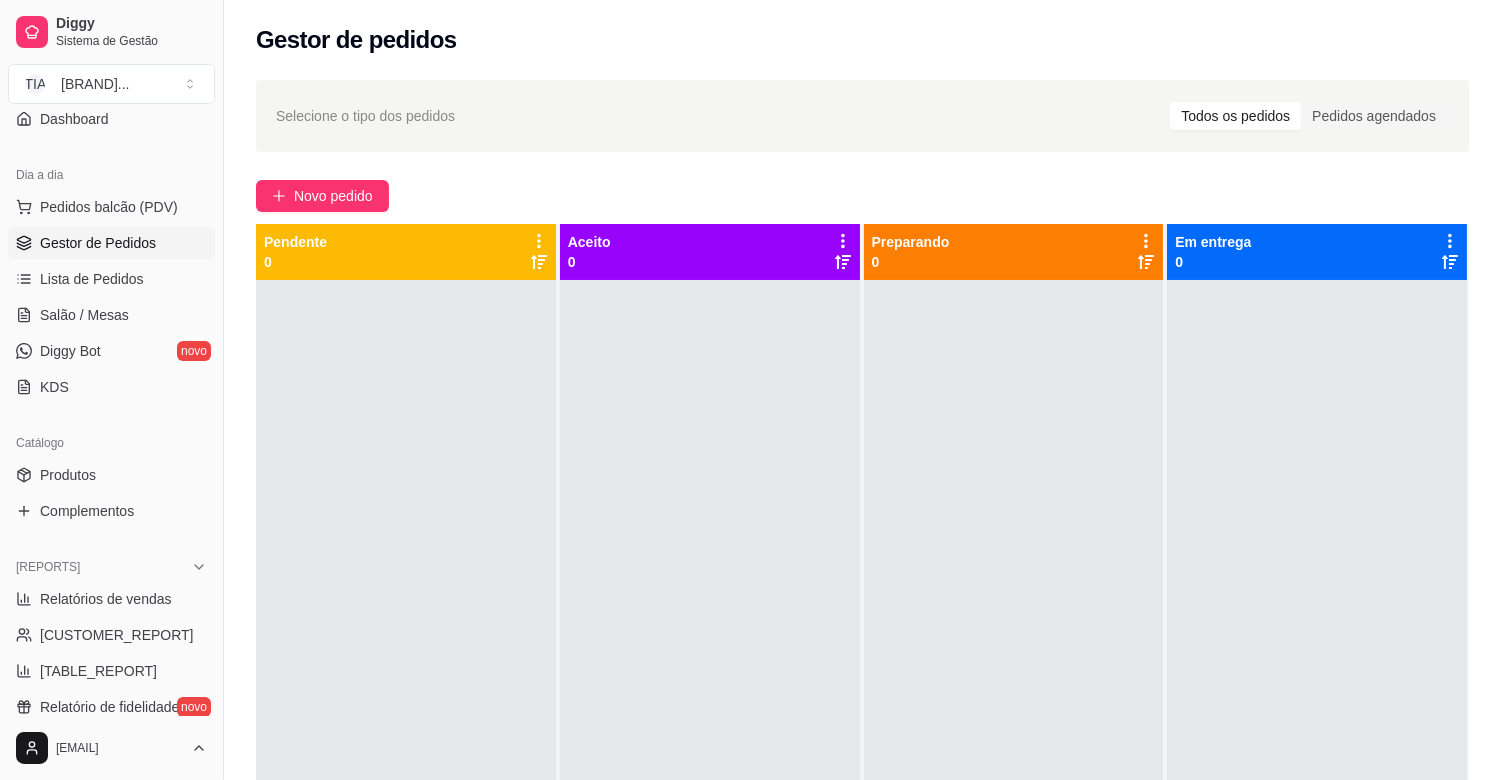 scroll, scrollTop: 226, scrollLeft: 0, axis: vertical 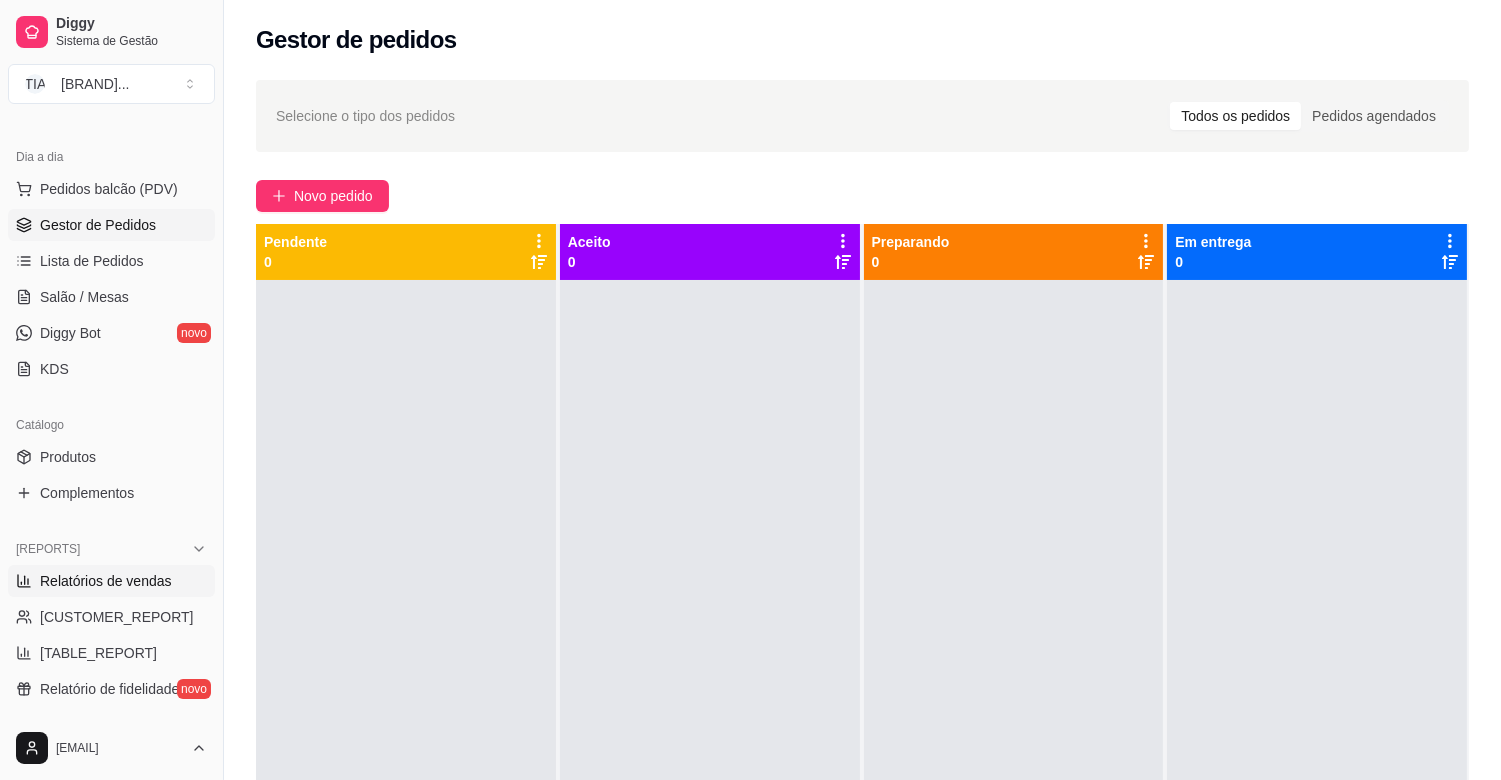 click on "Relatórios de vendas" at bounding box center [106, 581] 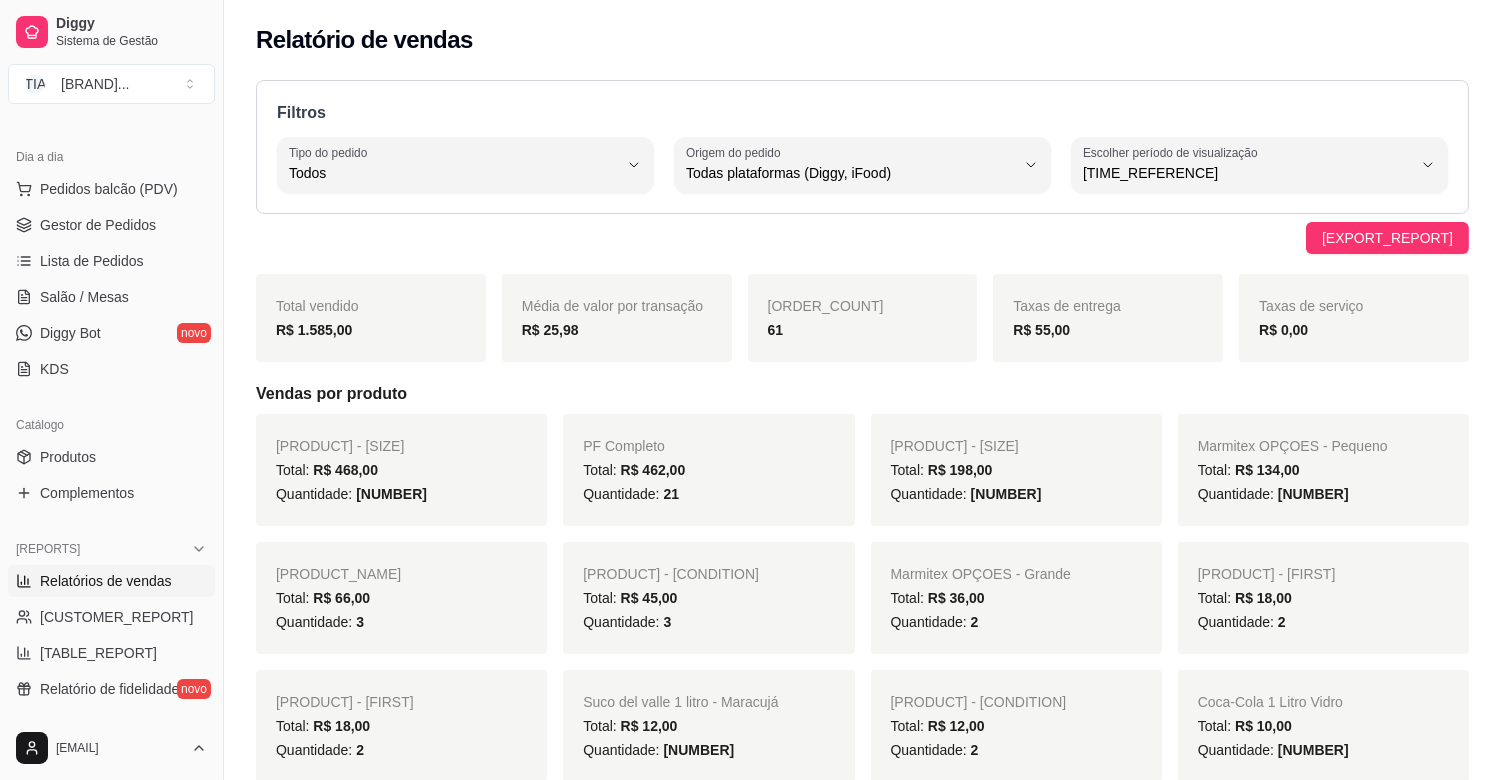 scroll, scrollTop: 0, scrollLeft: 0, axis: both 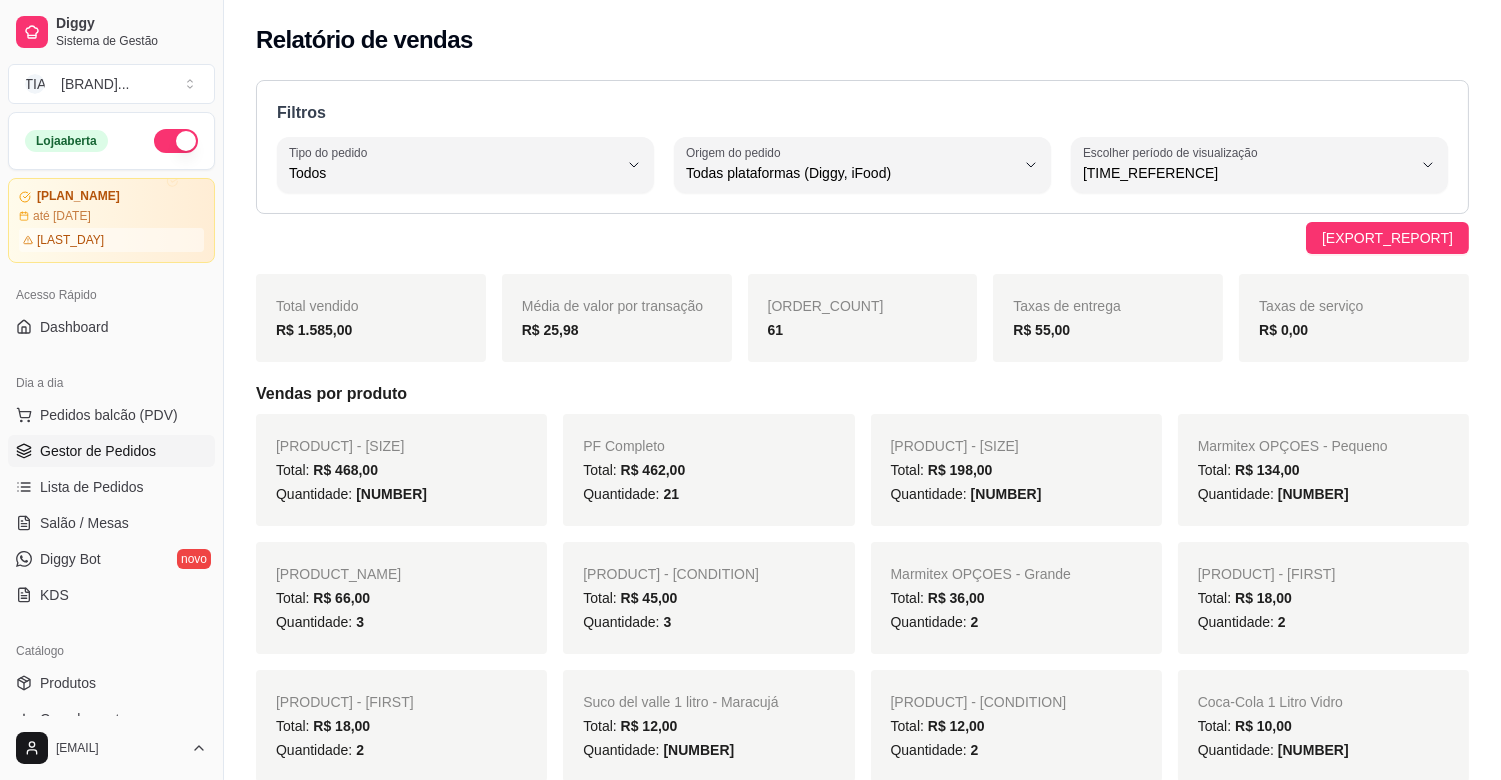click on "Gestor de Pedidos" at bounding box center [98, 451] 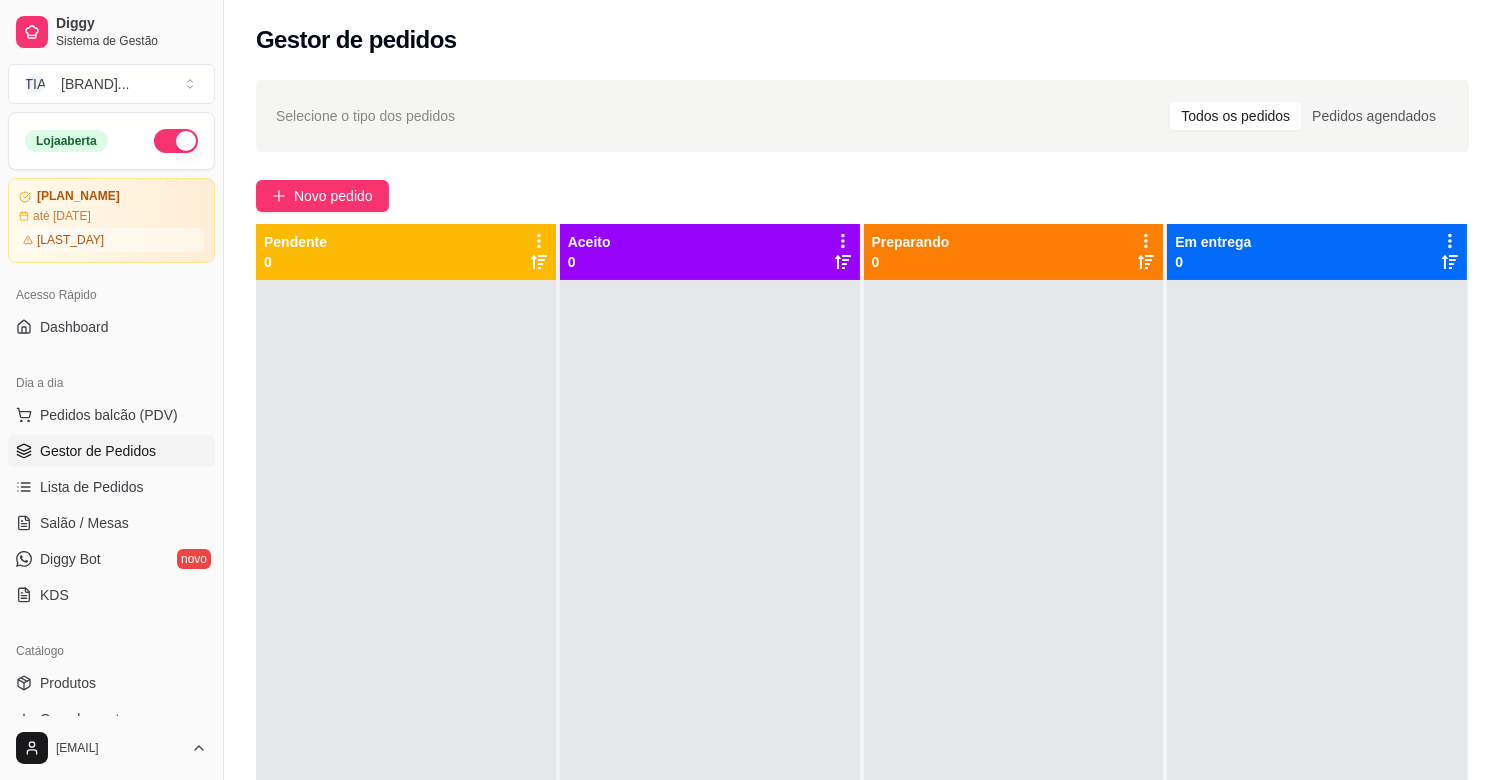 scroll, scrollTop: 527, scrollLeft: 0, axis: vertical 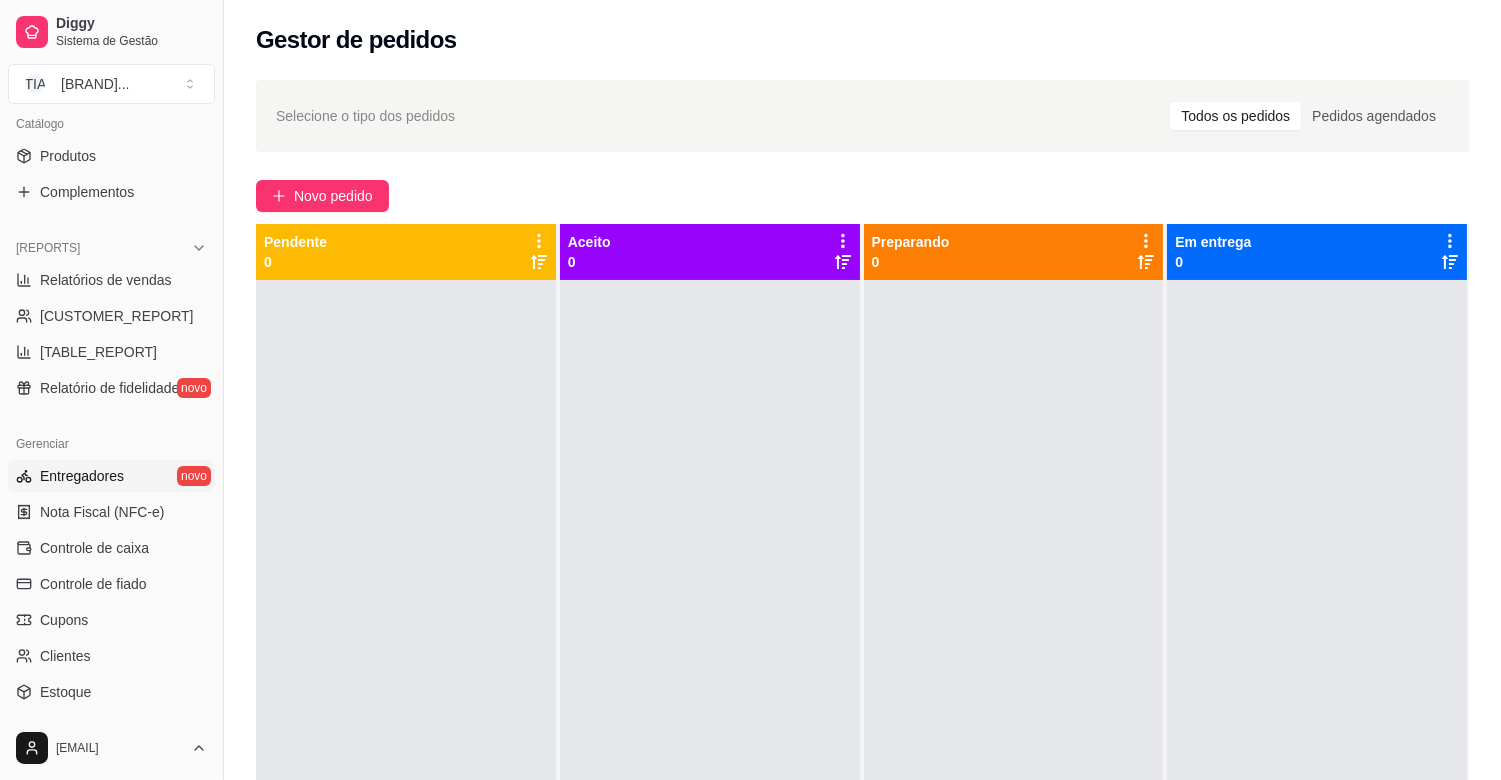 click on "Entregadores" at bounding box center (82, 476) 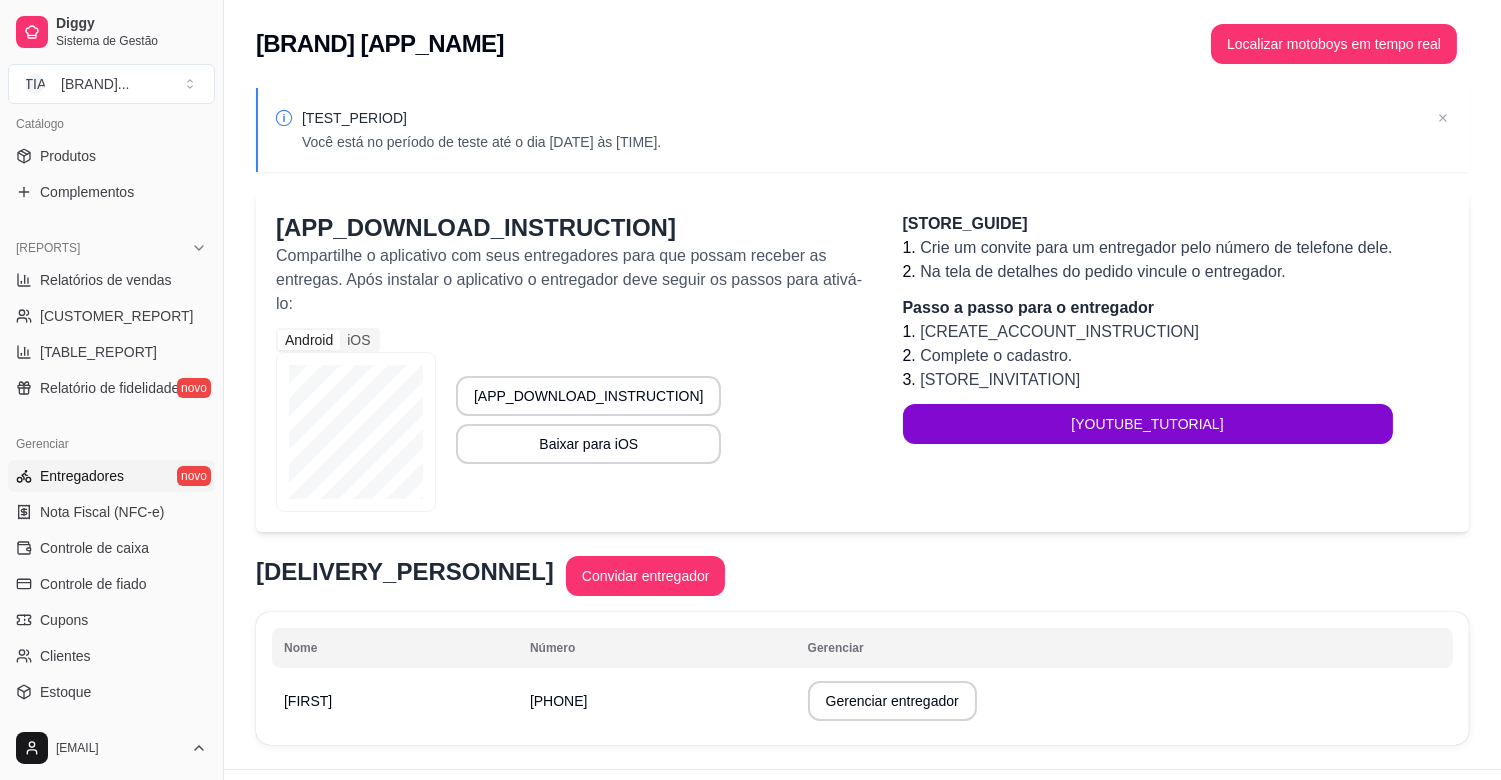 scroll, scrollTop: 46, scrollLeft: 0, axis: vertical 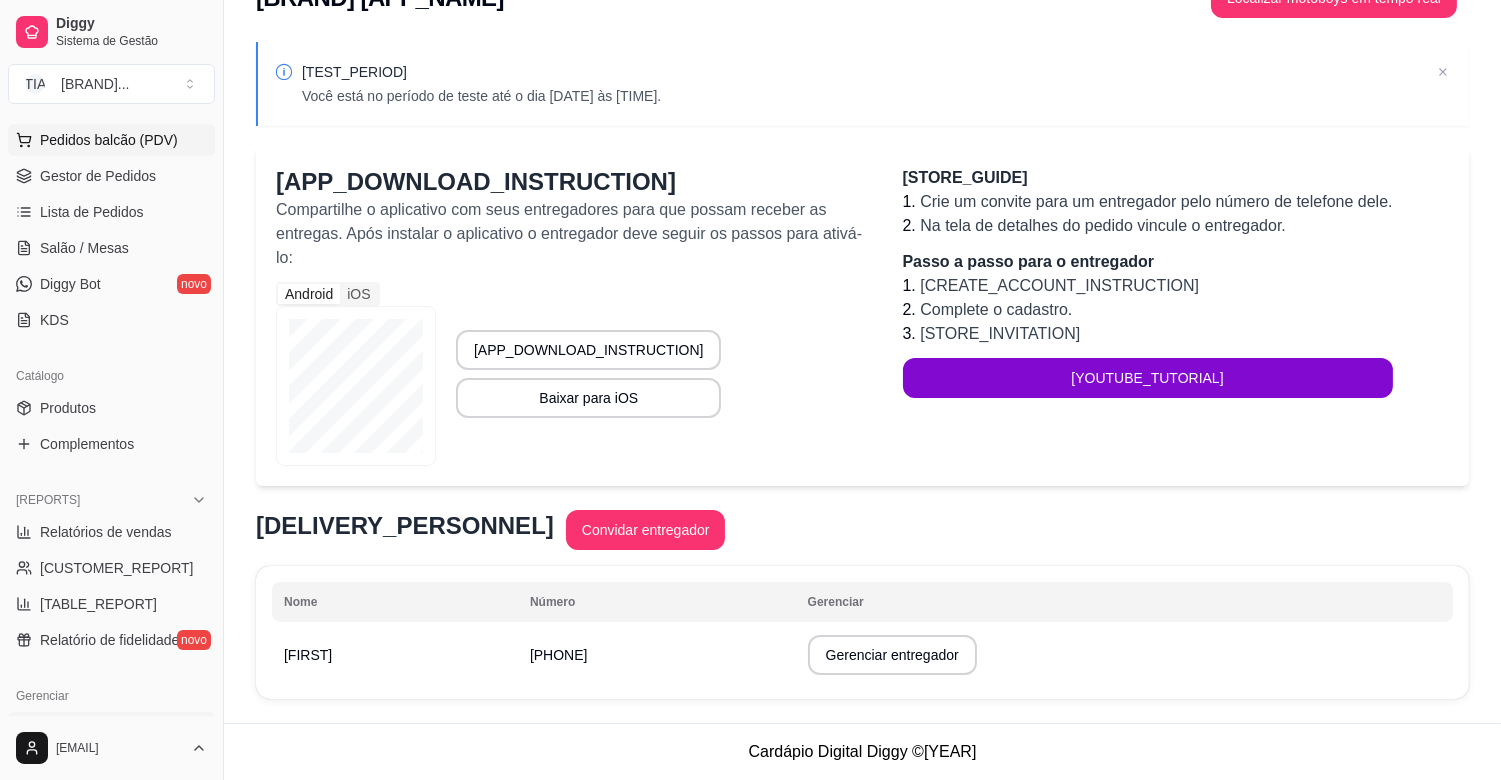 click on "Pedidos balcão (PDV)" at bounding box center [109, 140] 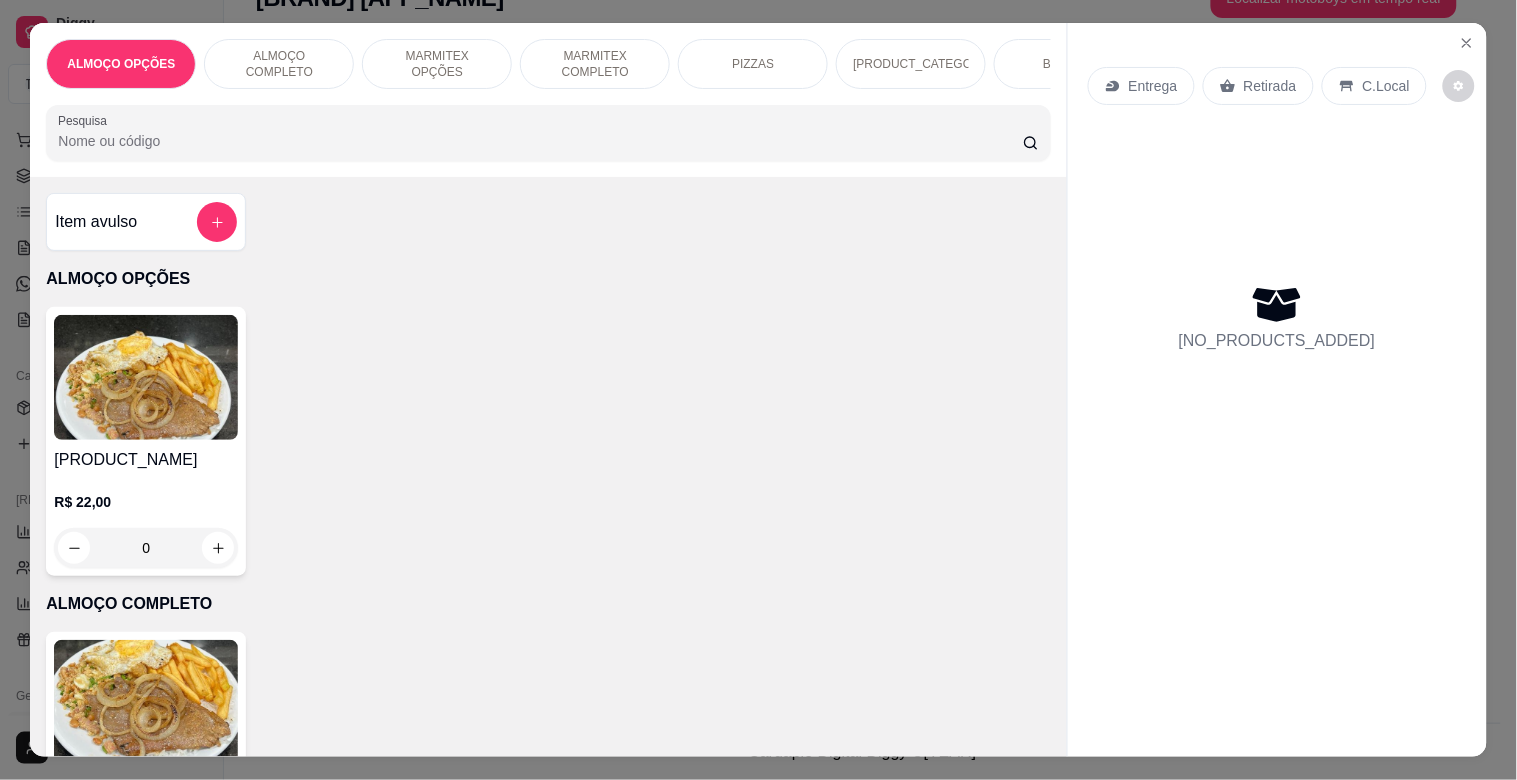 click on "MARMITEX COMPLETO" at bounding box center [595, 64] 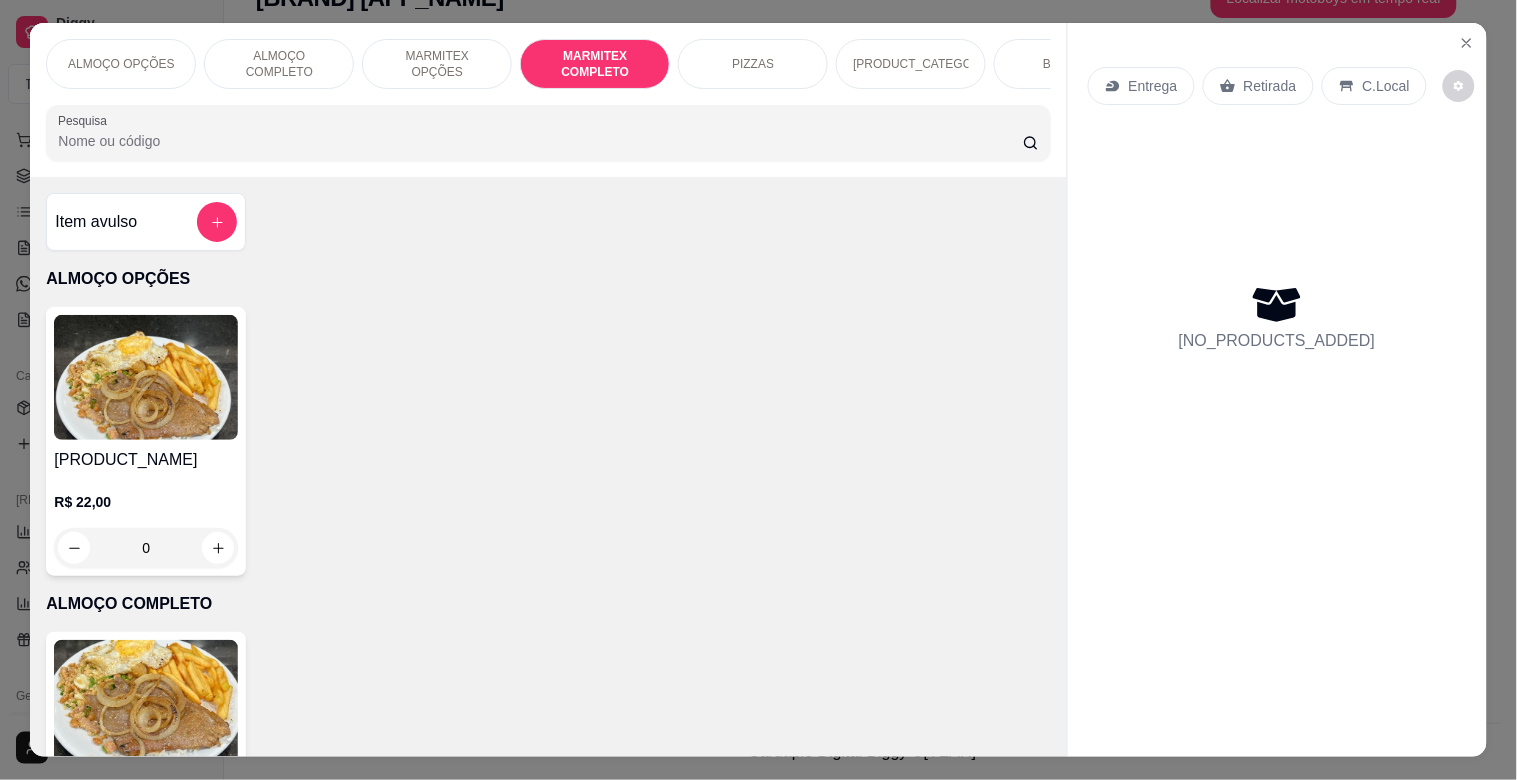 scroll, scrollTop: 1064, scrollLeft: 0, axis: vertical 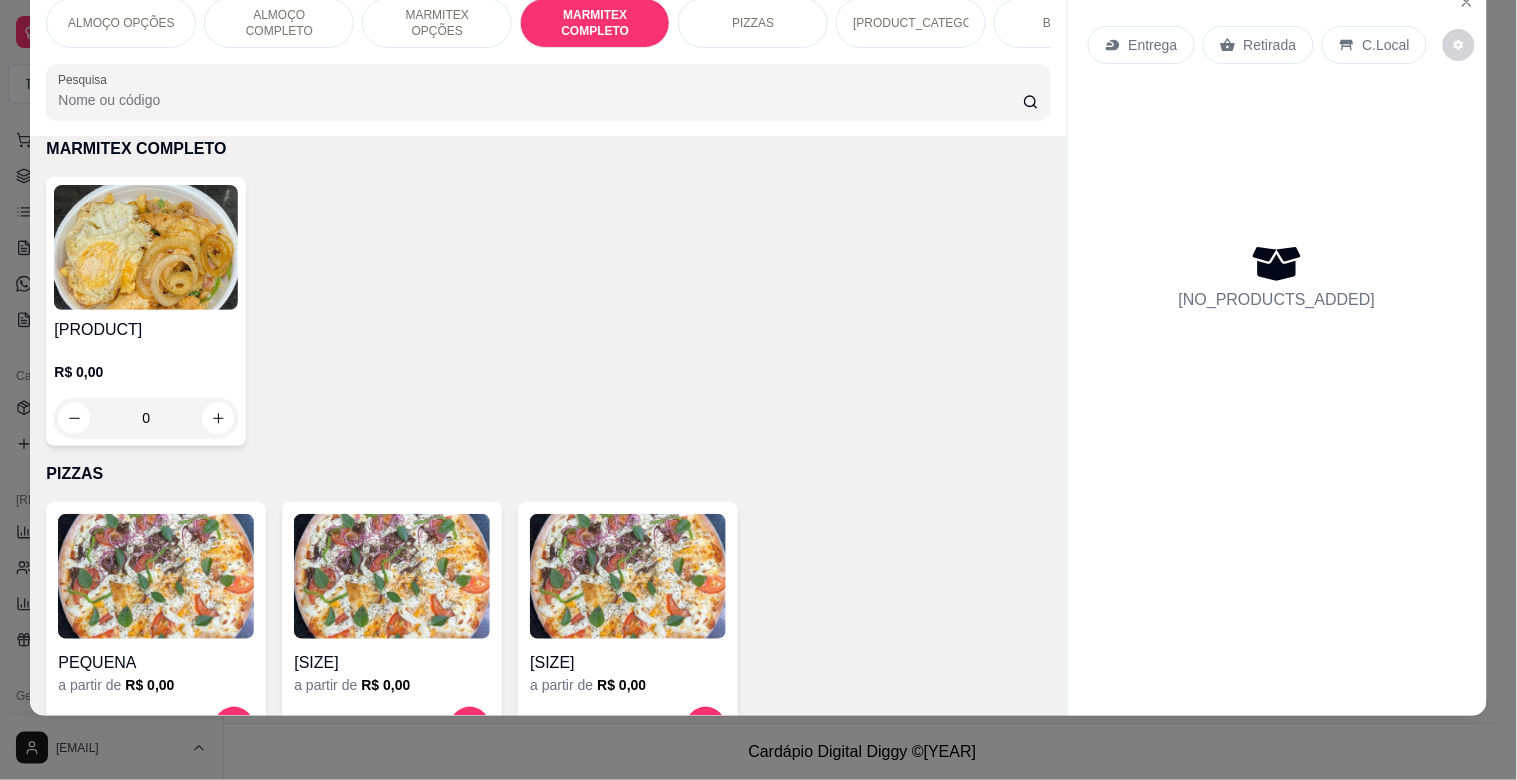 click at bounding box center (146, 247) 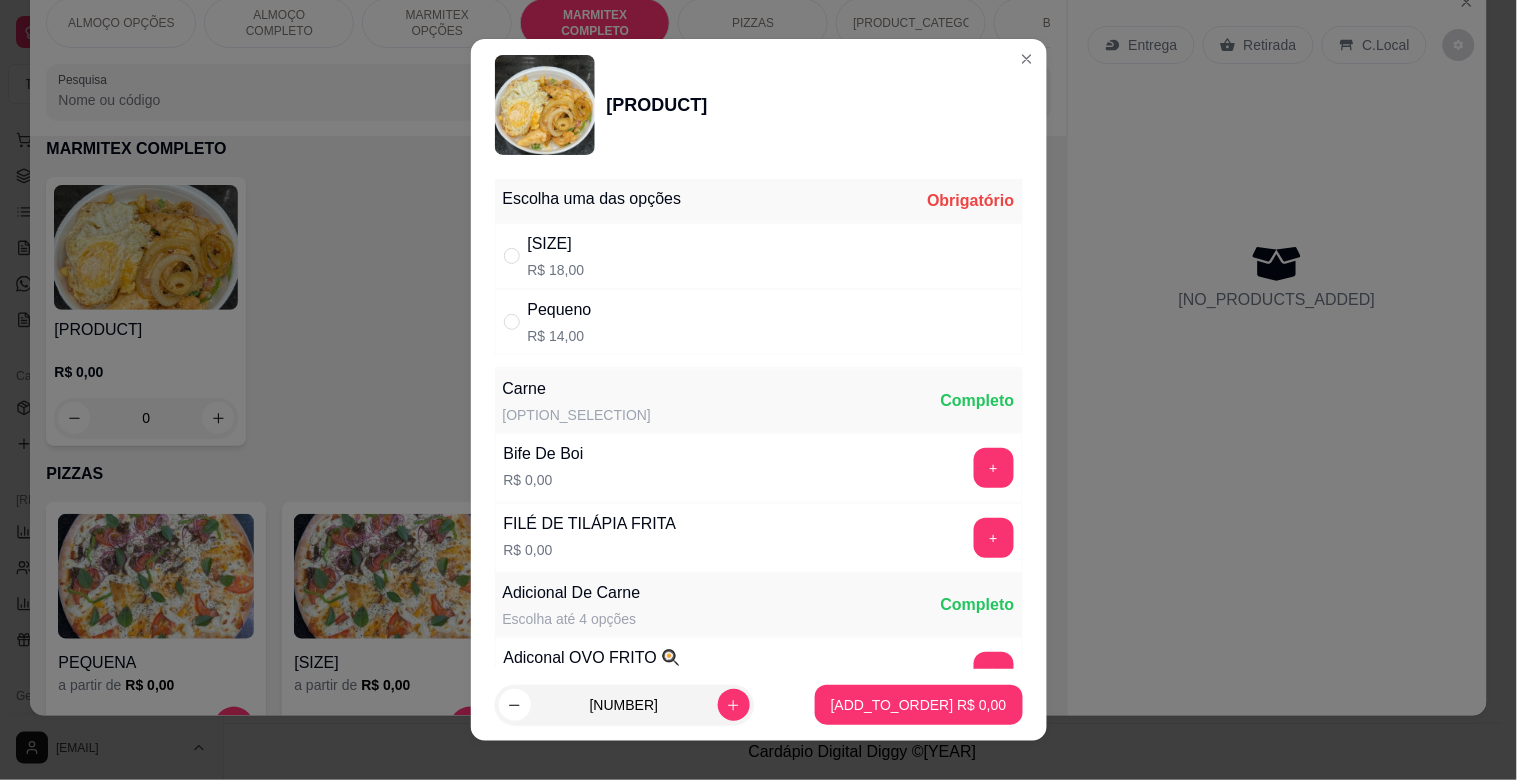 click on "[SIZE]  R$ 14,00" at bounding box center [759, 322] 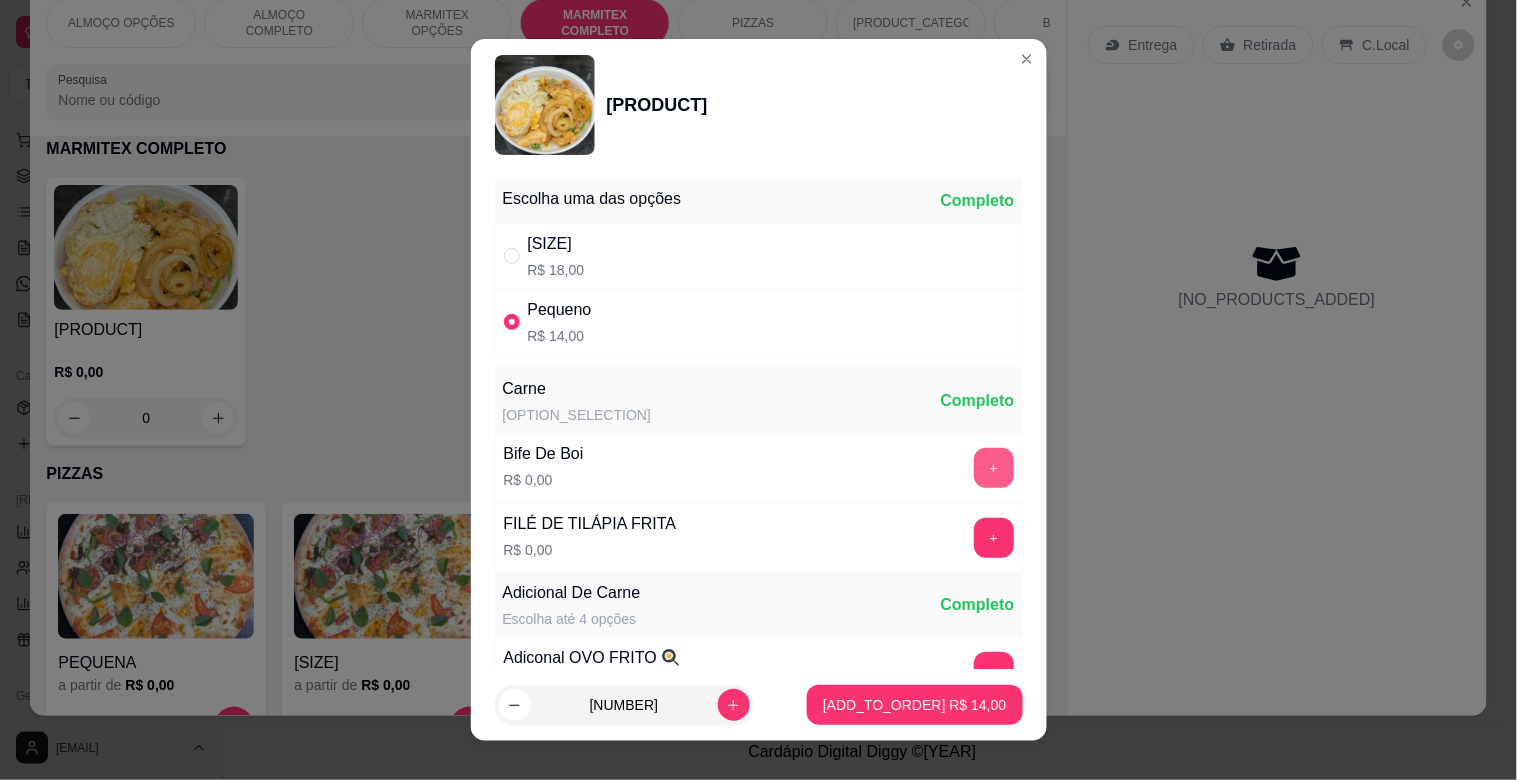 click on "+" at bounding box center [994, 468] 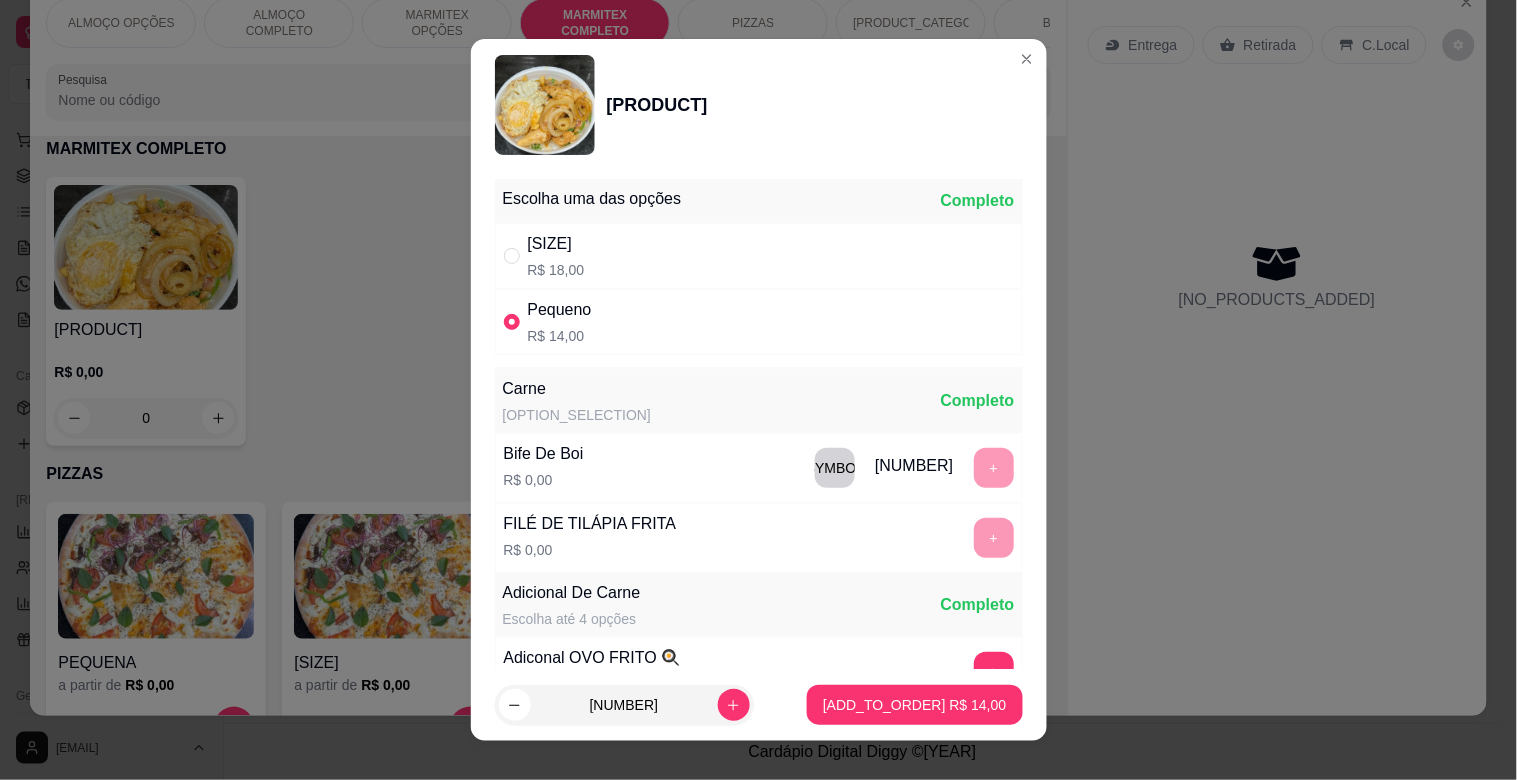 scroll, scrollTop: 25, scrollLeft: 0, axis: vertical 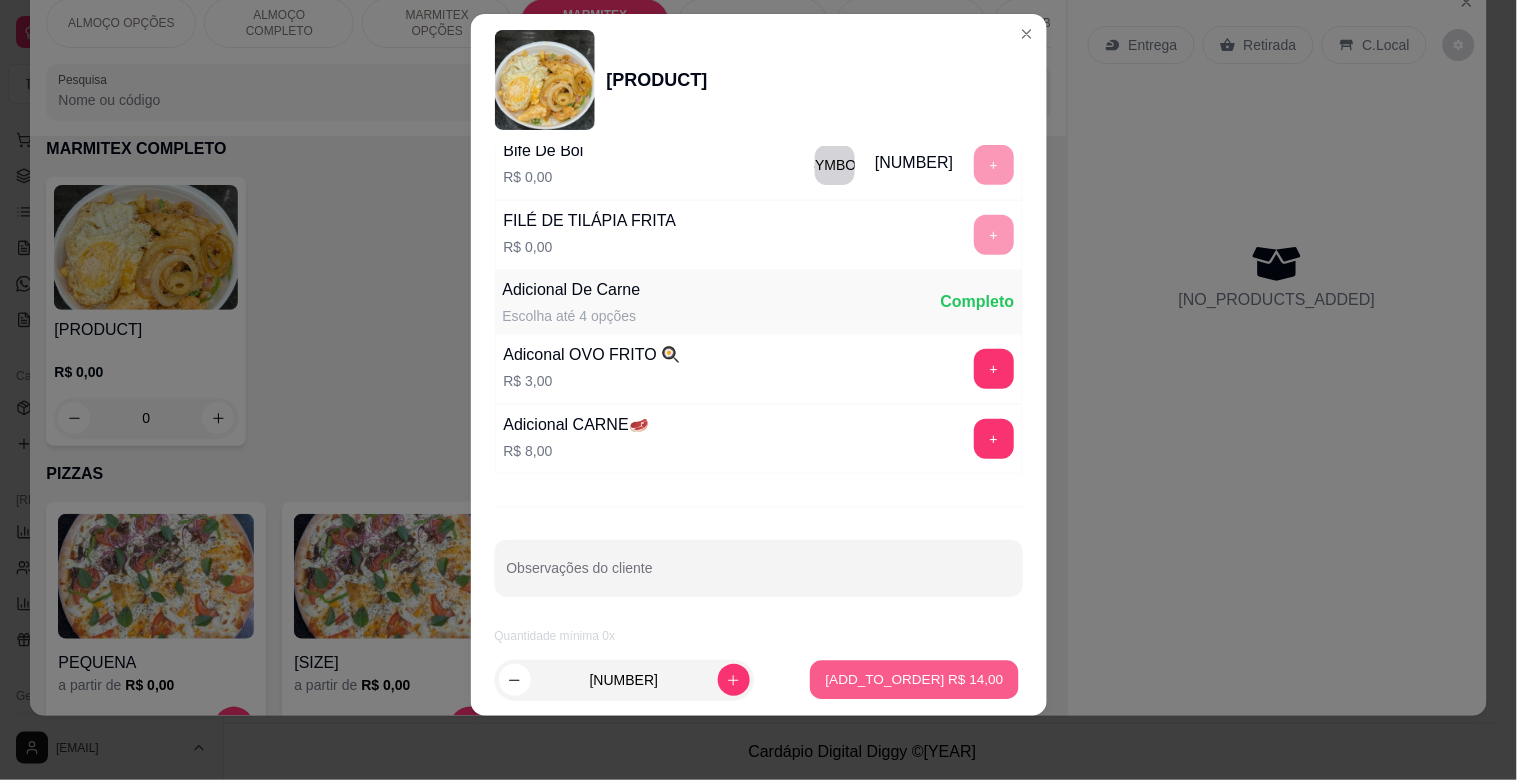 click on "Adicionar   R$ 14,00" at bounding box center (914, 680) 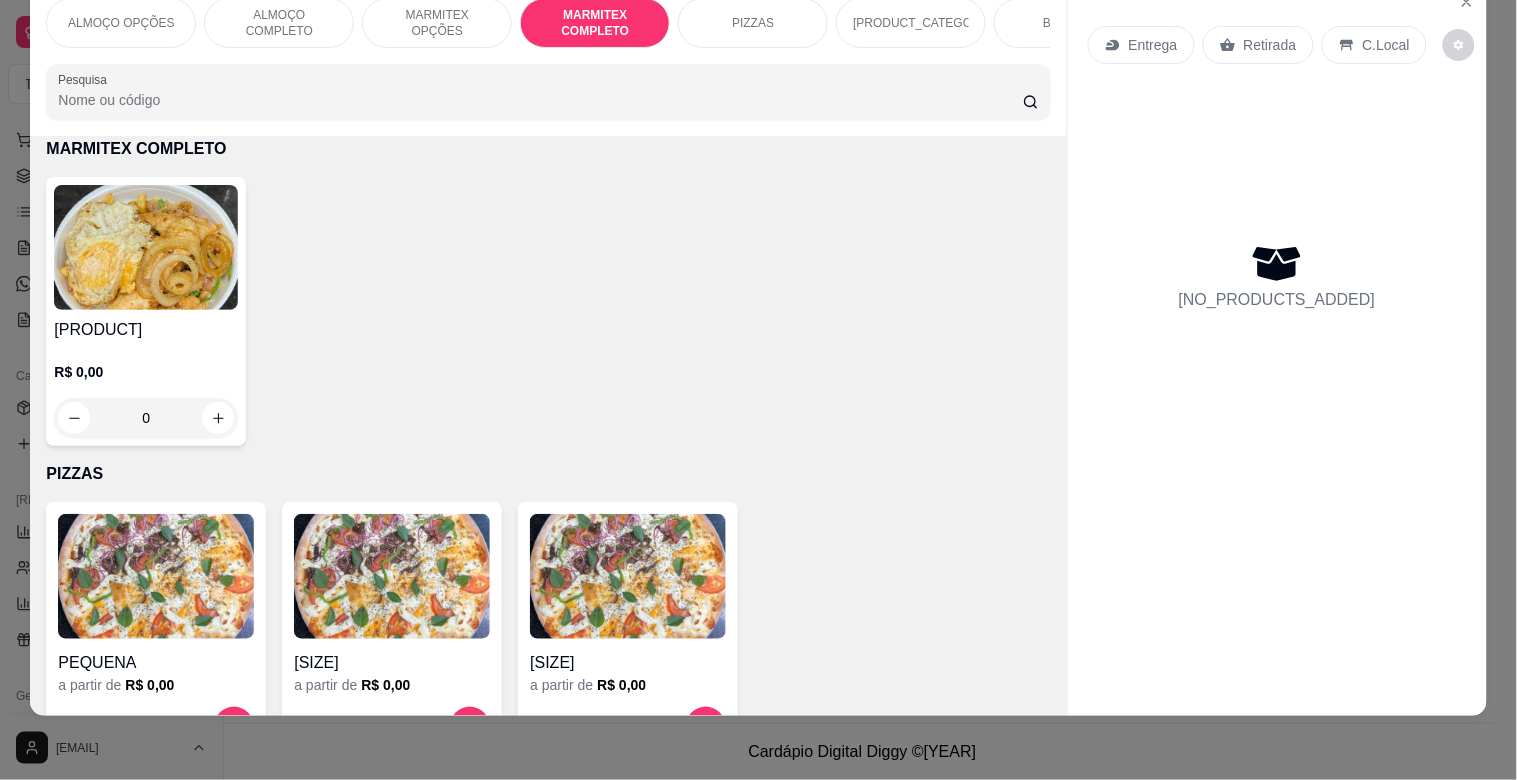 click at bounding box center [146, 247] 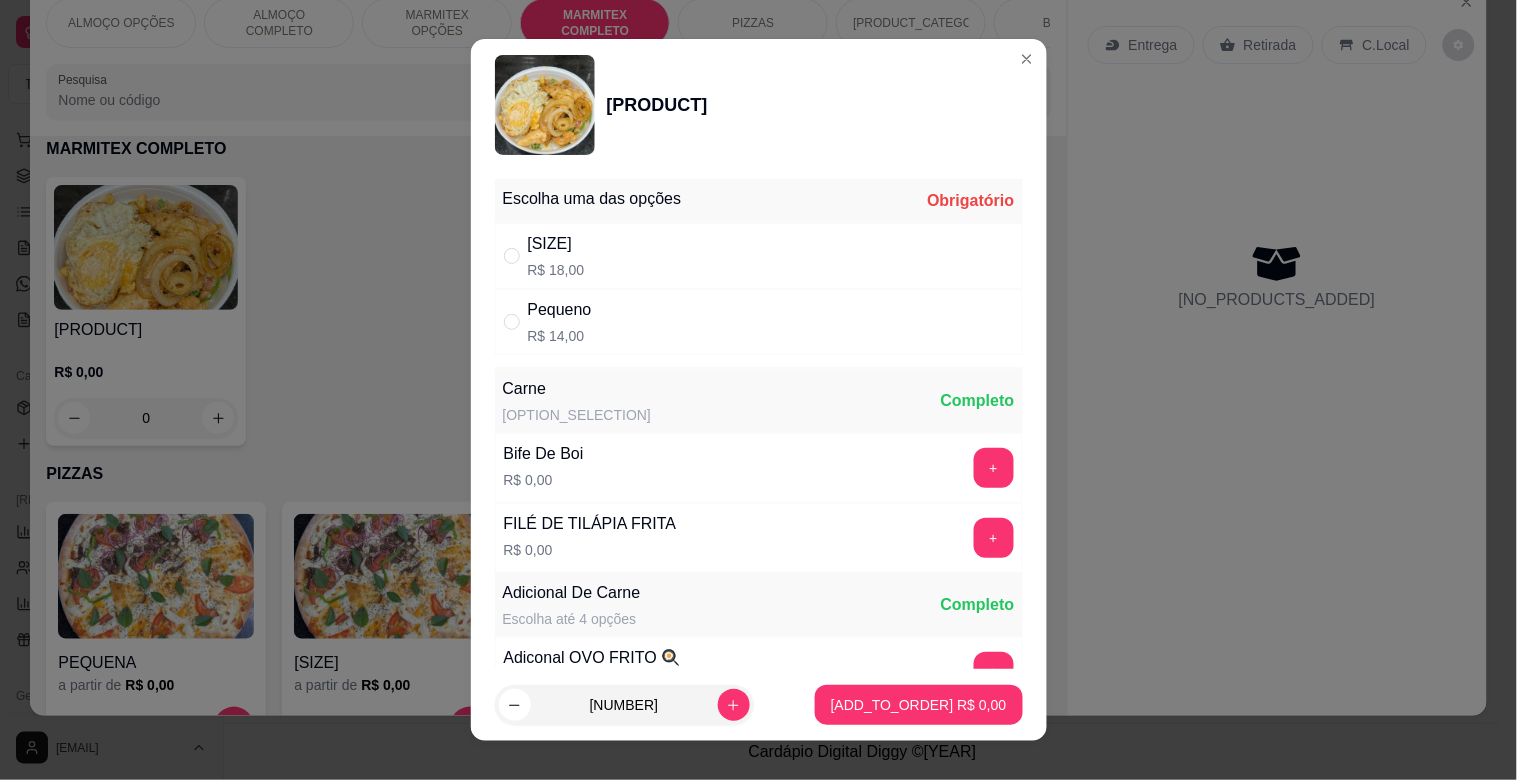 click on "[SIZE]  R$ 14,00" at bounding box center (759, 322) 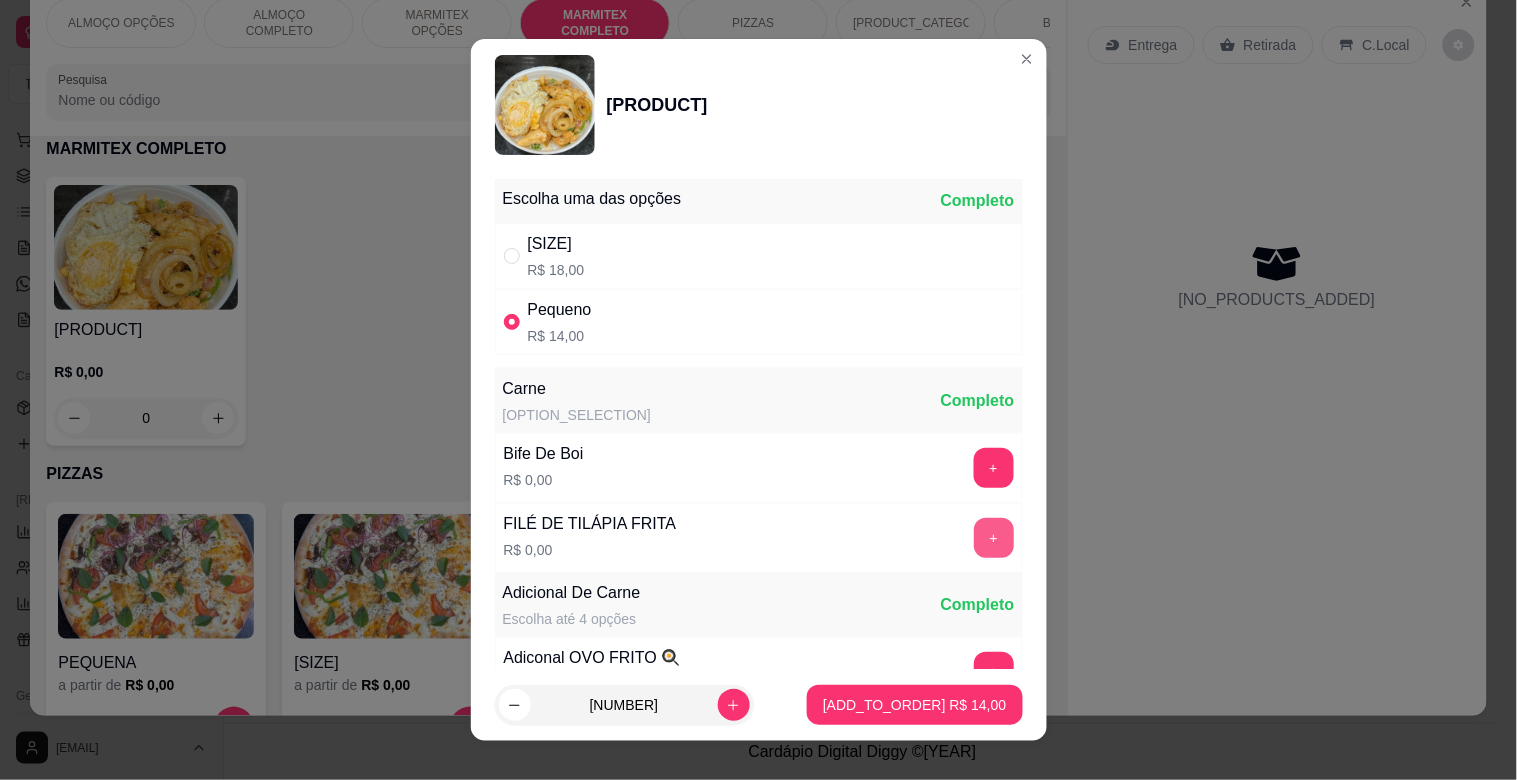 click on "+" at bounding box center [994, 538] 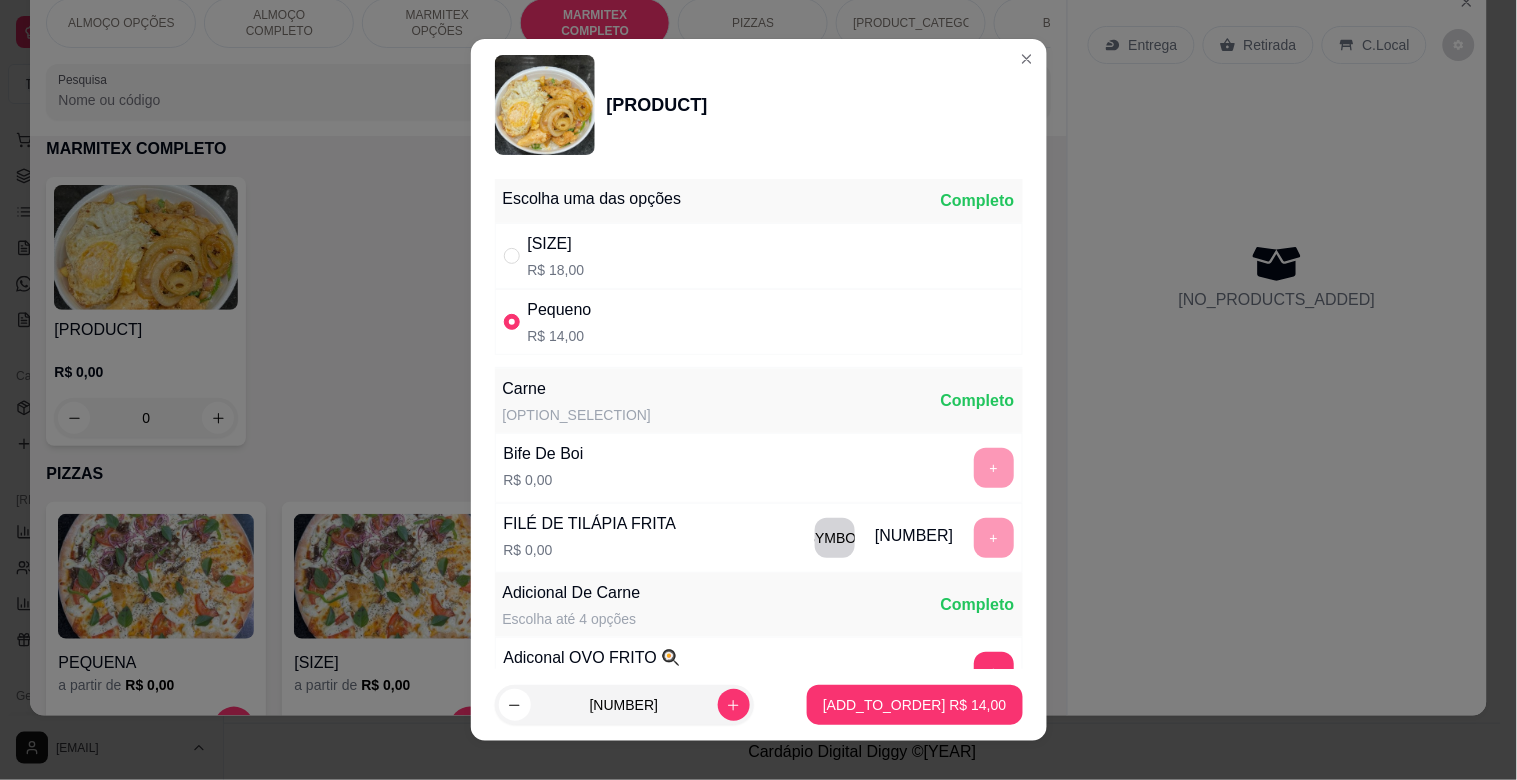 scroll, scrollTop: 25, scrollLeft: 0, axis: vertical 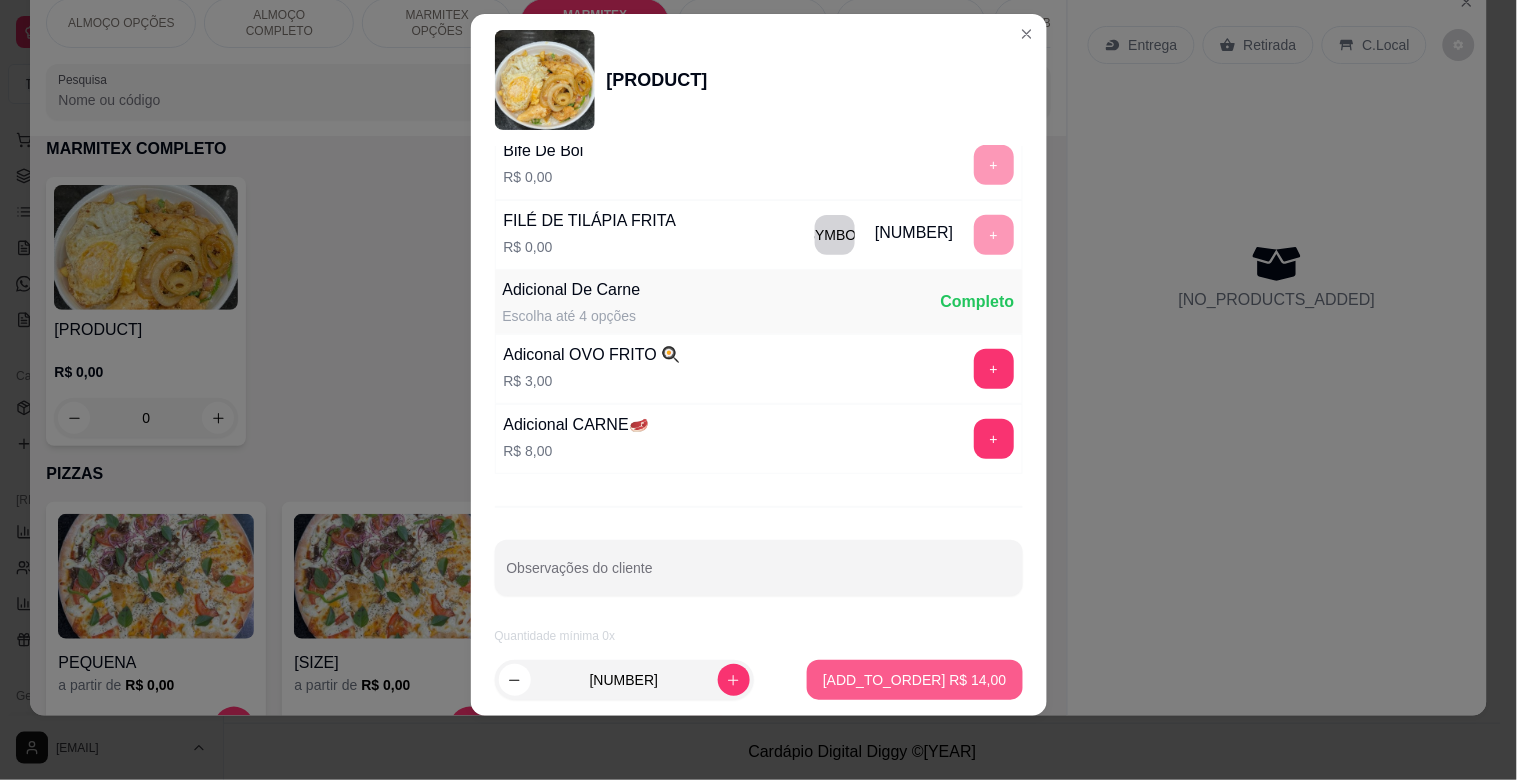 click on "Adicionar   R$ 14,00" at bounding box center [914, 680] 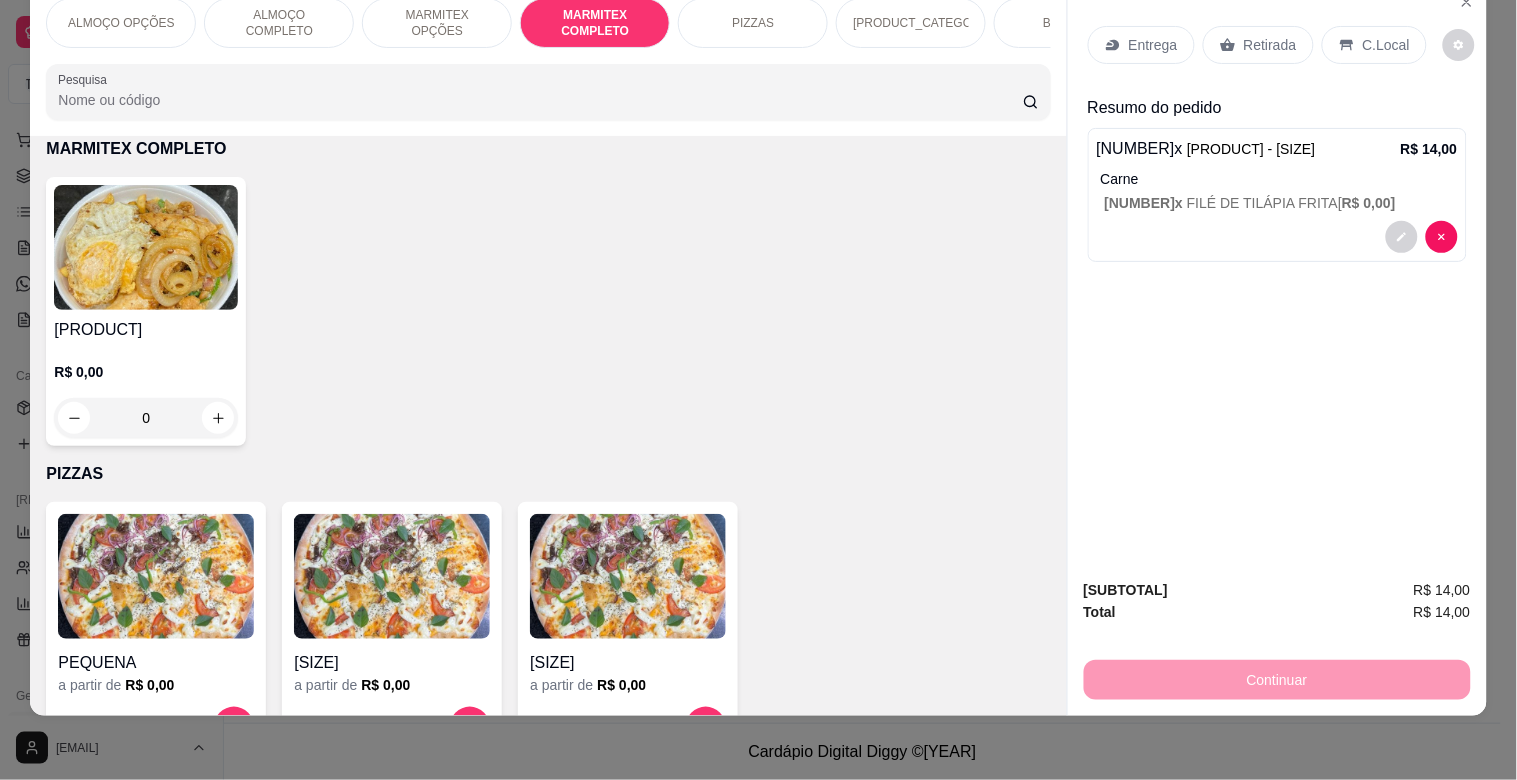 click on "Retirada" at bounding box center [1258, 45] 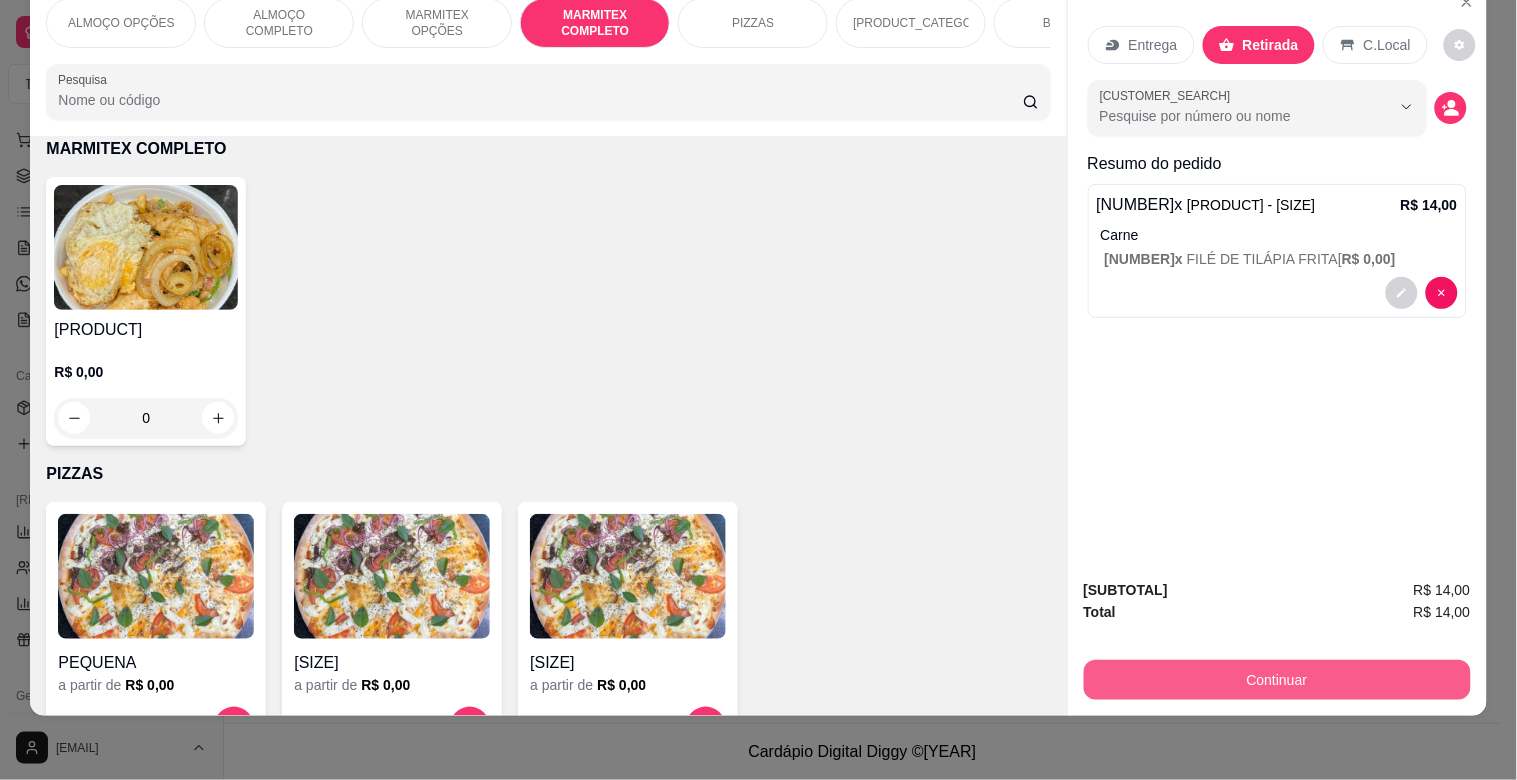 click on "Continuar" at bounding box center [1277, 680] 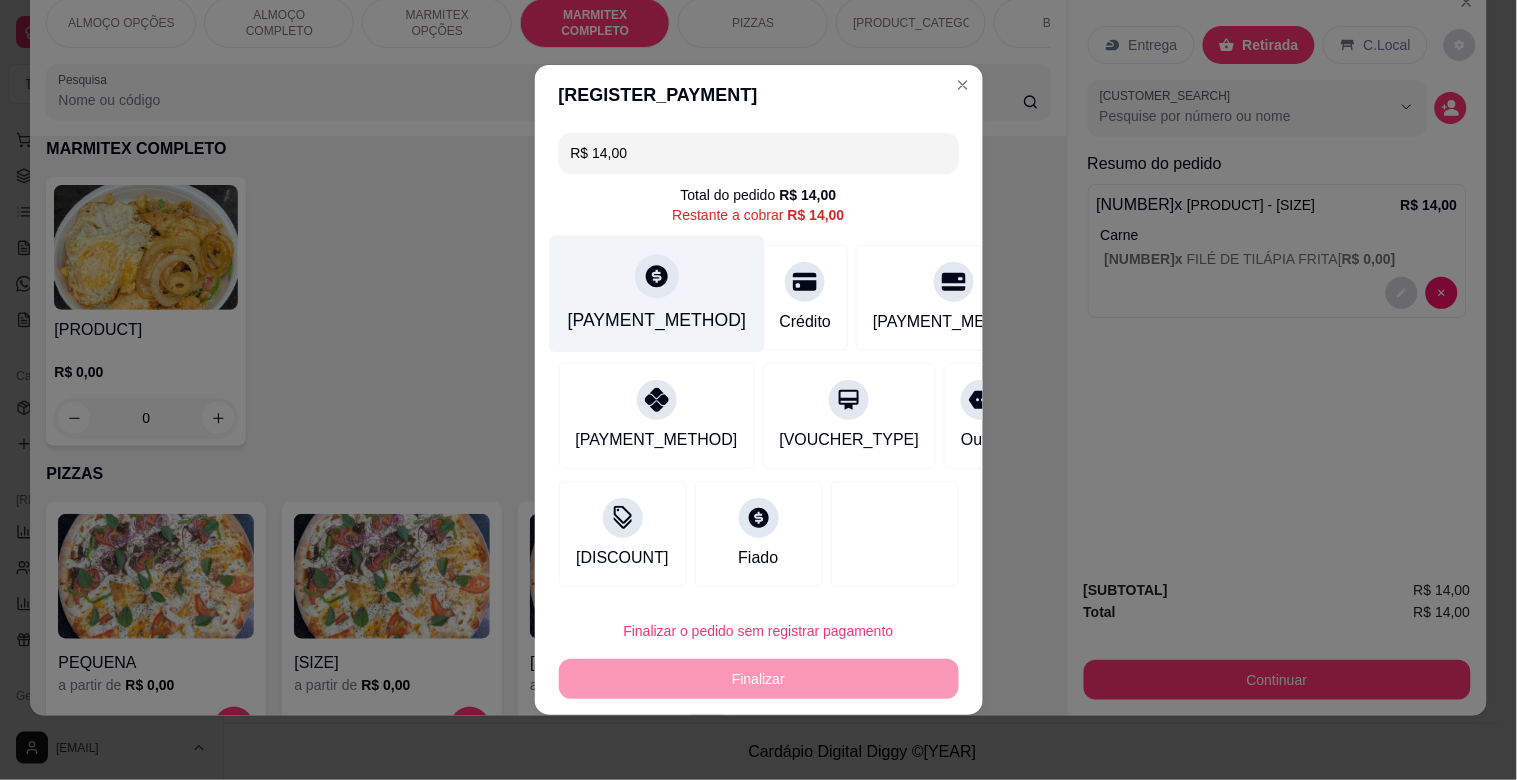 click on "[PAYMENT_METHOD]" at bounding box center [656, 320] 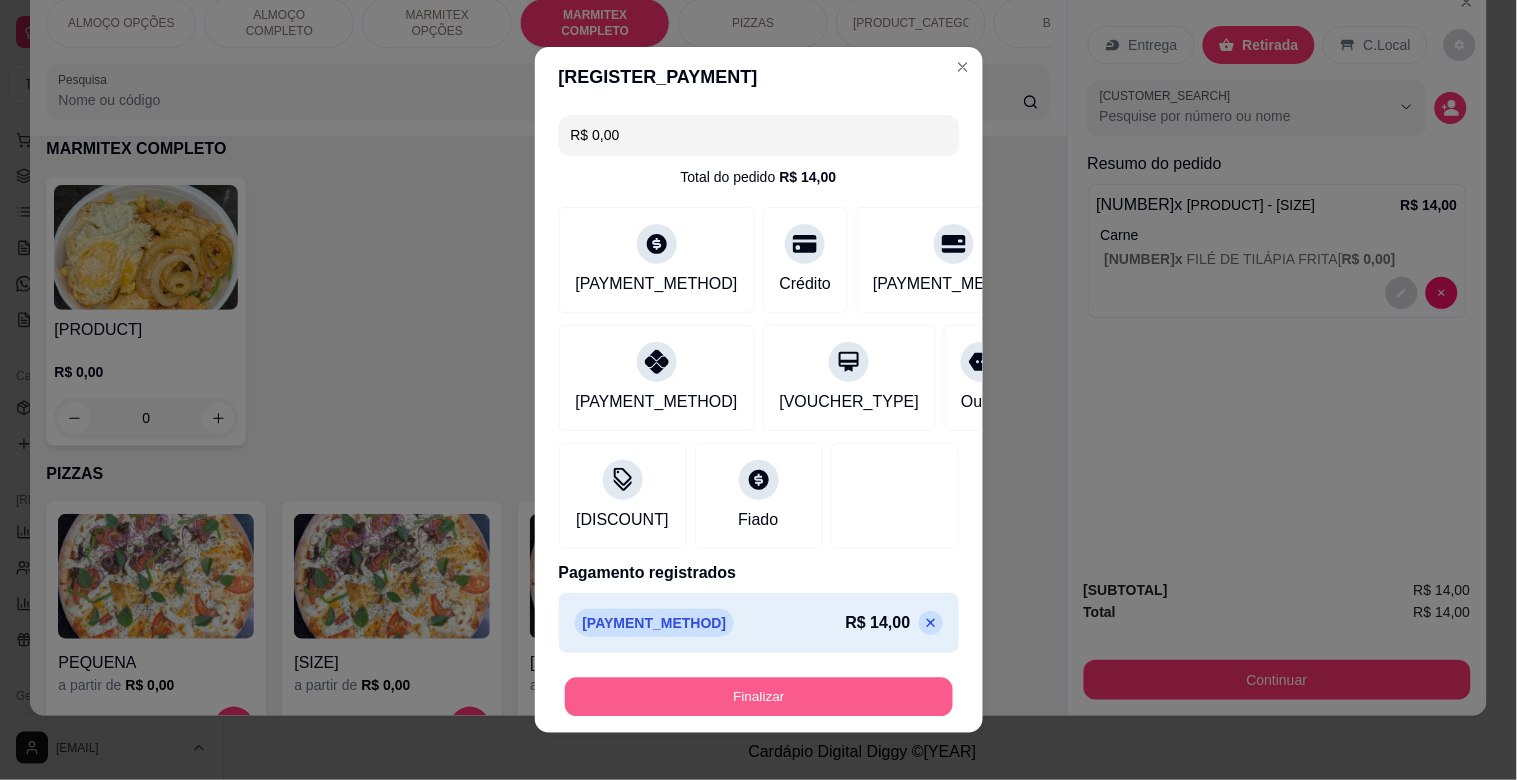 click on "Finalizar" at bounding box center (759, 697) 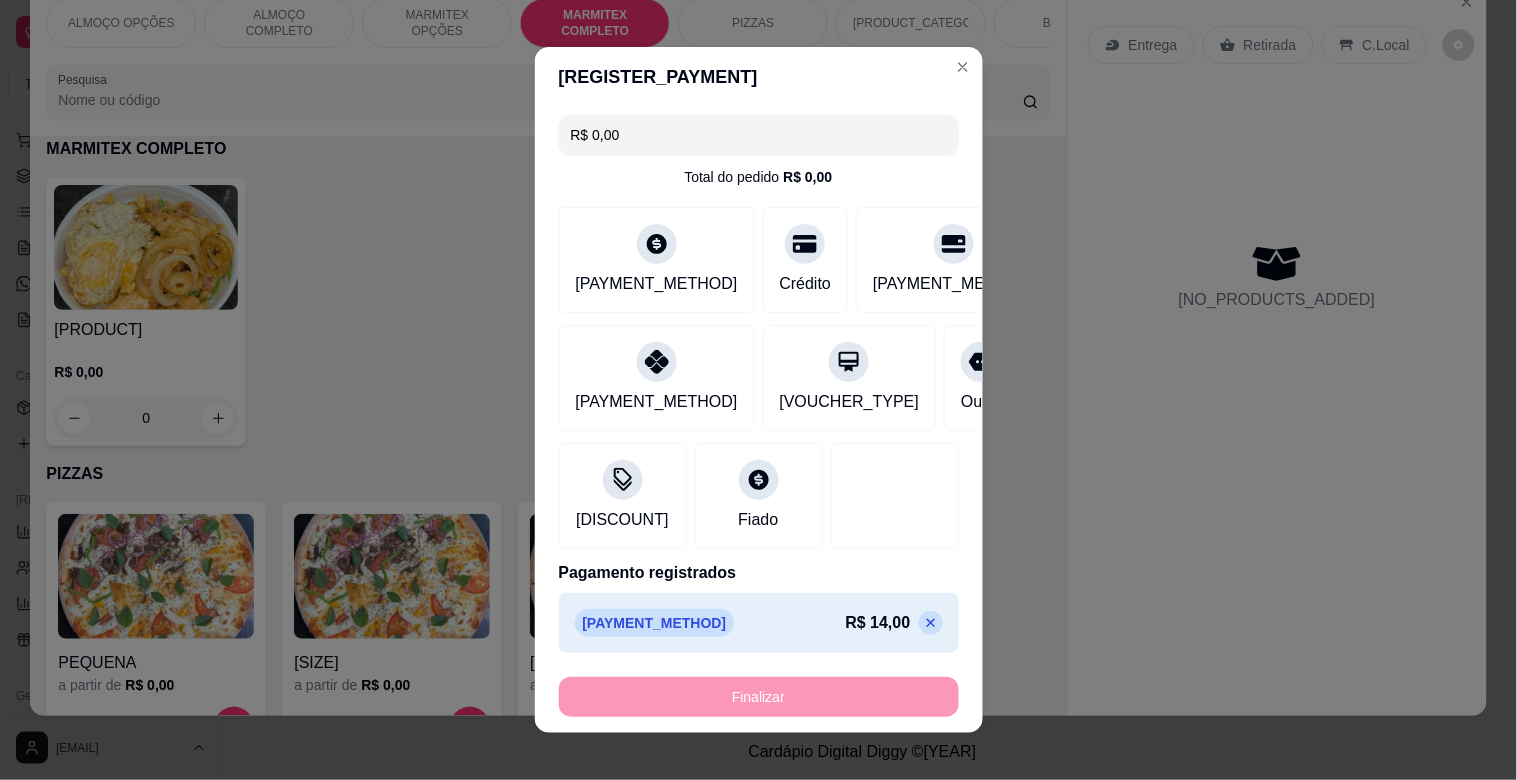 type on "-R$ 14,00" 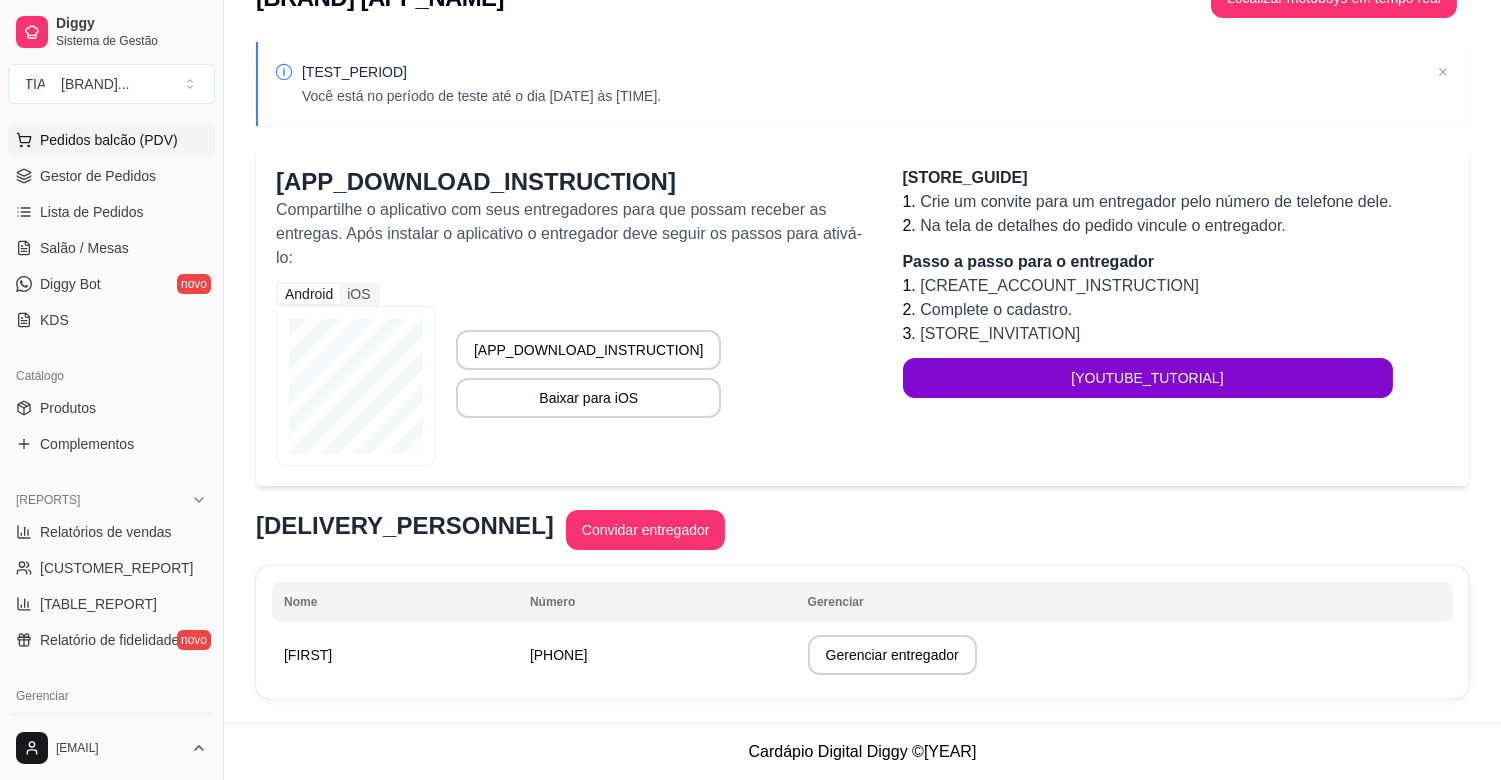 drag, startPoint x: 0, startPoint y: 21, endPoint x: 115, endPoint y: 148, distance: 171.3301 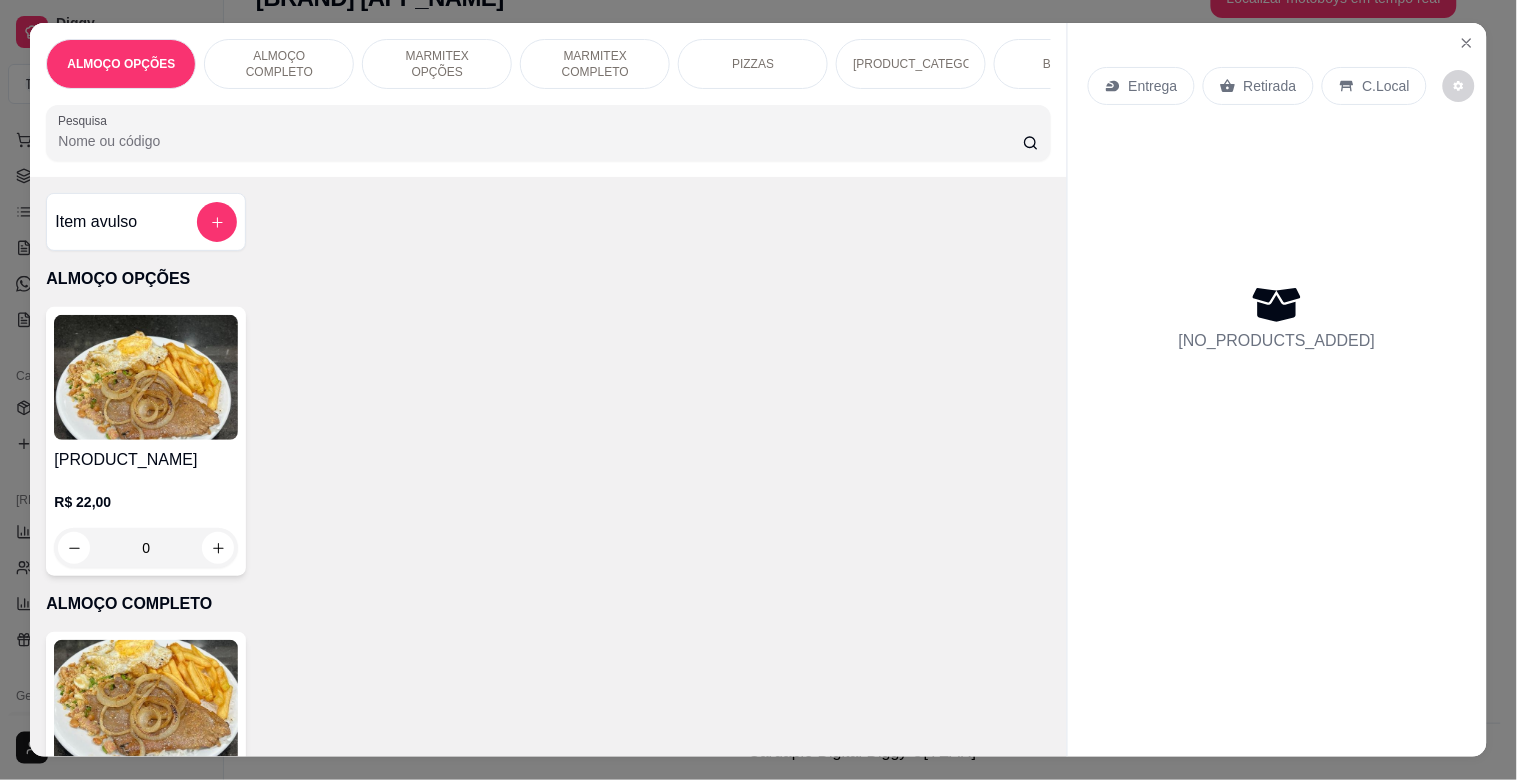 click at bounding box center [146, 377] 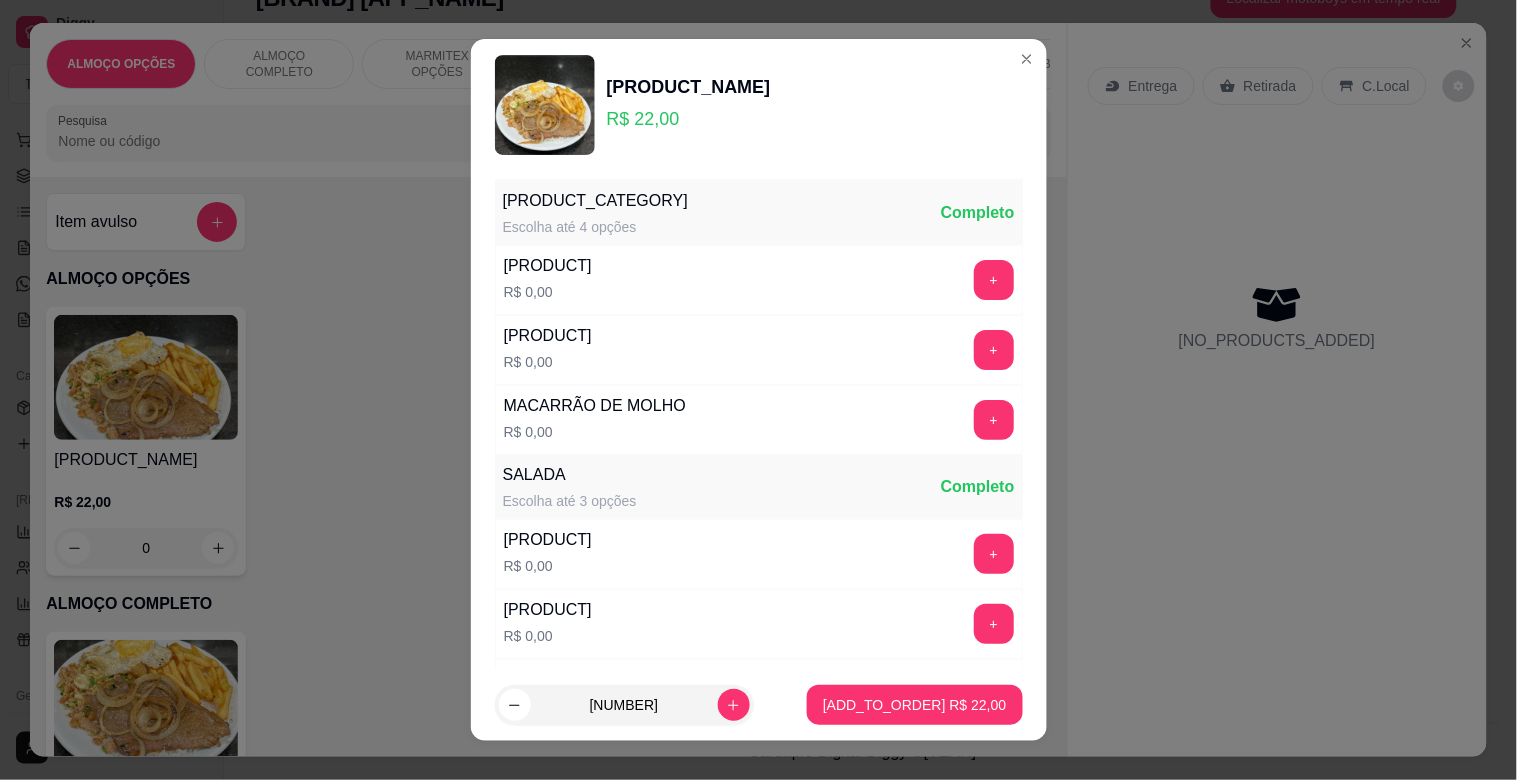 scroll, scrollTop: 25, scrollLeft: 0, axis: vertical 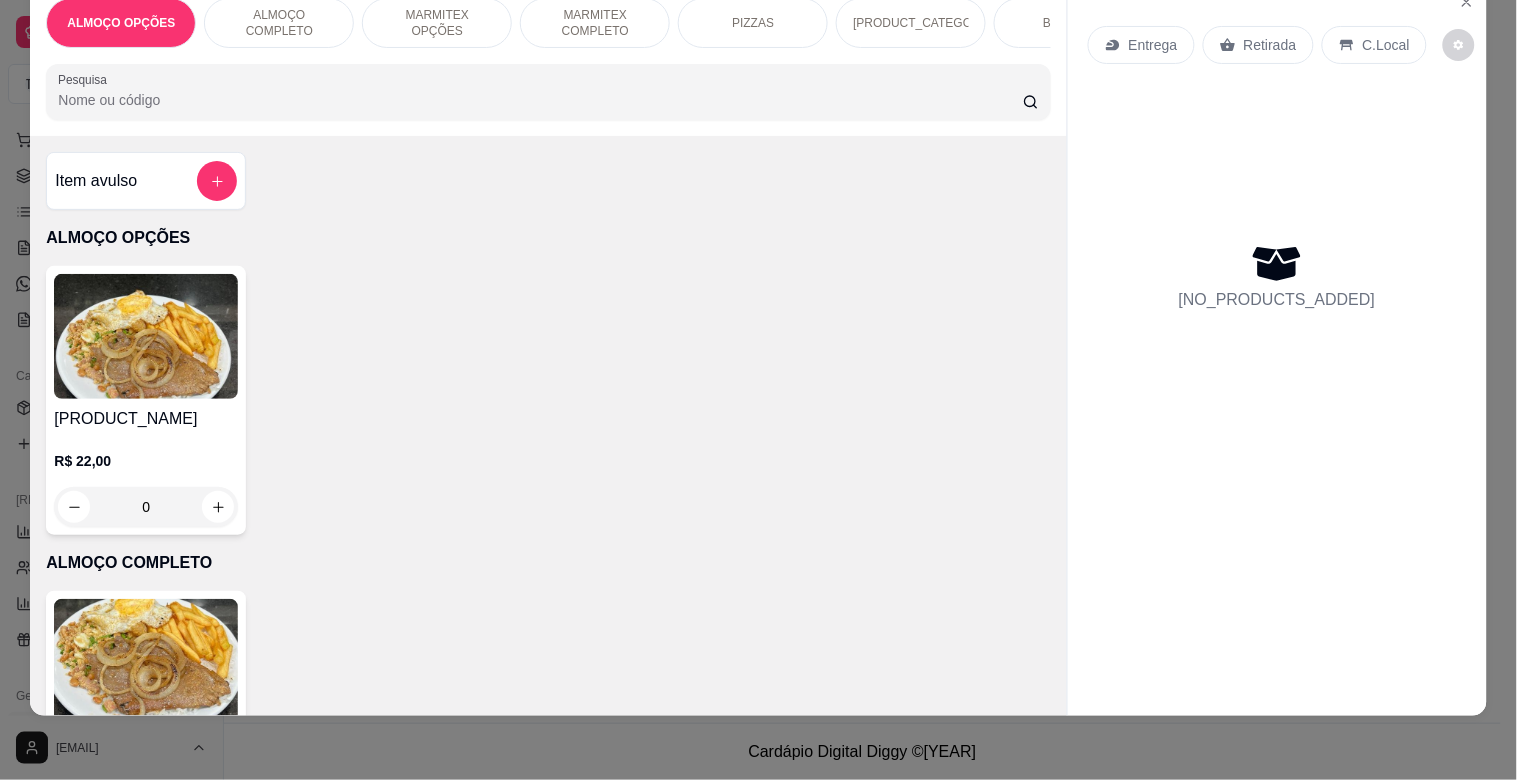 click on "Item avulso" at bounding box center (146, 181) 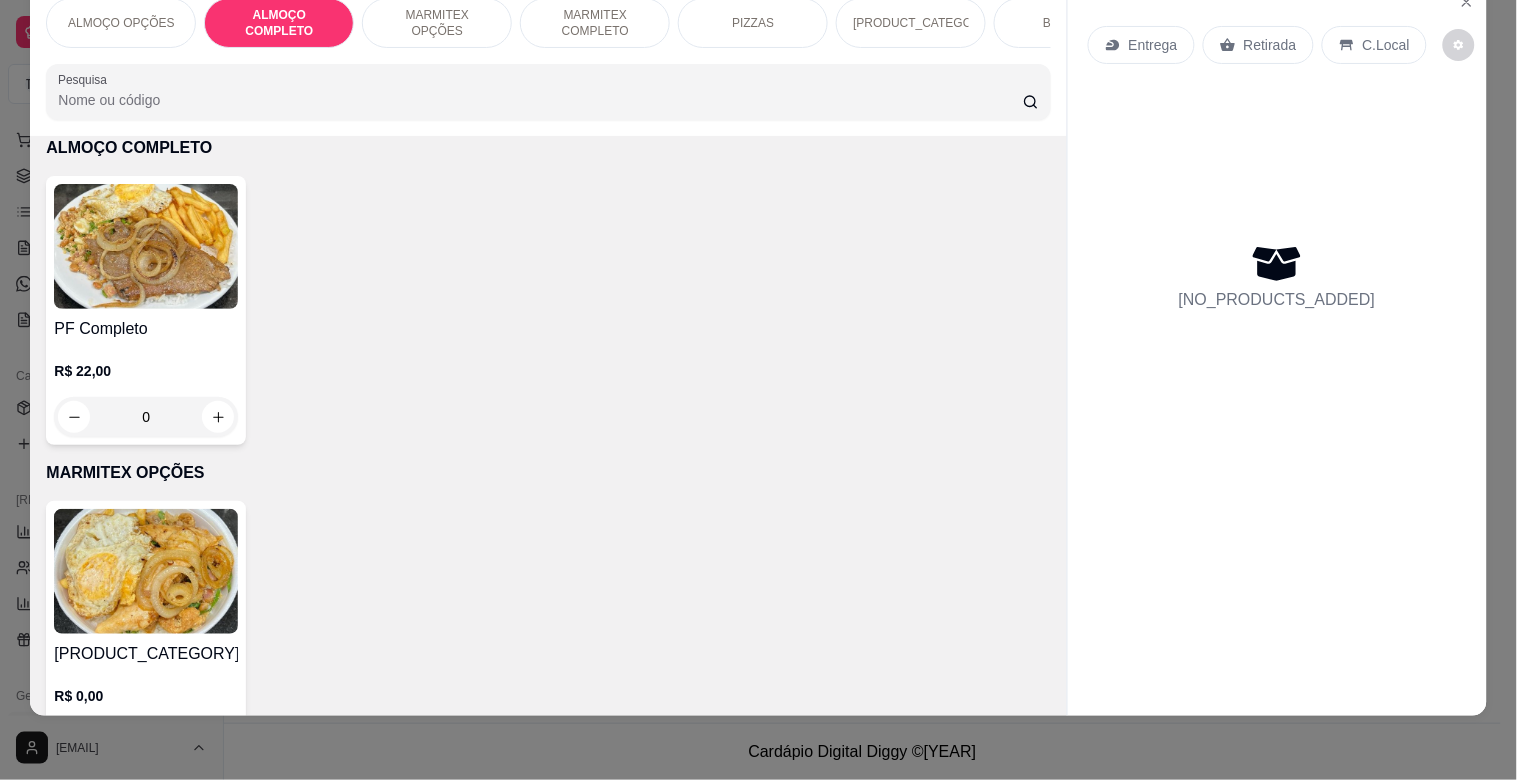 click at bounding box center [146, 246] 